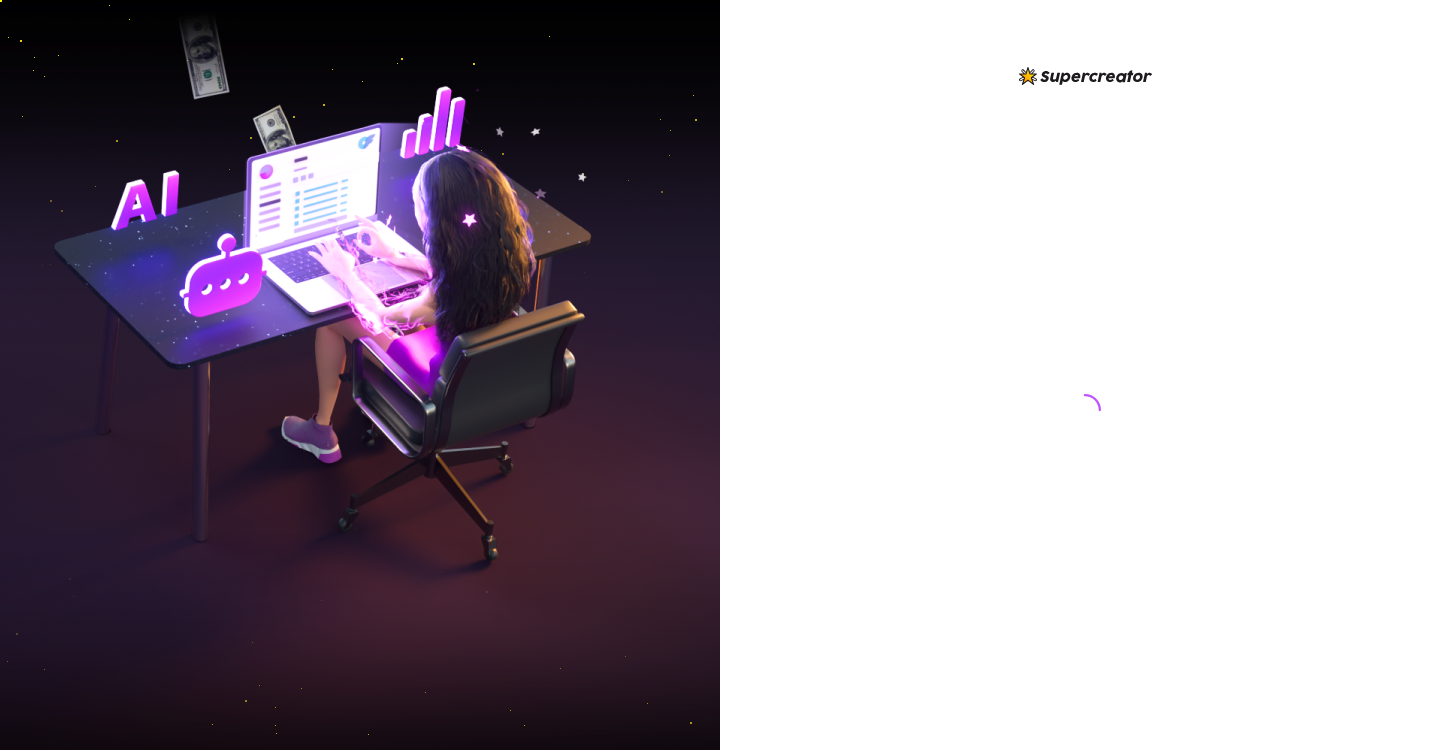 scroll, scrollTop: 0, scrollLeft: 0, axis: both 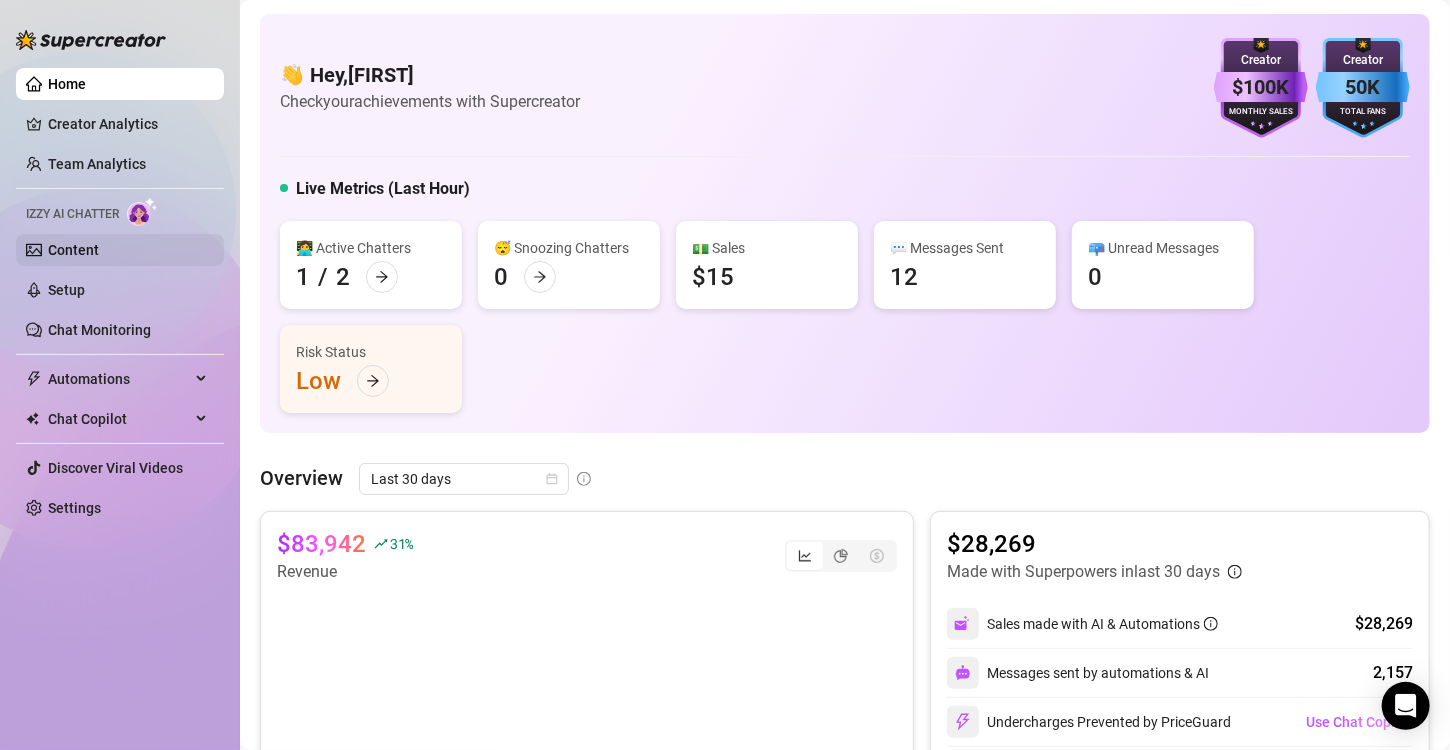 click on "Content" at bounding box center (73, 250) 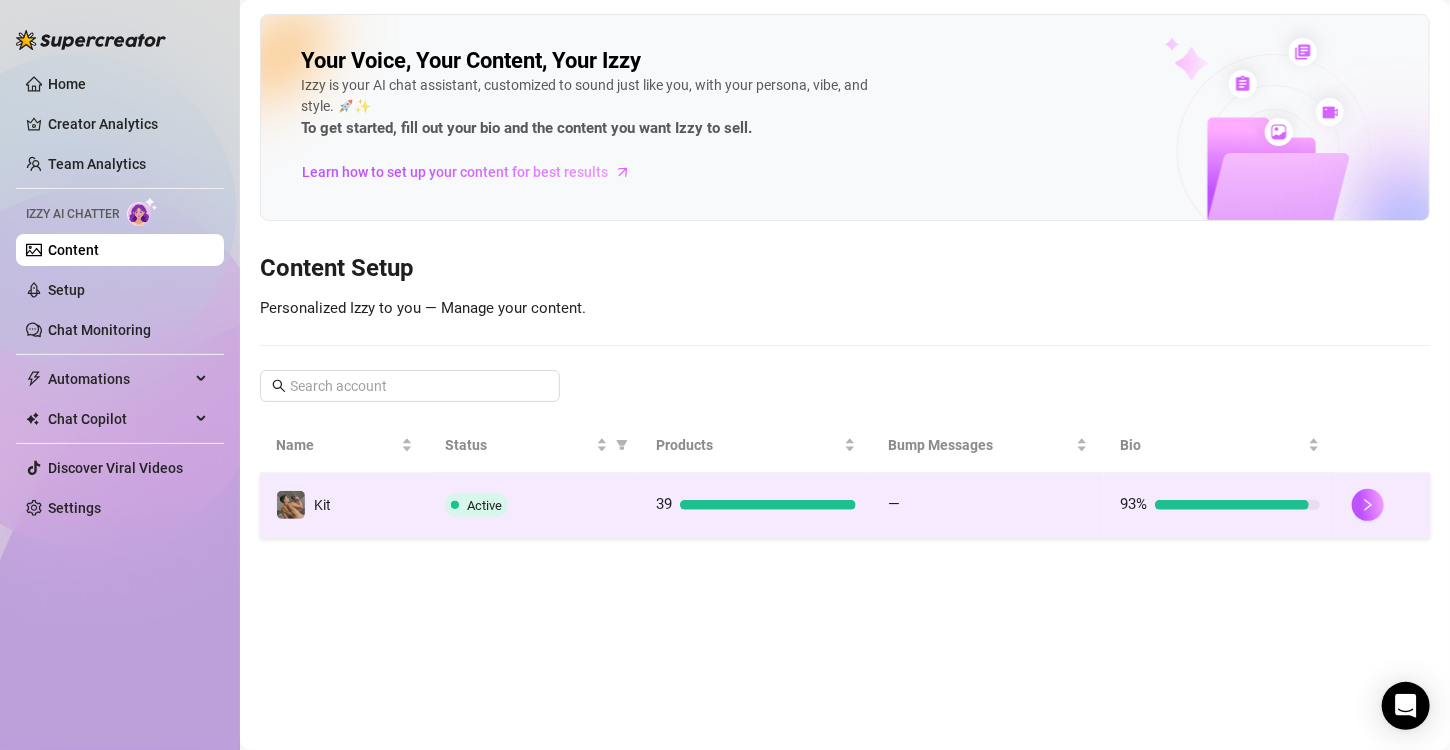 click on "—" at bounding box center [988, 505] 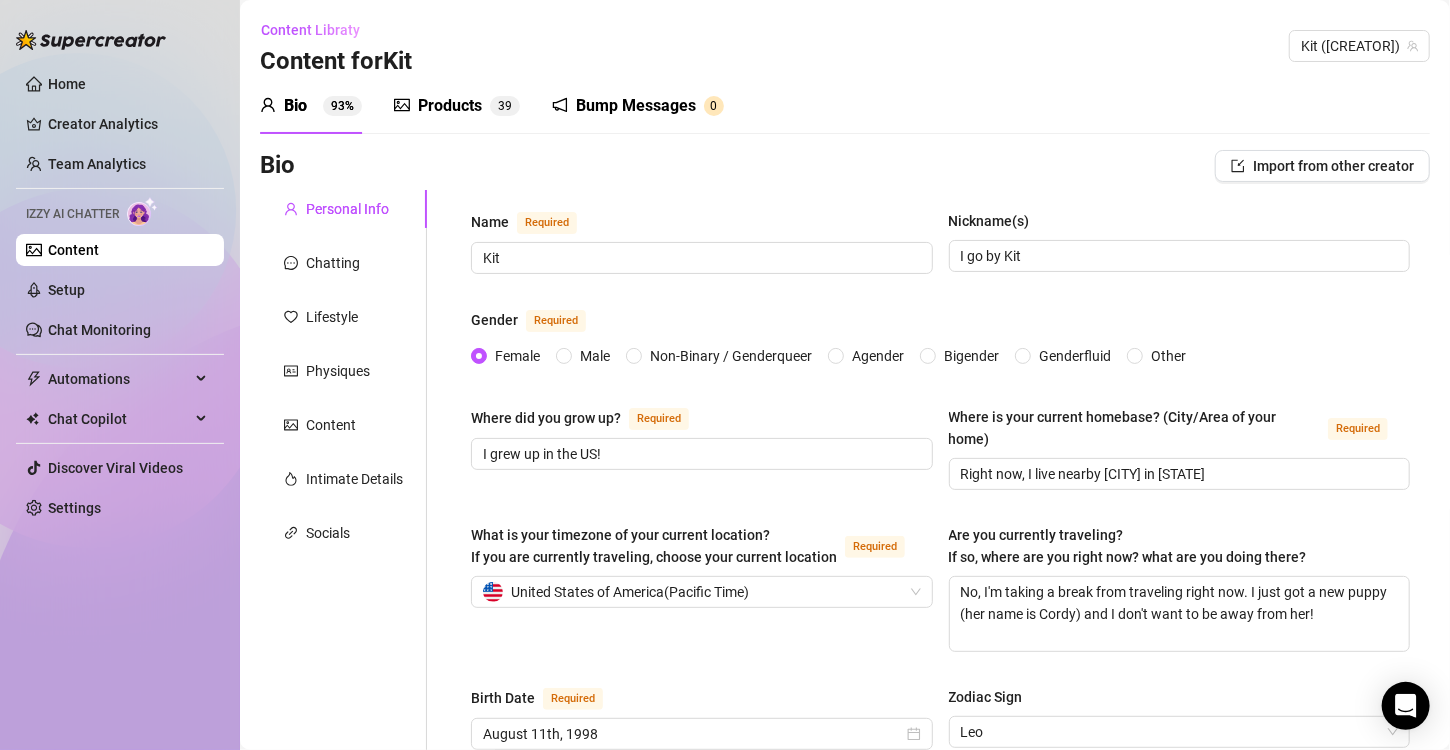click on "Bio   93%" at bounding box center [311, 106] 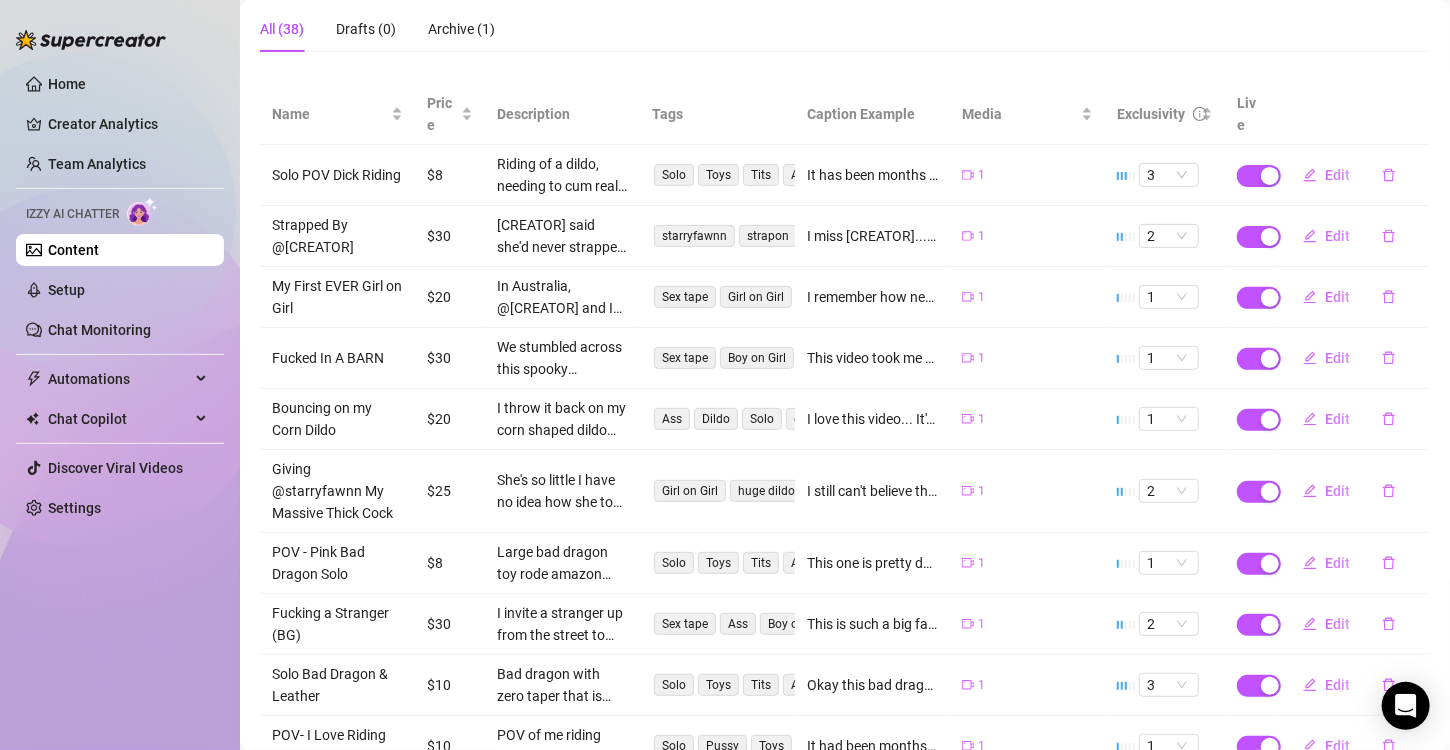 scroll, scrollTop: 324, scrollLeft: 0, axis: vertical 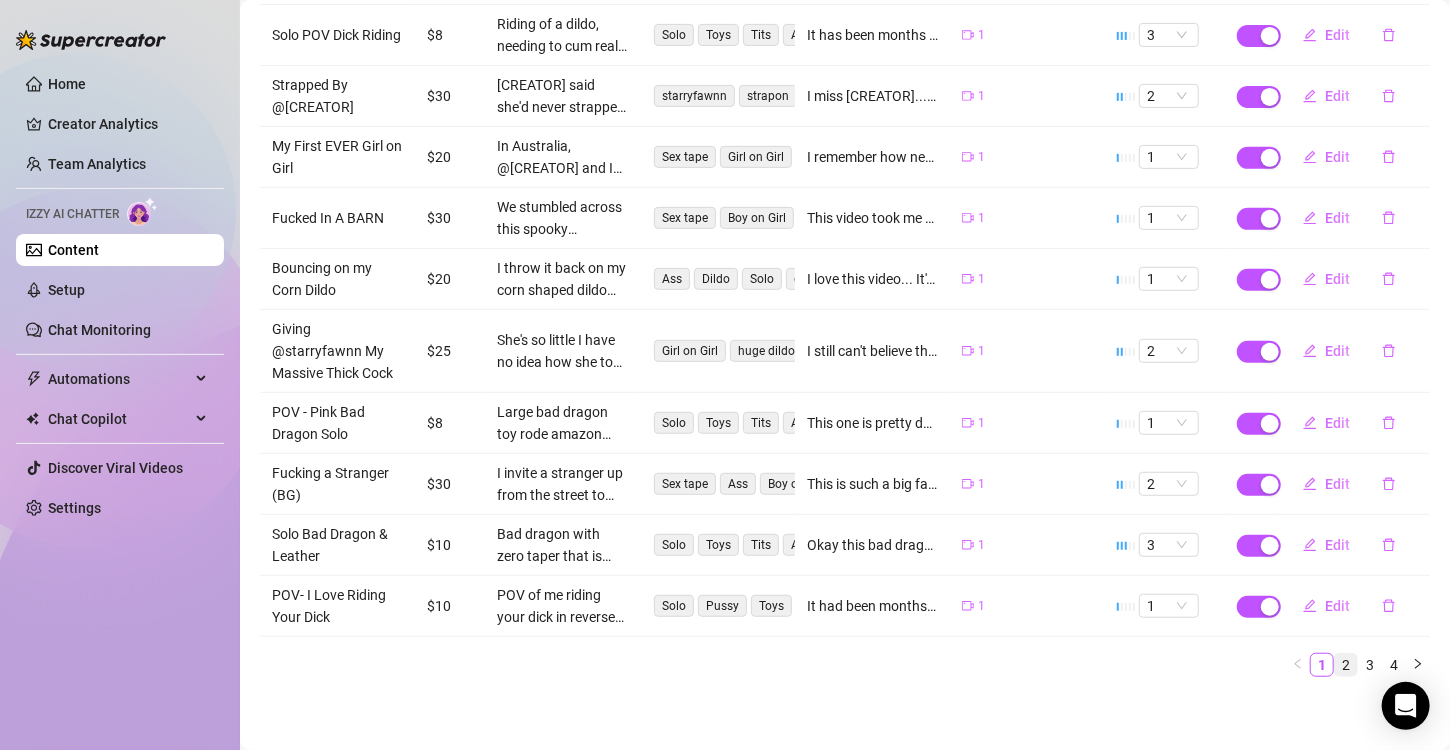 click on "2" at bounding box center [1346, 665] 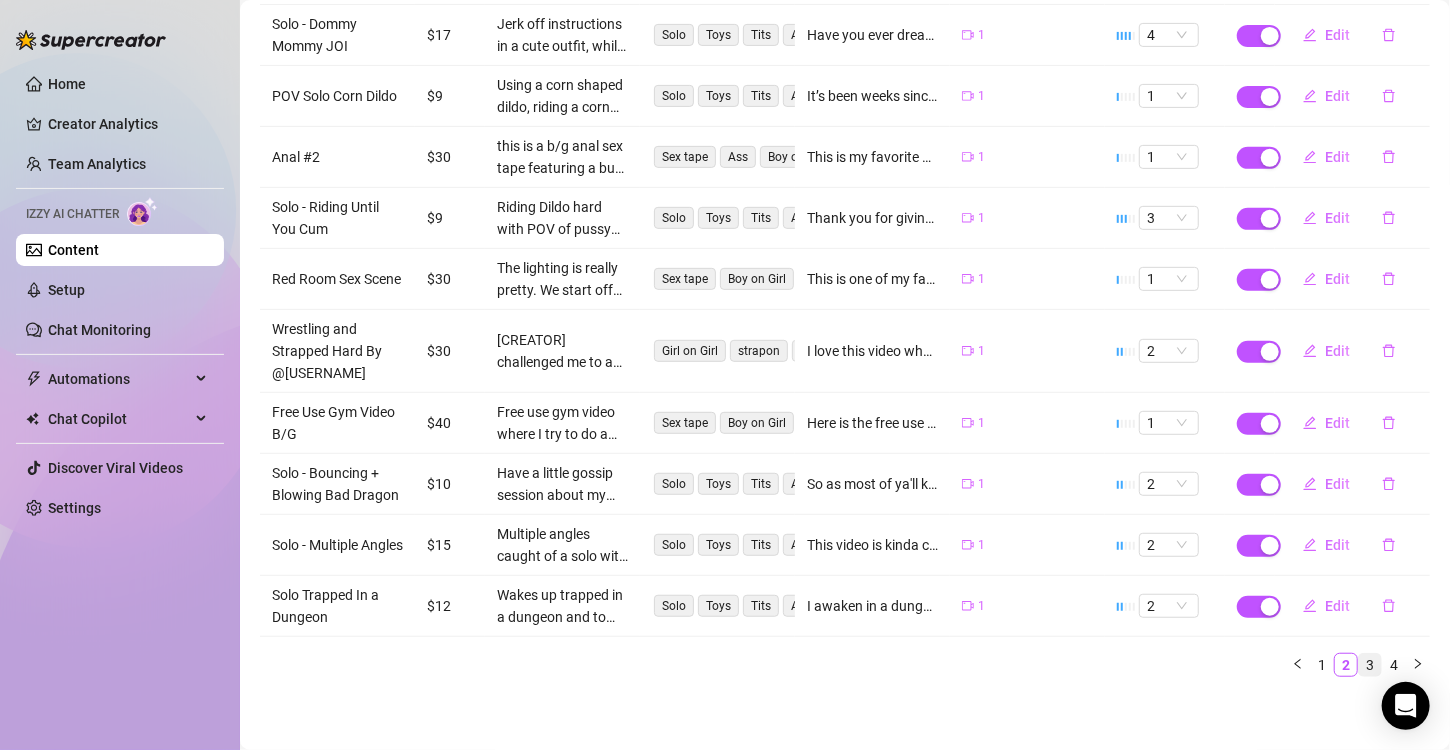 click on "3" at bounding box center [1370, 665] 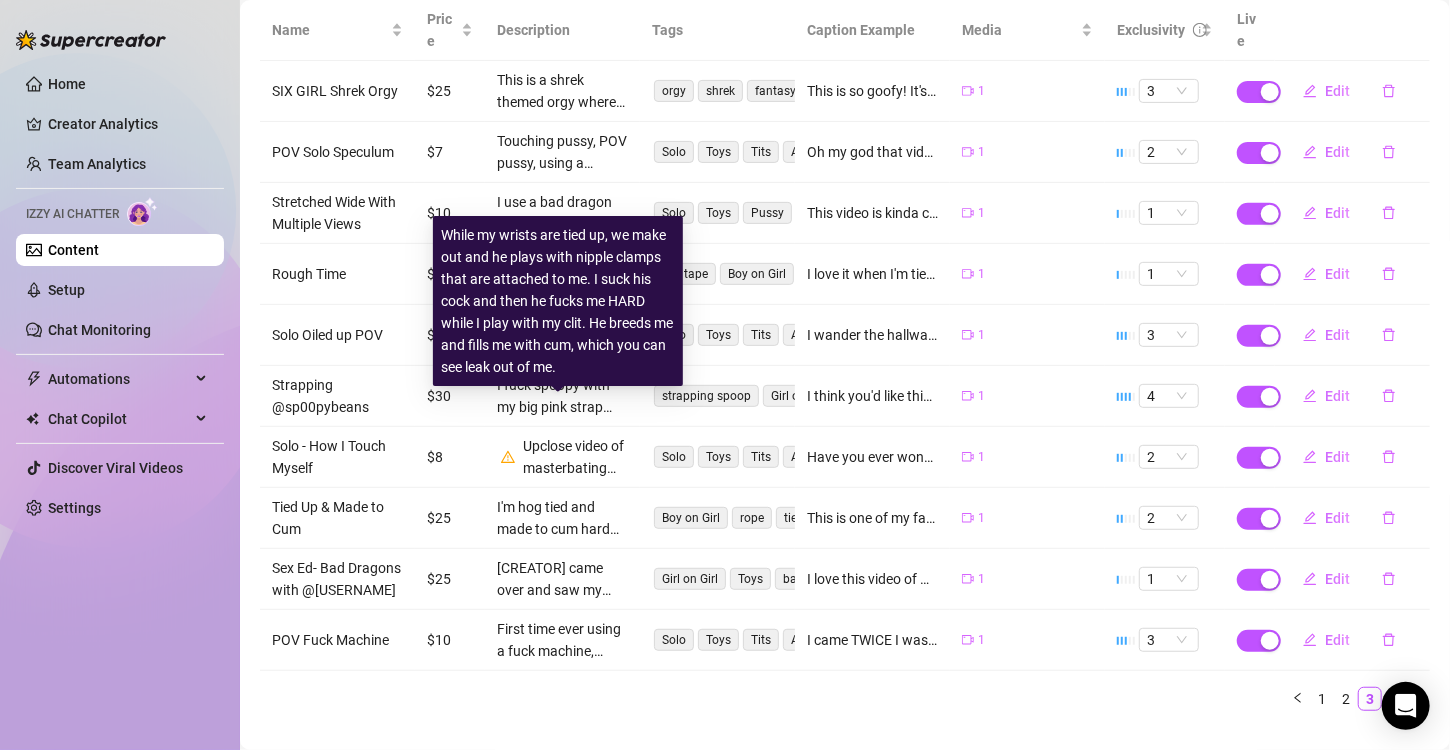 scroll, scrollTop: 324, scrollLeft: 0, axis: vertical 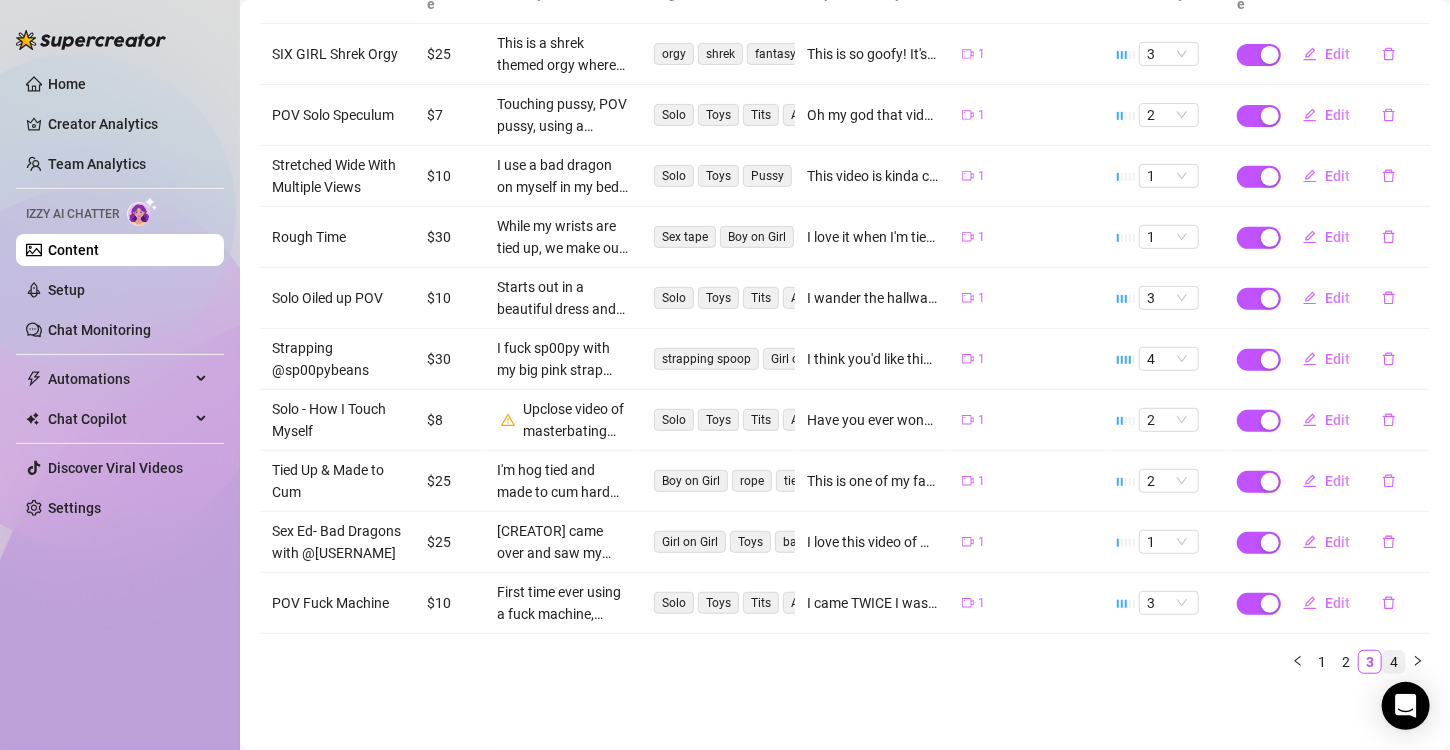 click on "4" at bounding box center [1394, 662] 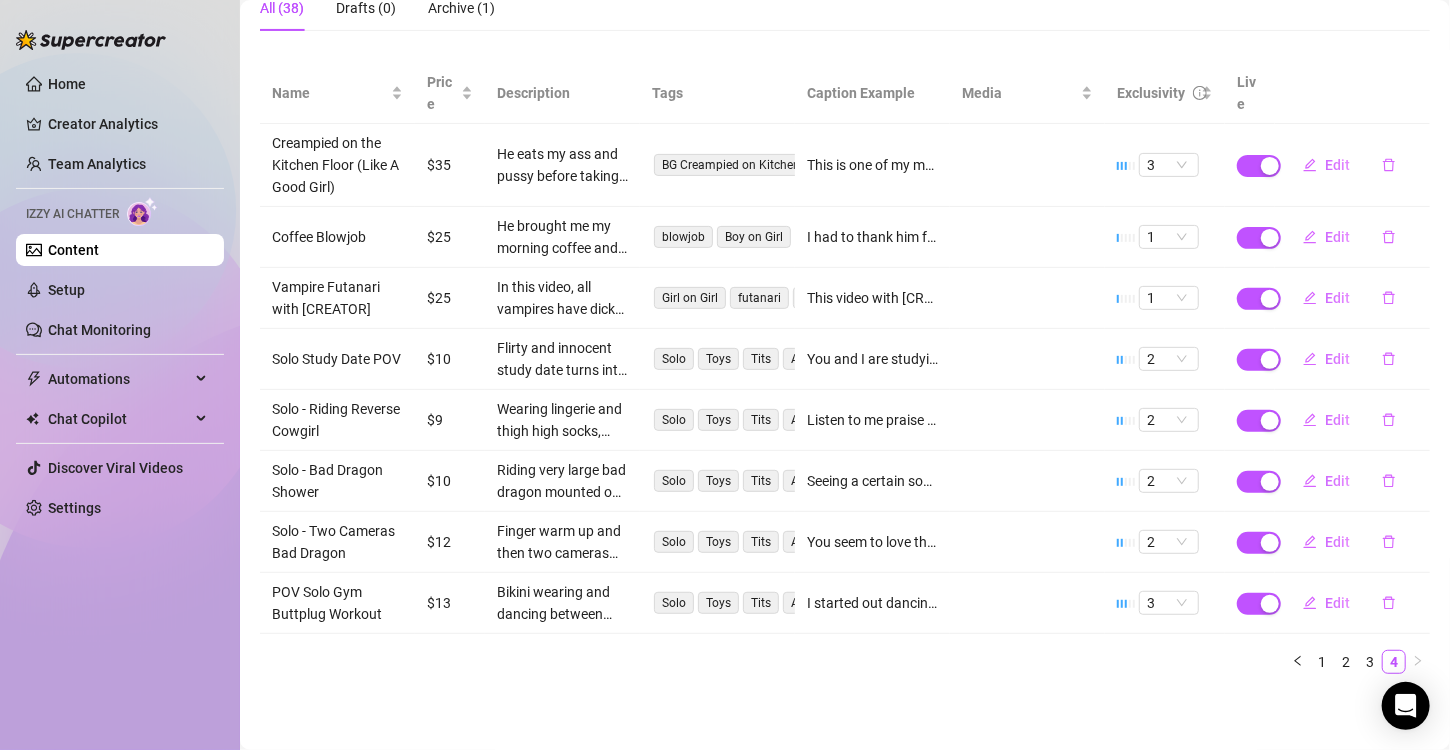scroll, scrollTop: 202, scrollLeft: 0, axis: vertical 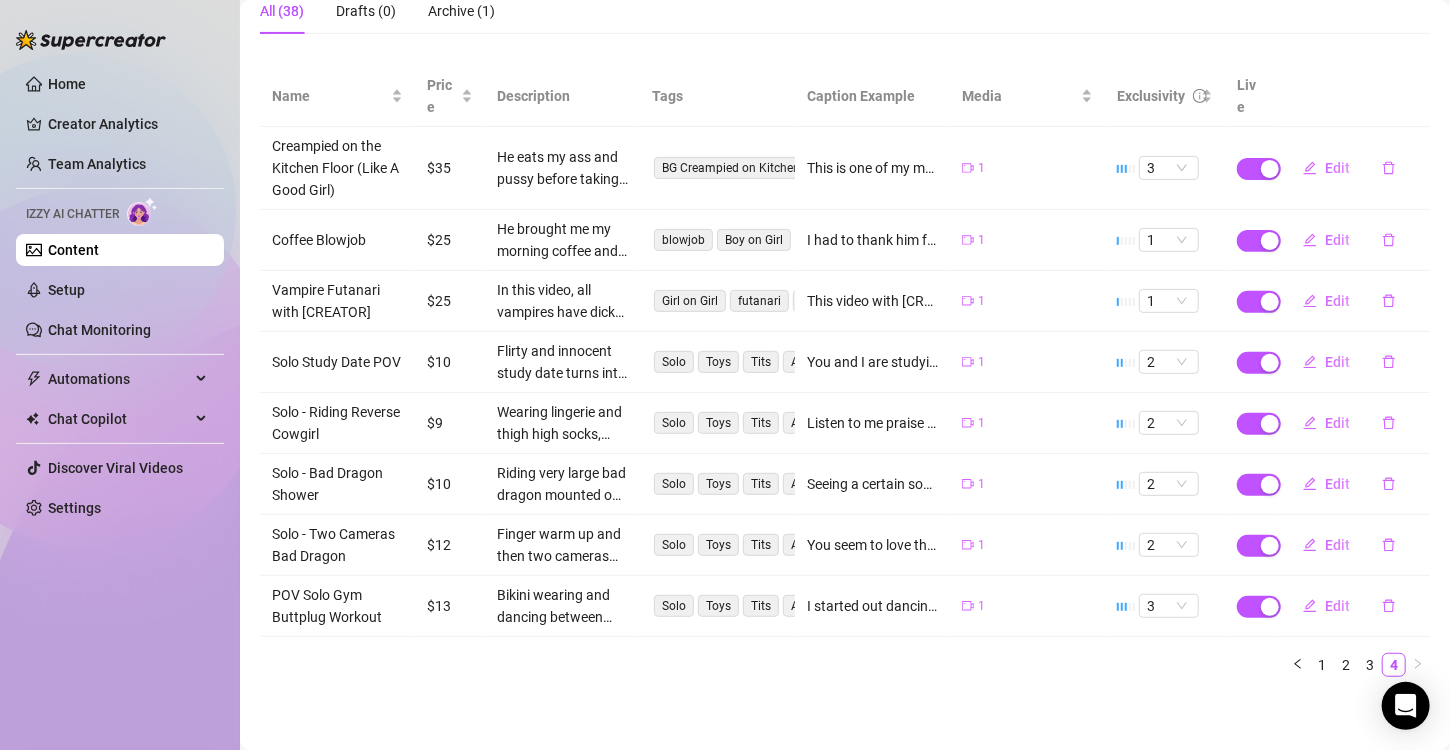 click on "All (38)" at bounding box center [282, 11] 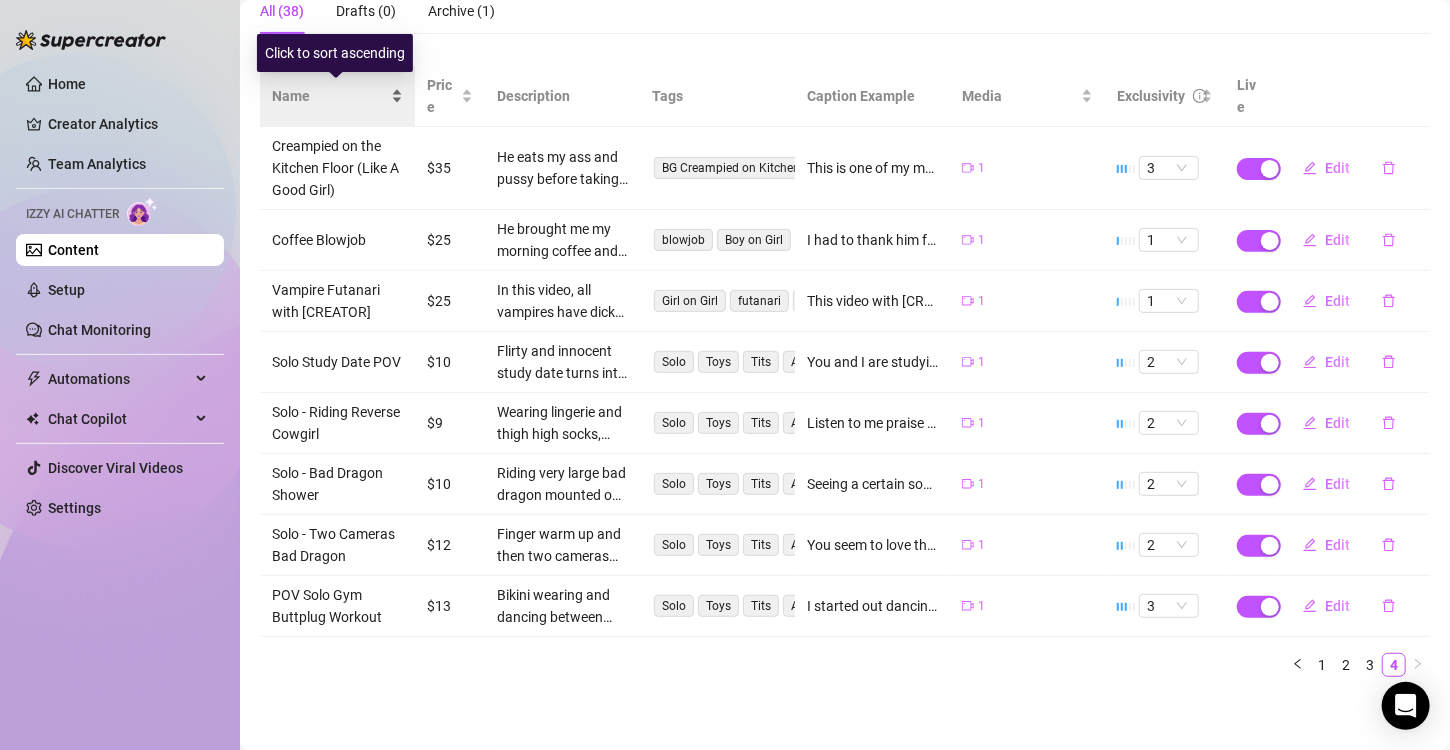 click on "Name" at bounding box center (329, 96) 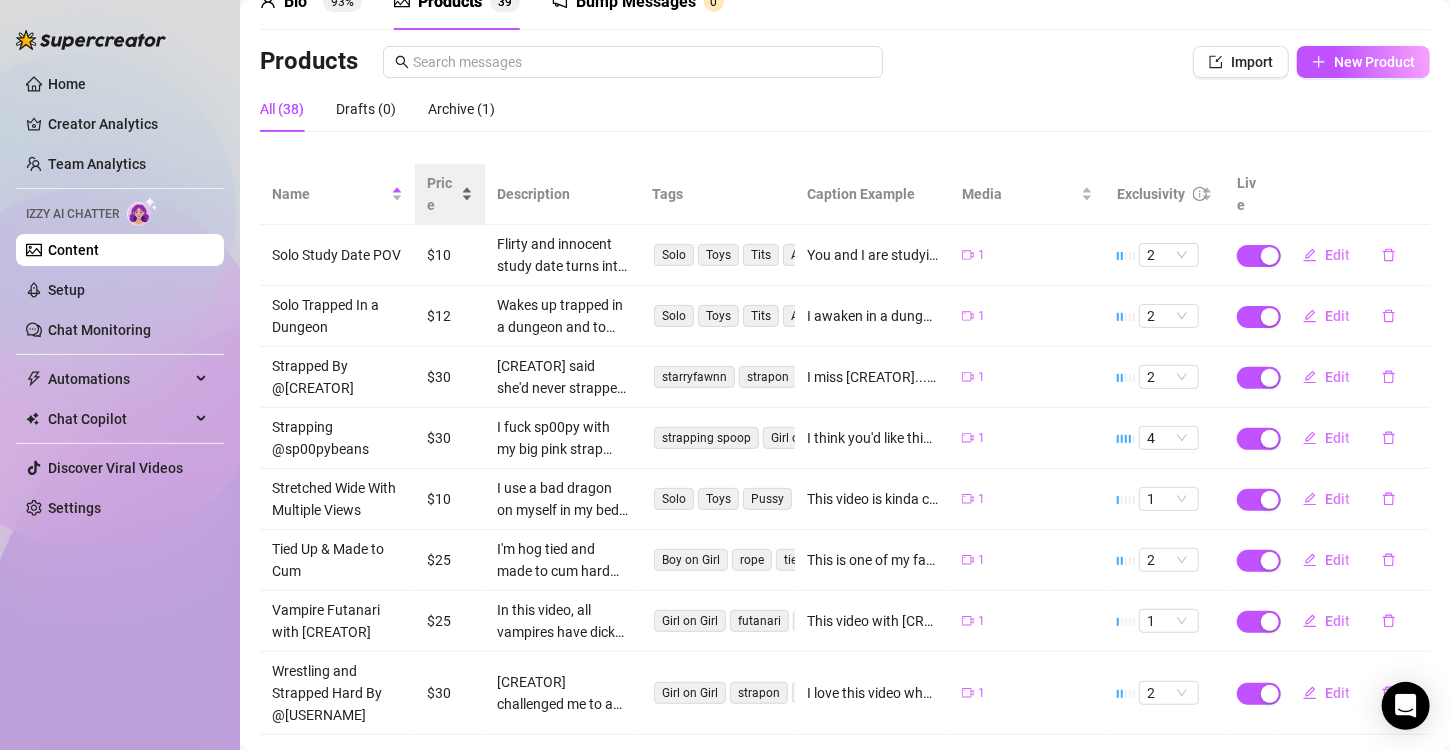 scroll, scrollTop: 100, scrollLeft: 0, axis: vertical 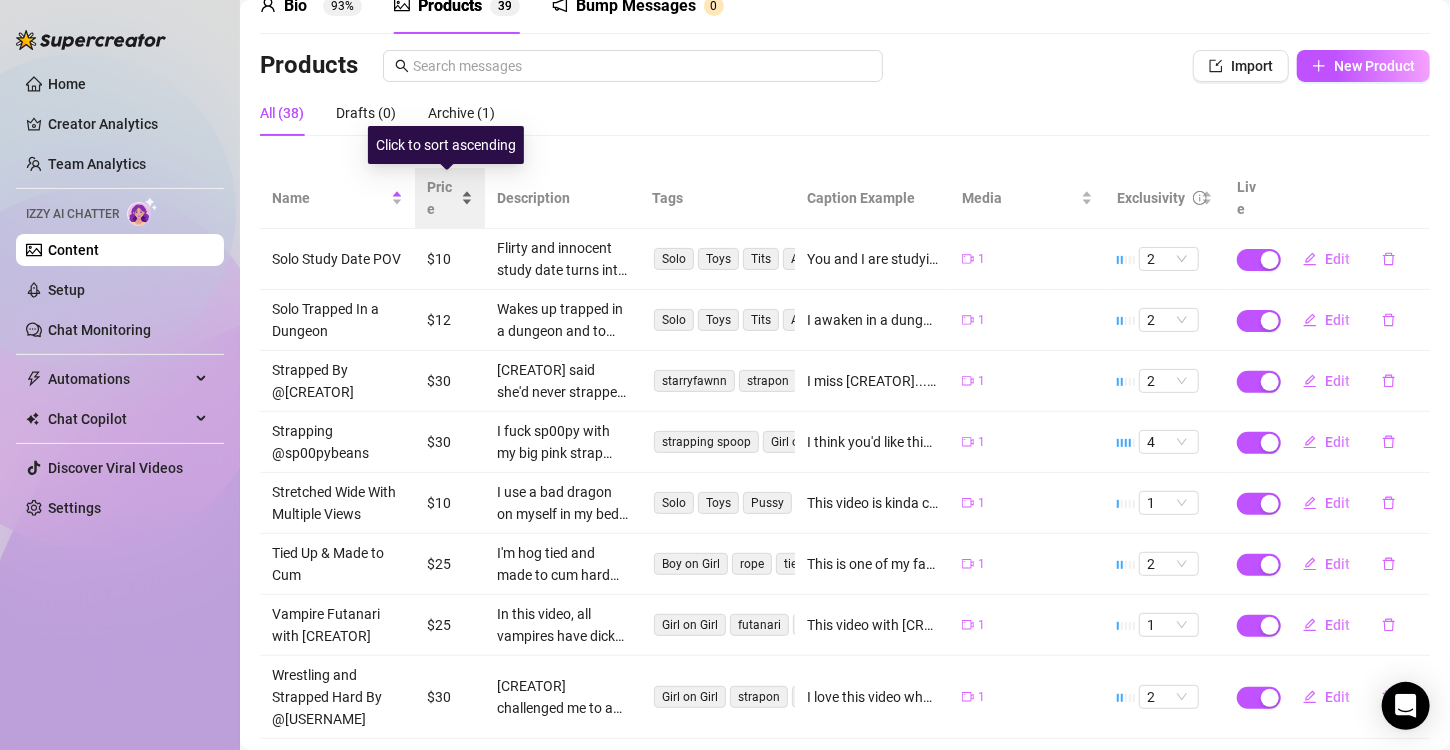 click on "Price" at bounding box center [442, 198] 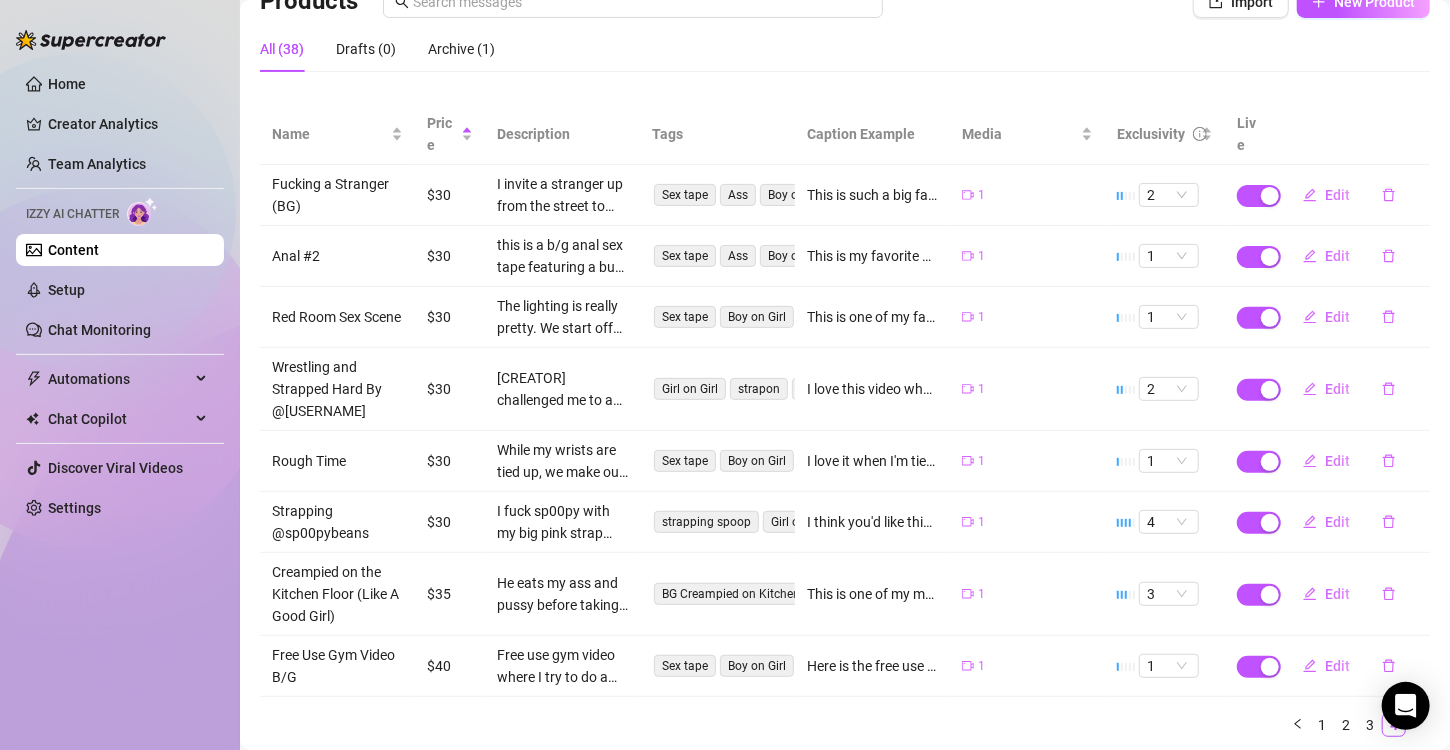 scroll, scrollTop: 200, scrollLeft: 0, axis: vertical 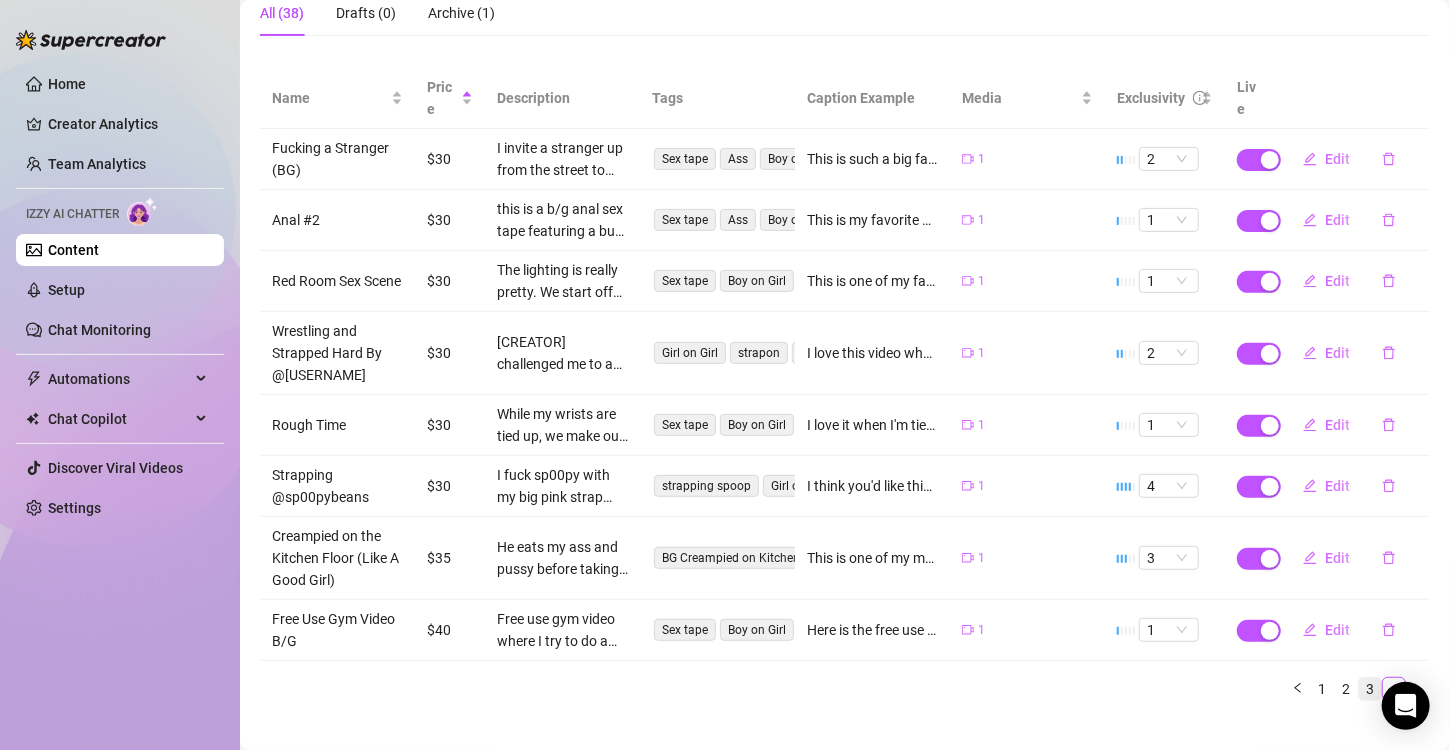 click on "3" at bounding box center [1370, 689] 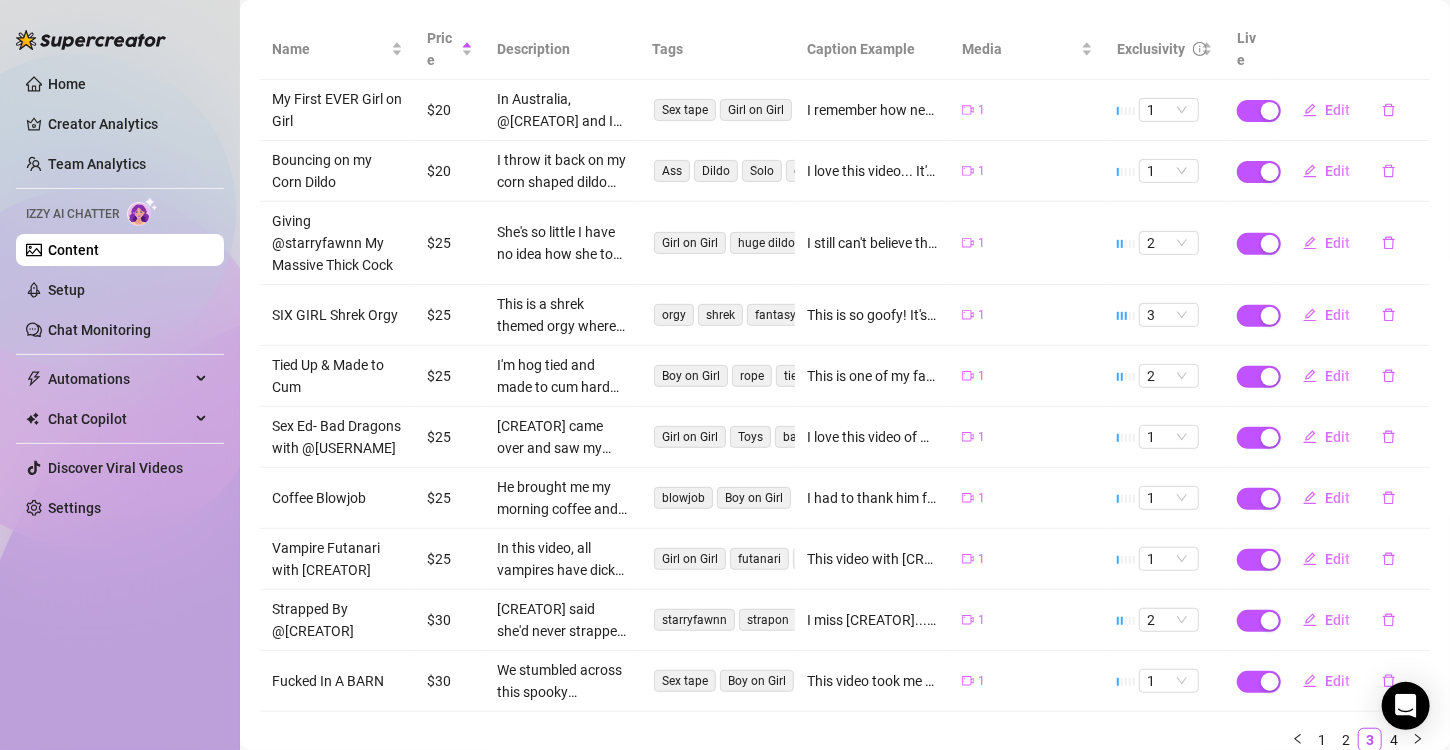 scroll, scrollTop: 346, scrollLeft: 0, axis: vertical 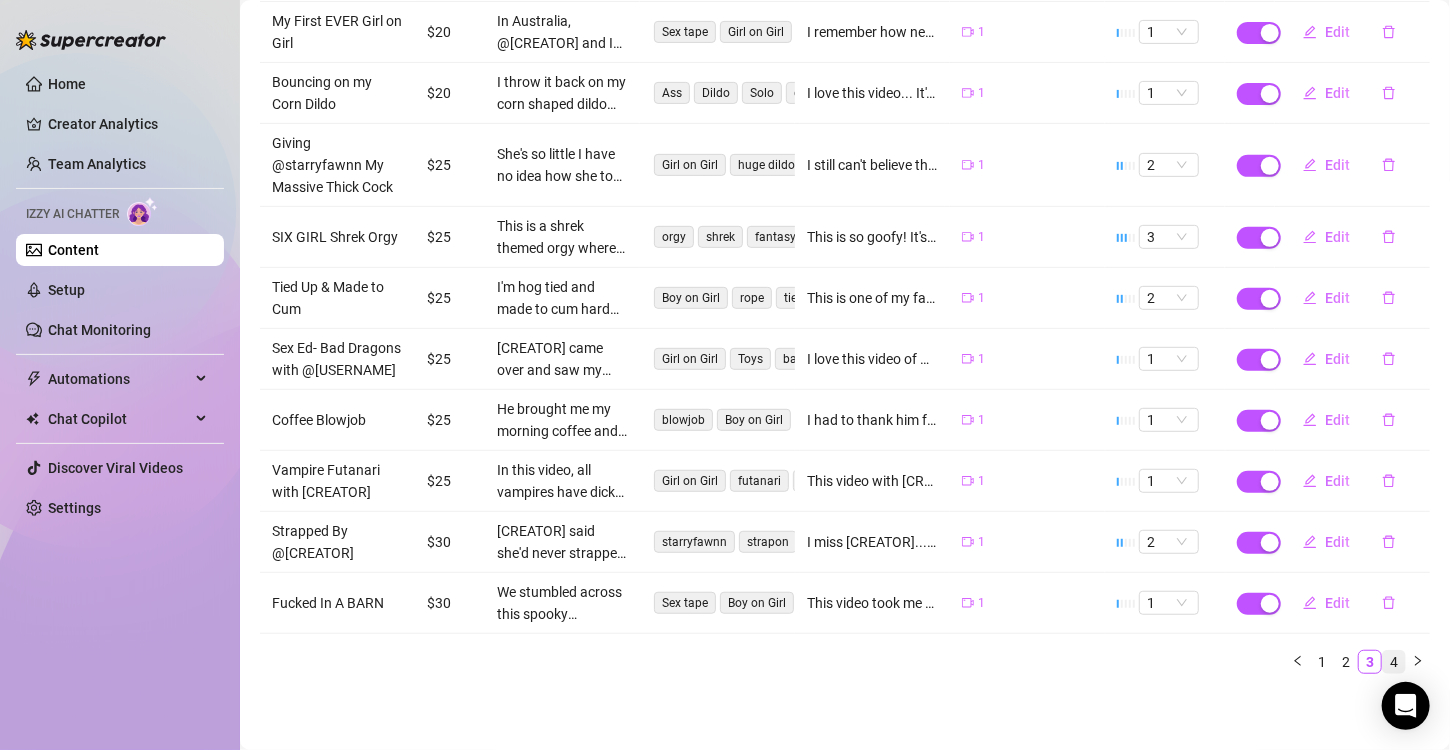 click on "4" at bounding box center [1394, 662] 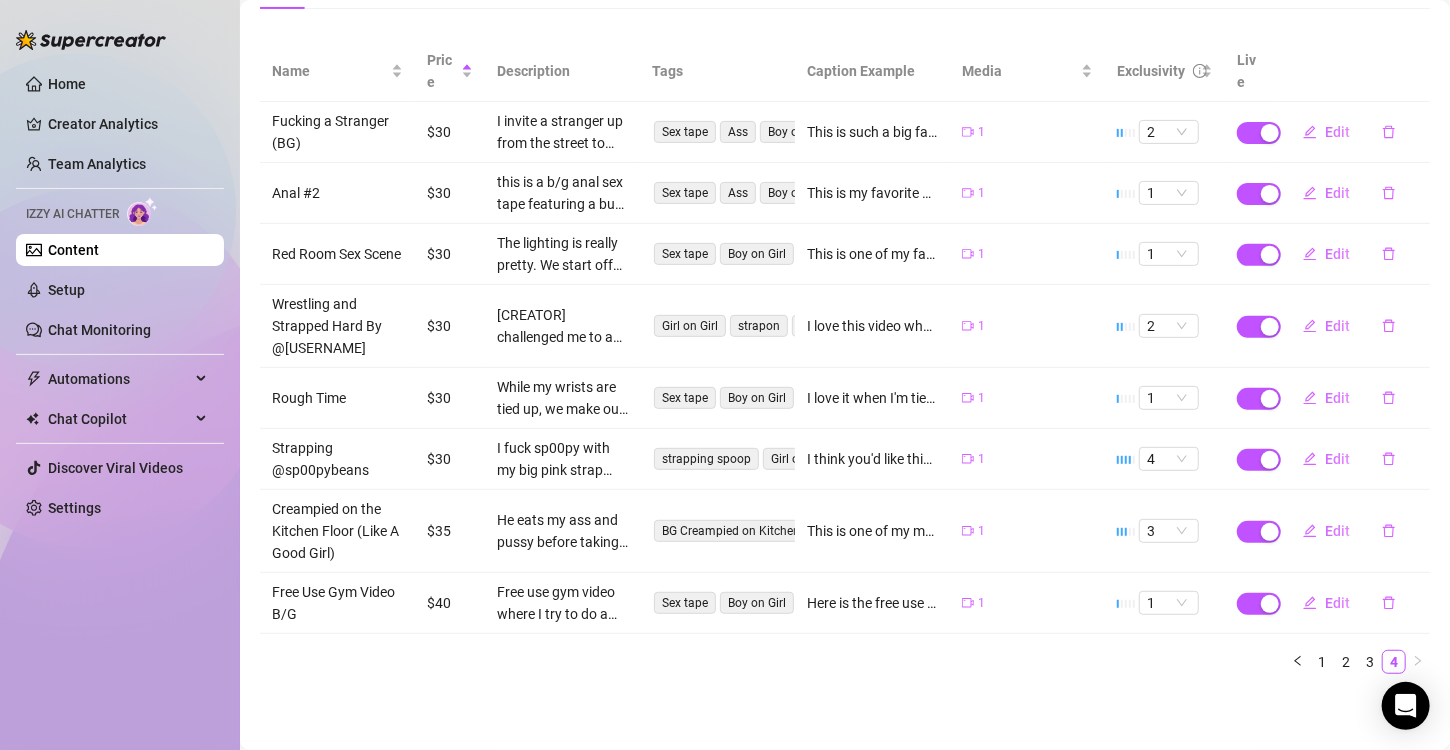 scroll, scrollTop: 224, scrollLeft: 0, axis: vertical 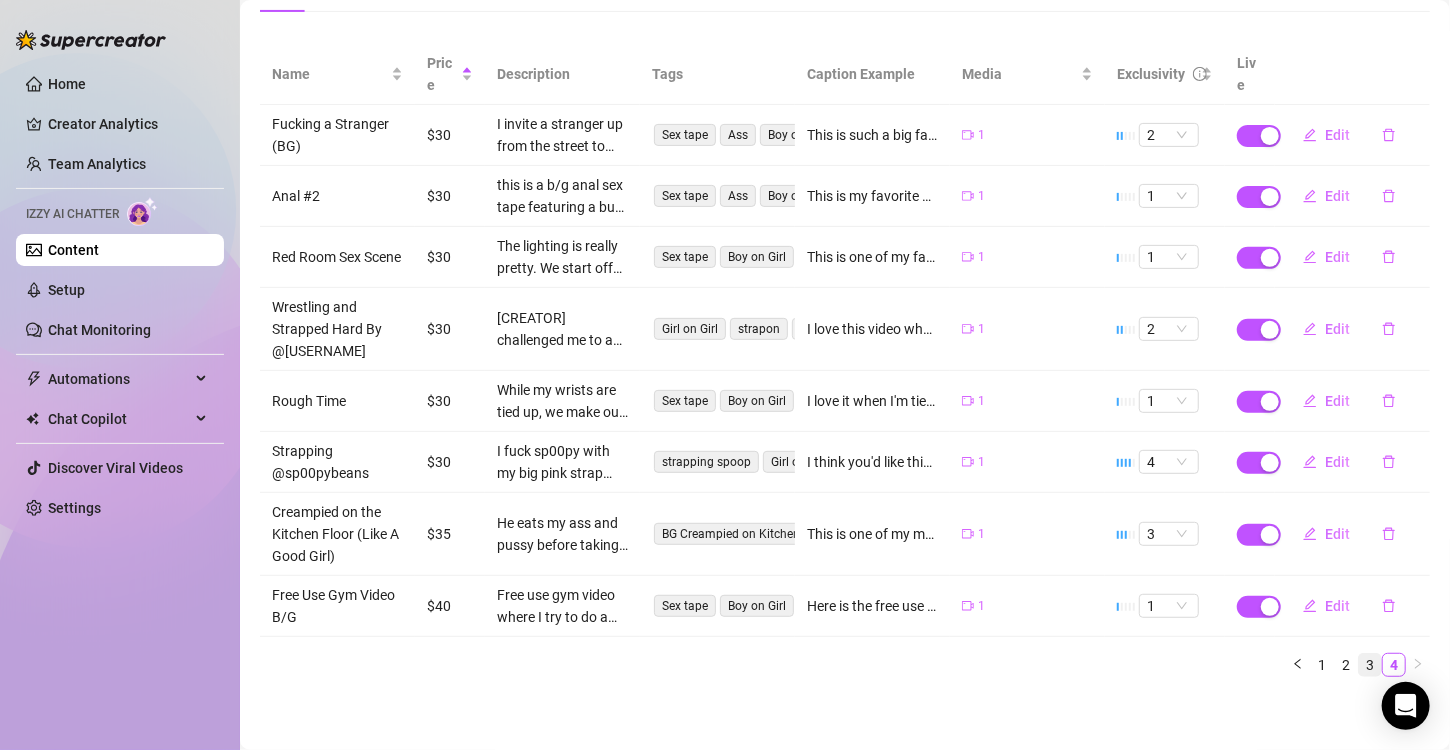 click on "3" at bounding box center [1370, 665] 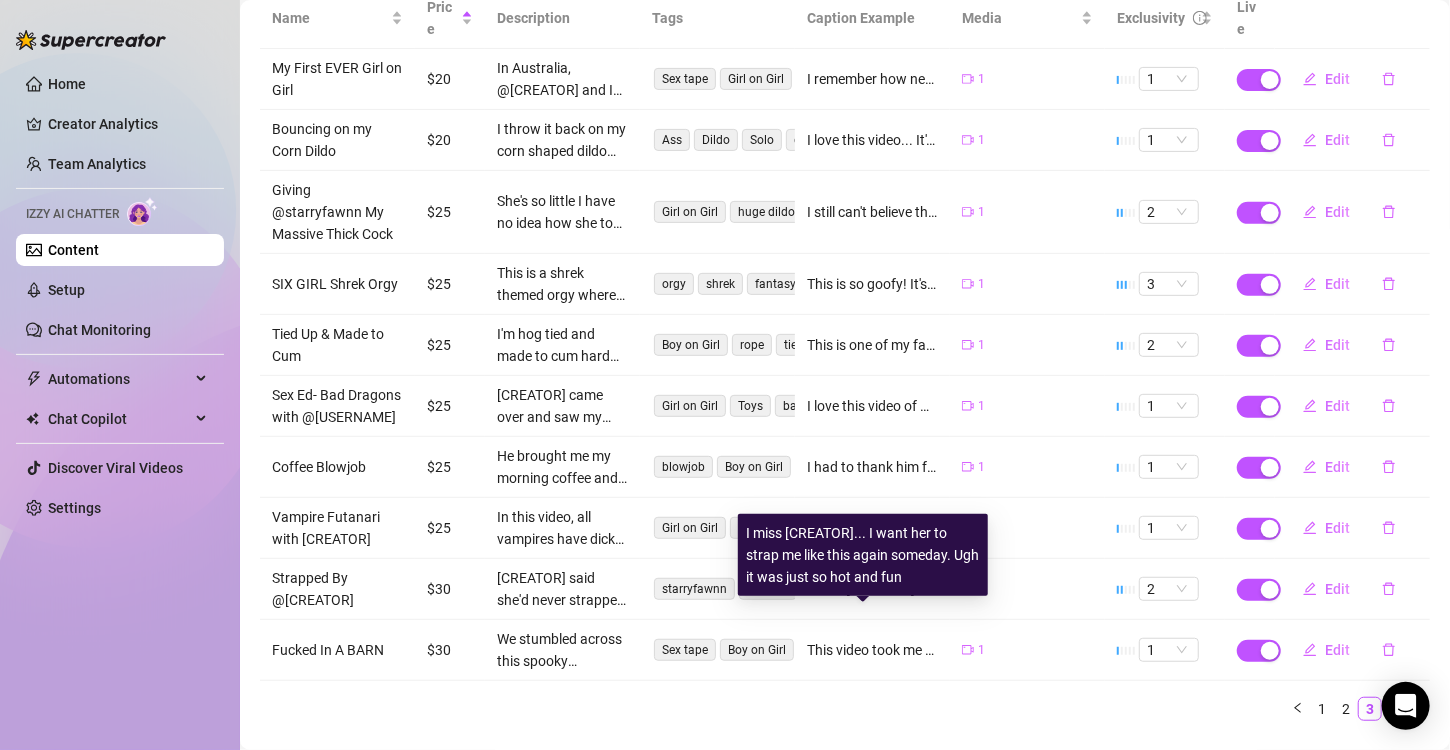 scroll, scrollTop: 346, scrollLeft: 0, axis: vertical 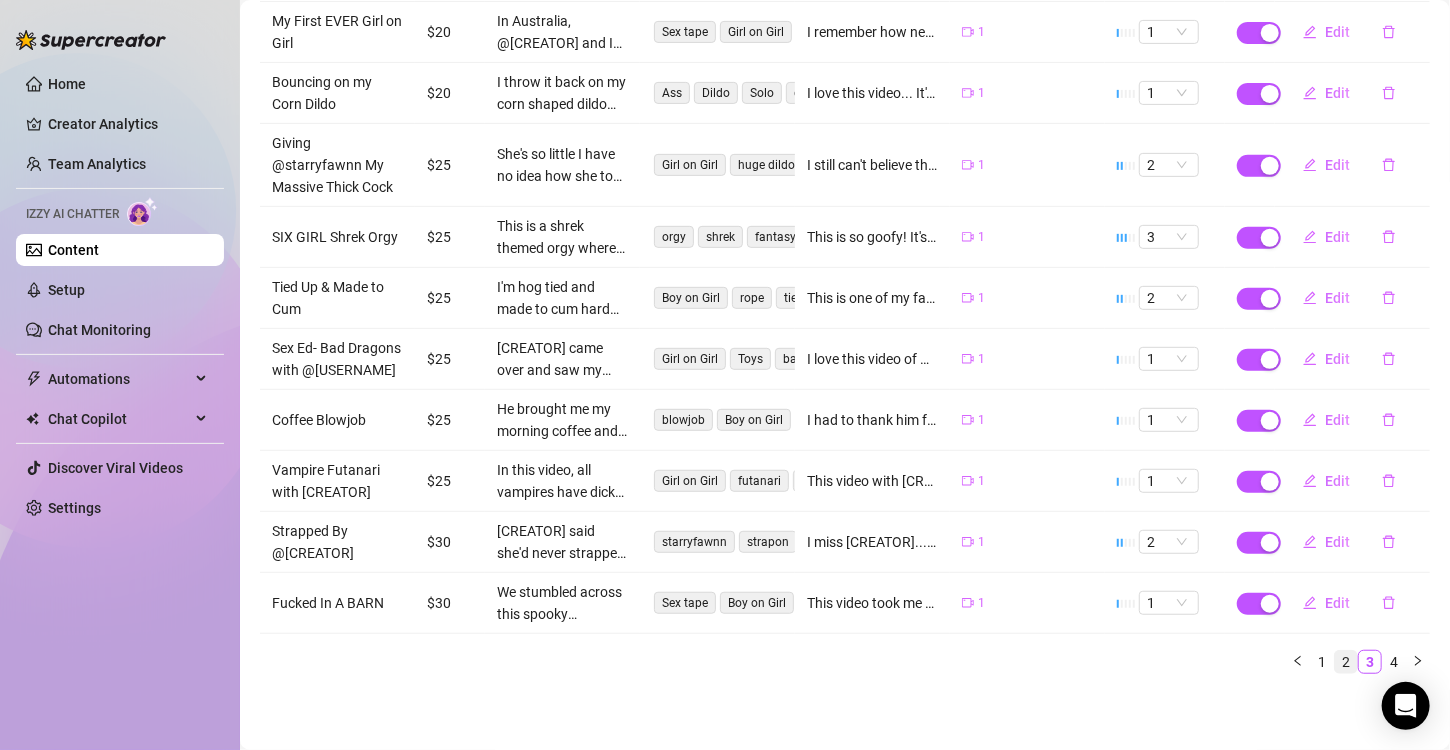 click on "2" at bounding box center (1346, 662) 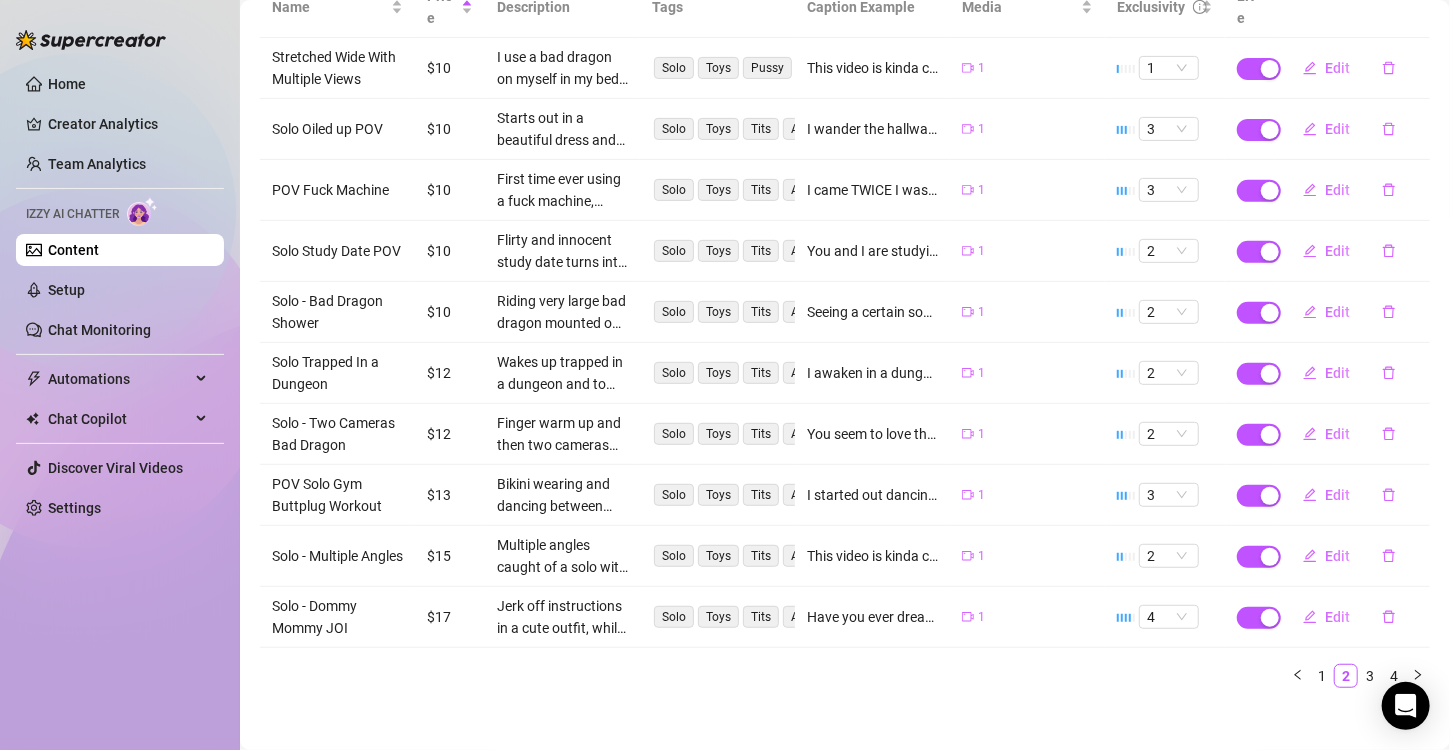 scroll, scrollTop: 302, scrollLeft: 0, axis: vertical 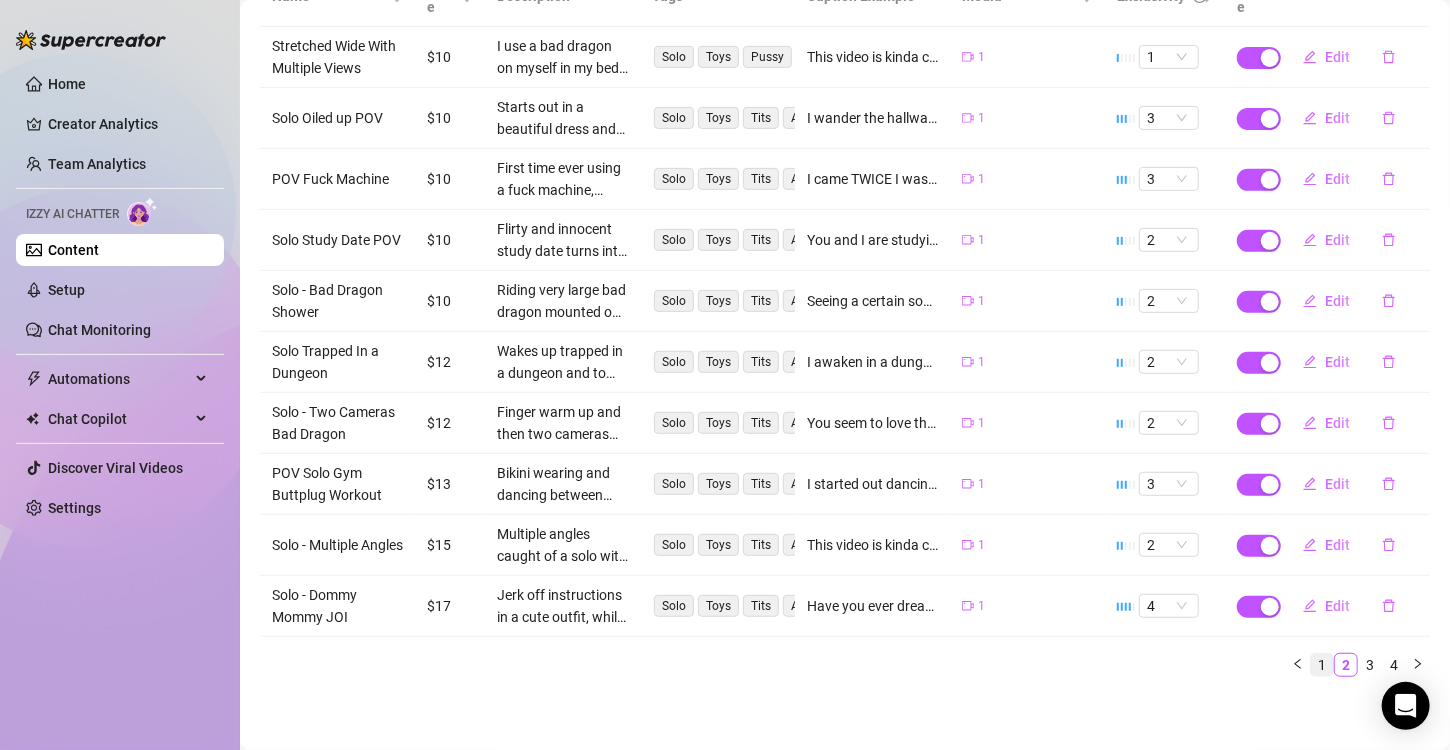 click on "1" at bounding box center [1322, 665] 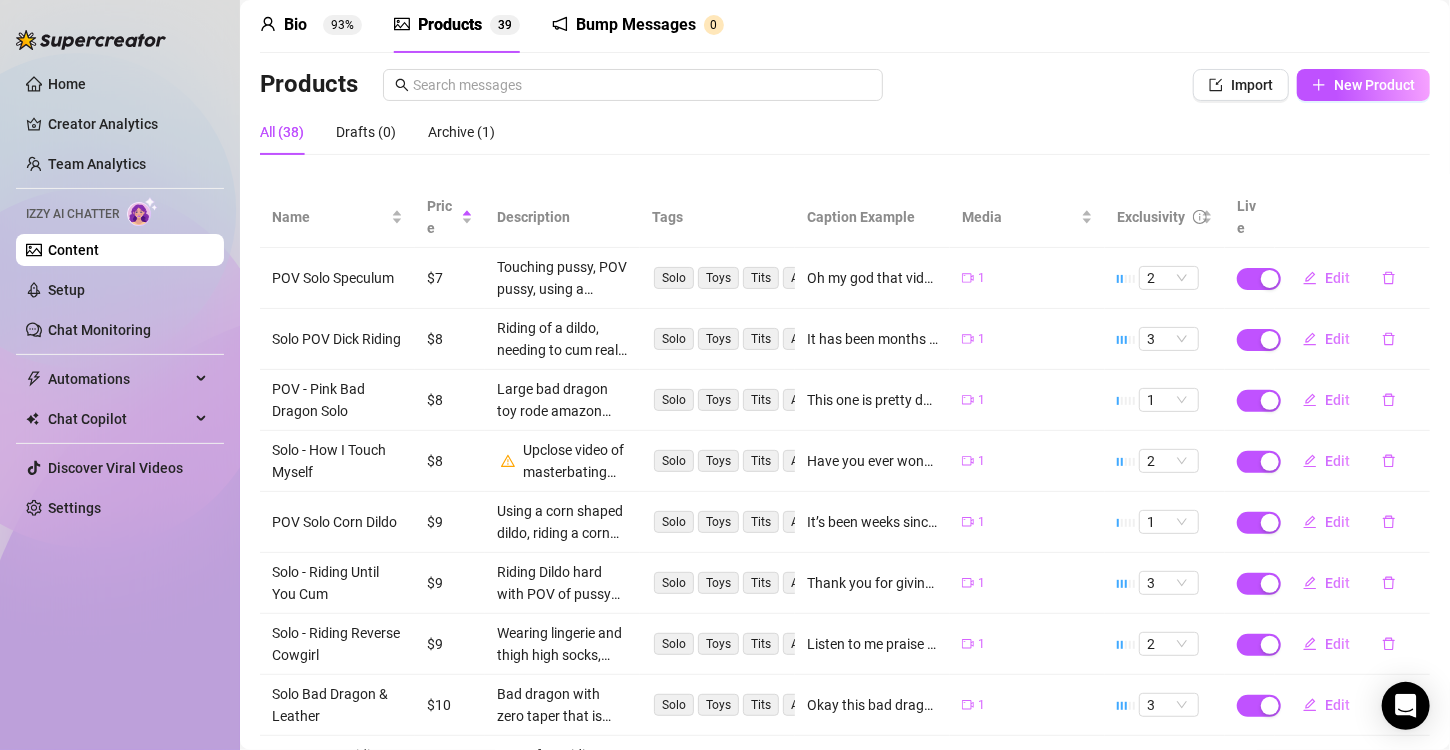 scroll, scrollTop: 202, scrollLeft: 0, axis: vertical 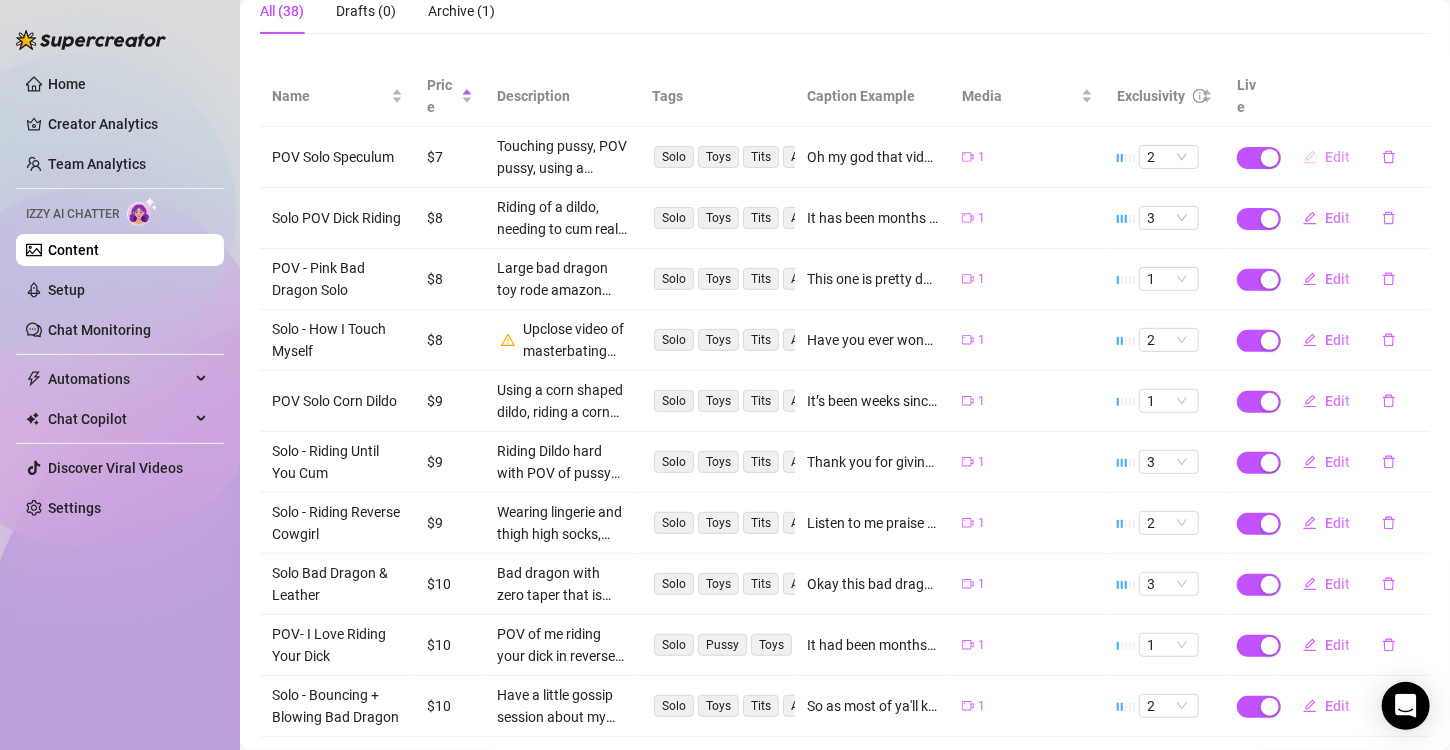 click on "Edit" at bounding box center (1337, 157) 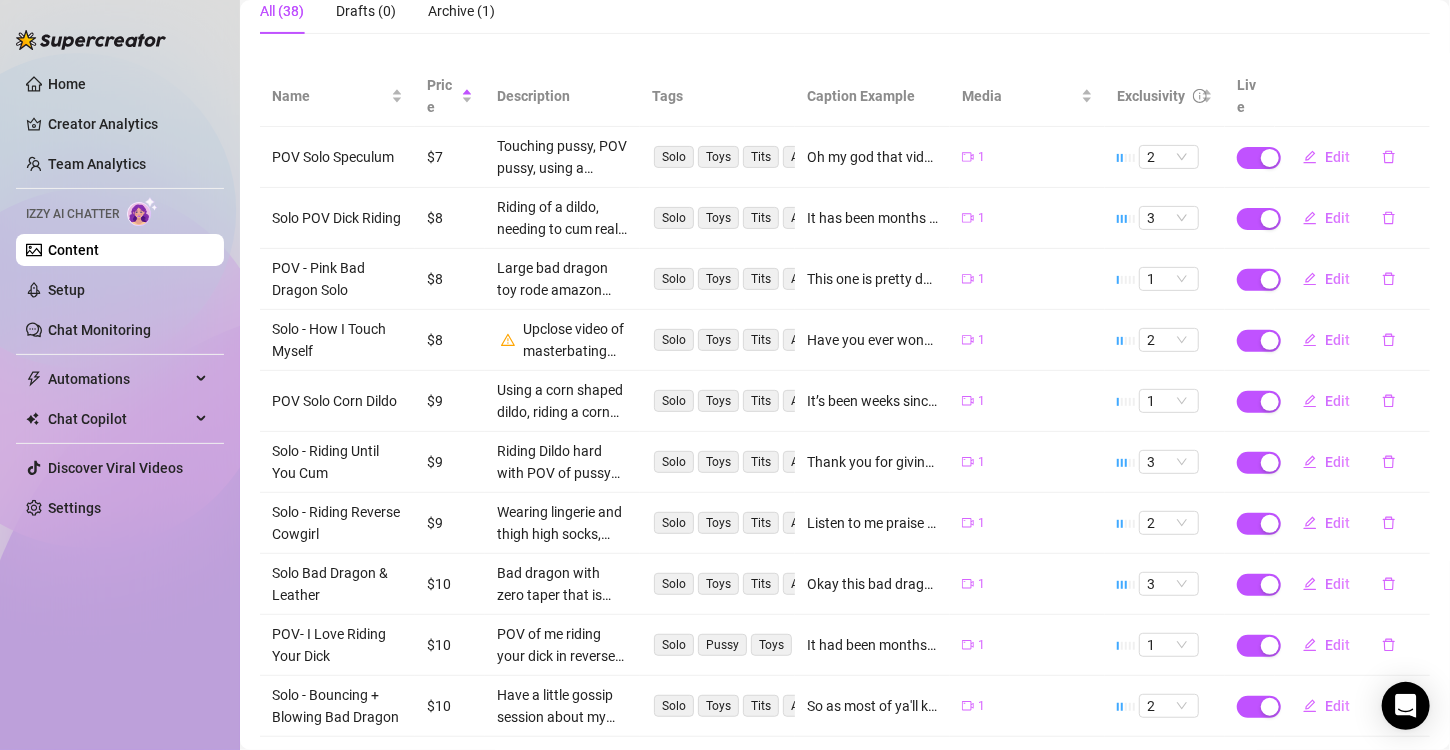 type on "Oh my god that video with @[USERNAME] really awakened something in me... I think I have a total thing for opening myself up like this?? Cumming while I'm wide open?? WHY IS THIS SO HOT PLEASE SEND HELP
Anyway, watch me flick the bean with a speculum opening me wide. You can see every inch of my gorgeous pussy :)" 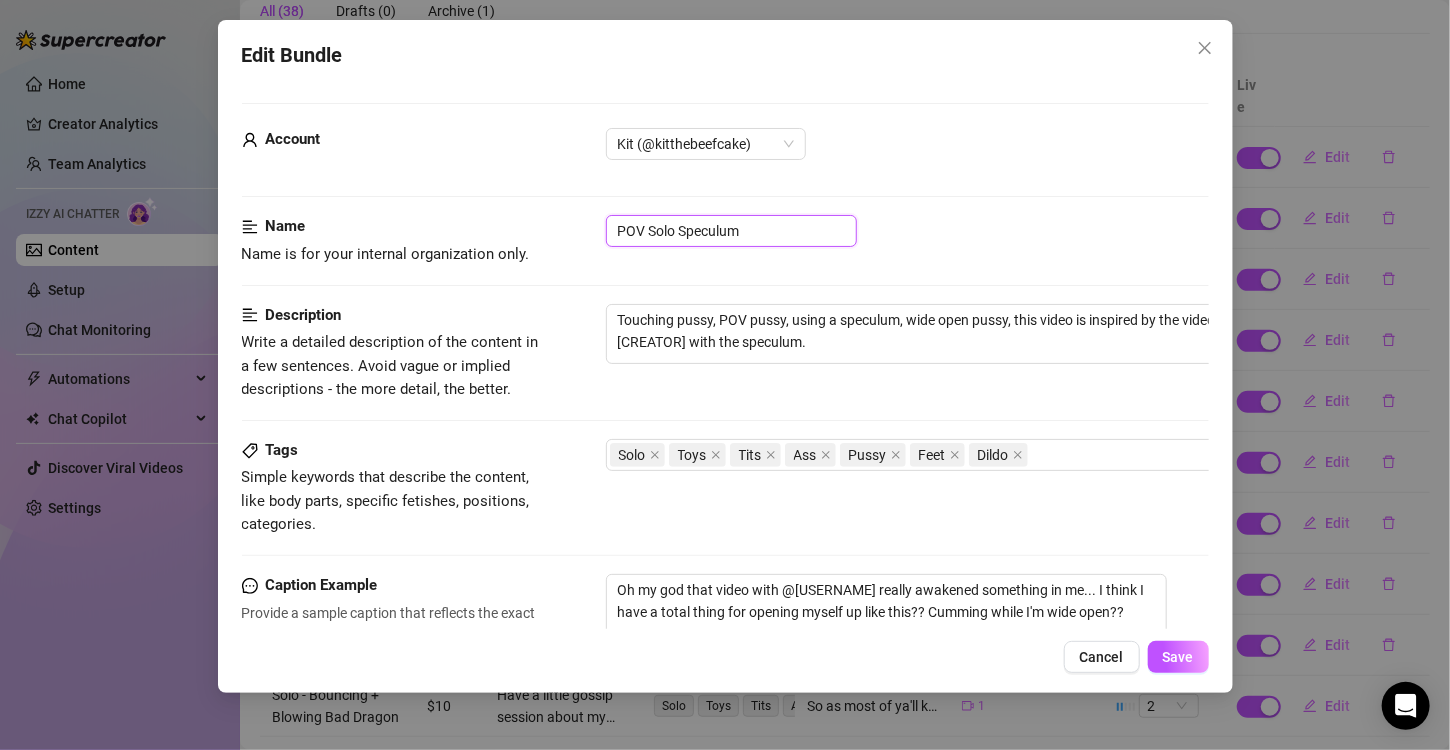 click on "POV Solo Speculum" at bounding box center [731, 231] 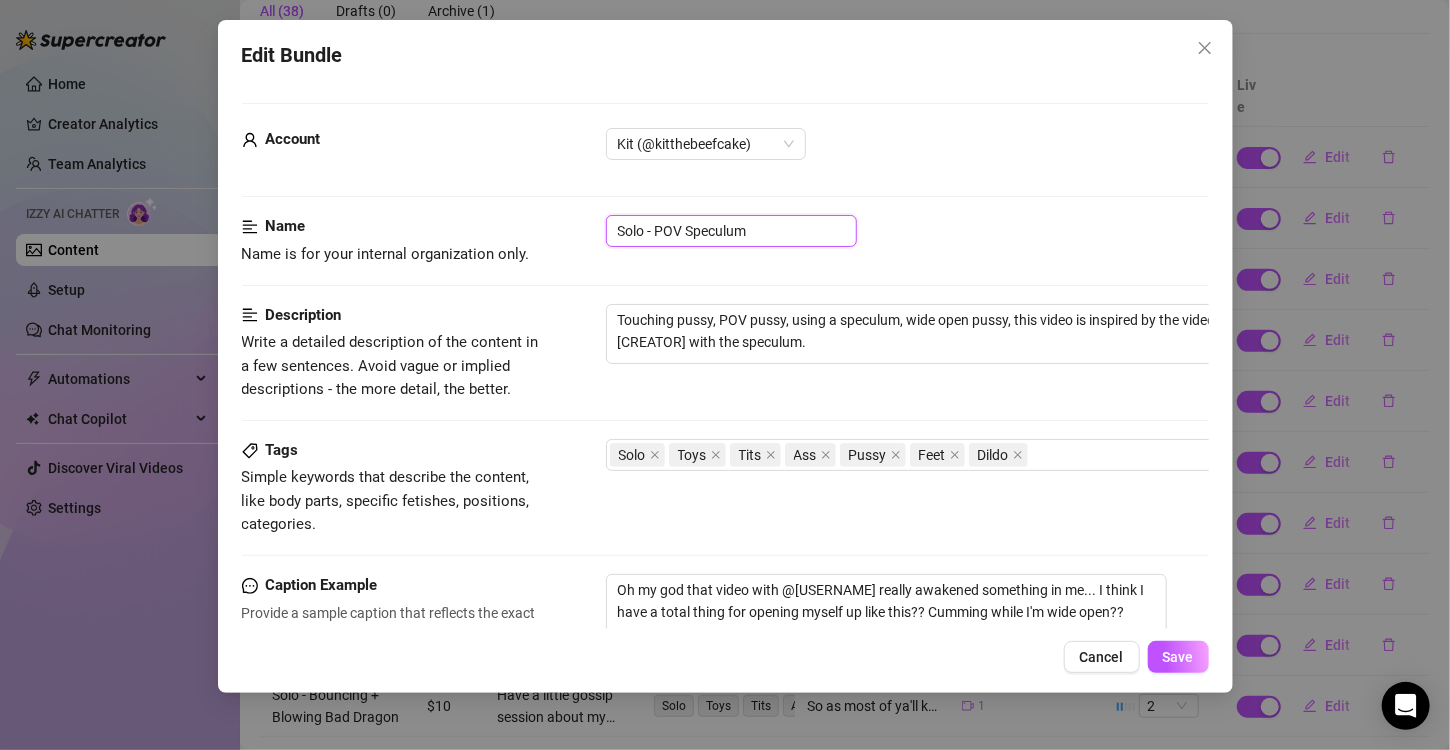 type on "Solo - POV Speculum" 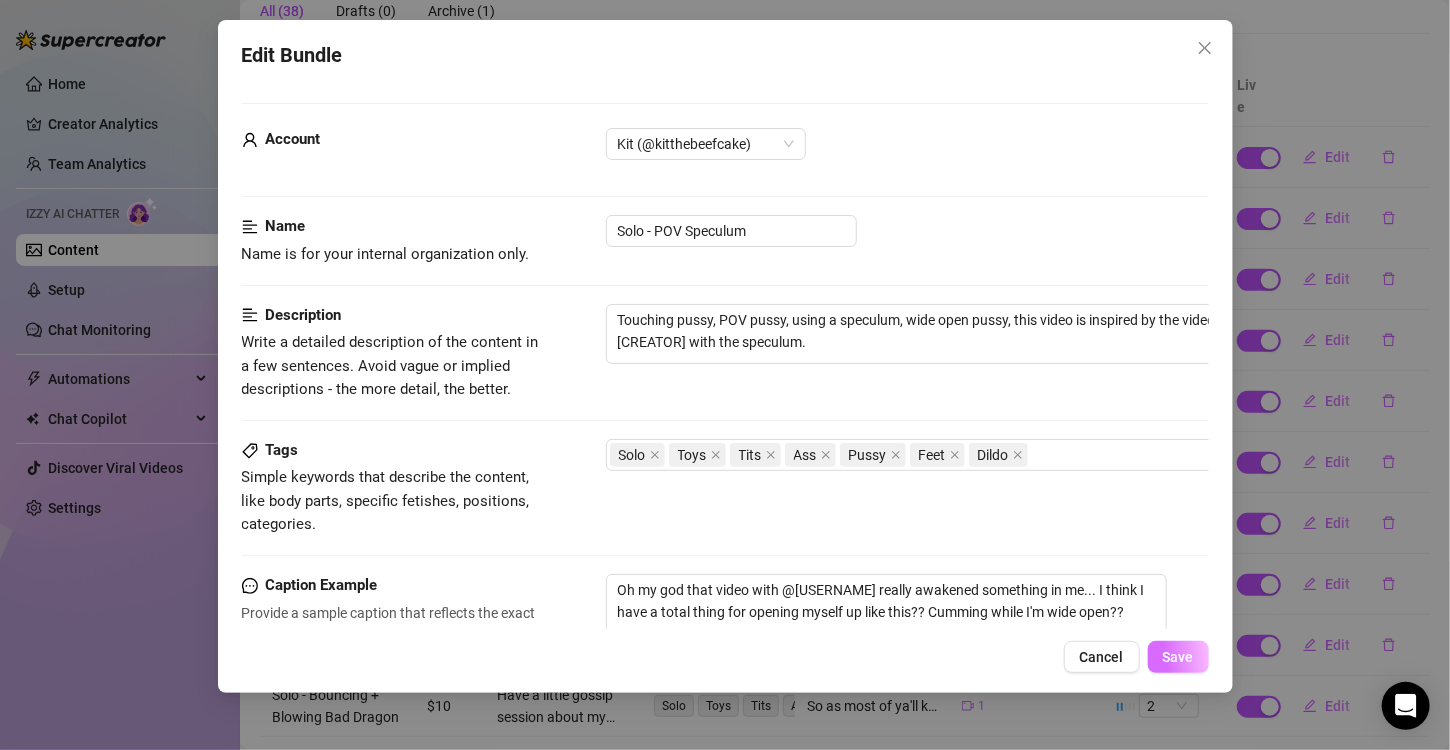 click on "Save" at bounding box center (1178, 657) 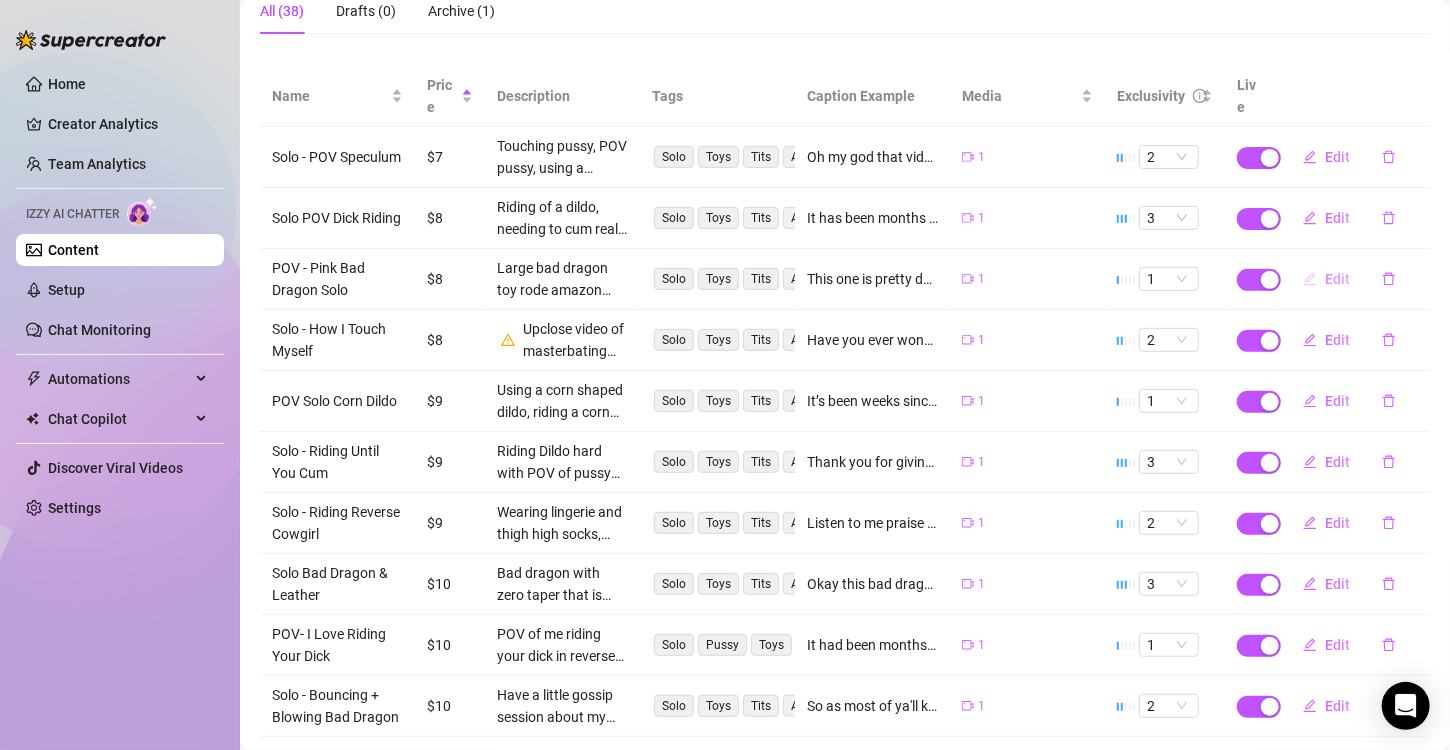 click on "Edit" at bounding box center [1337, 279] 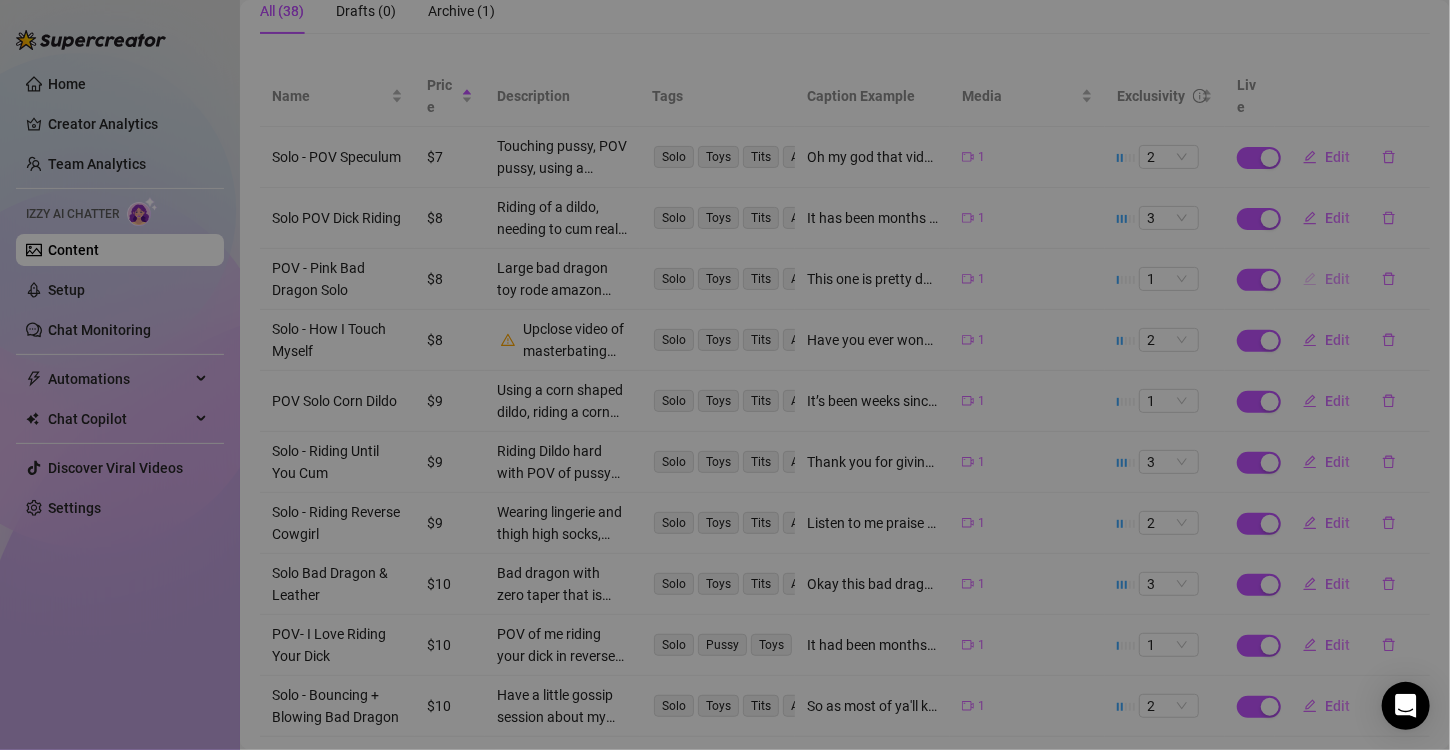 type on "This one is pretty dang hot!!! I ride my pink bad dragon in a whole bunch of different ways, including amazon style. Then I cum all over it at the end!! There's even a bonus portion where I show off my ass as I get it all oiled up." 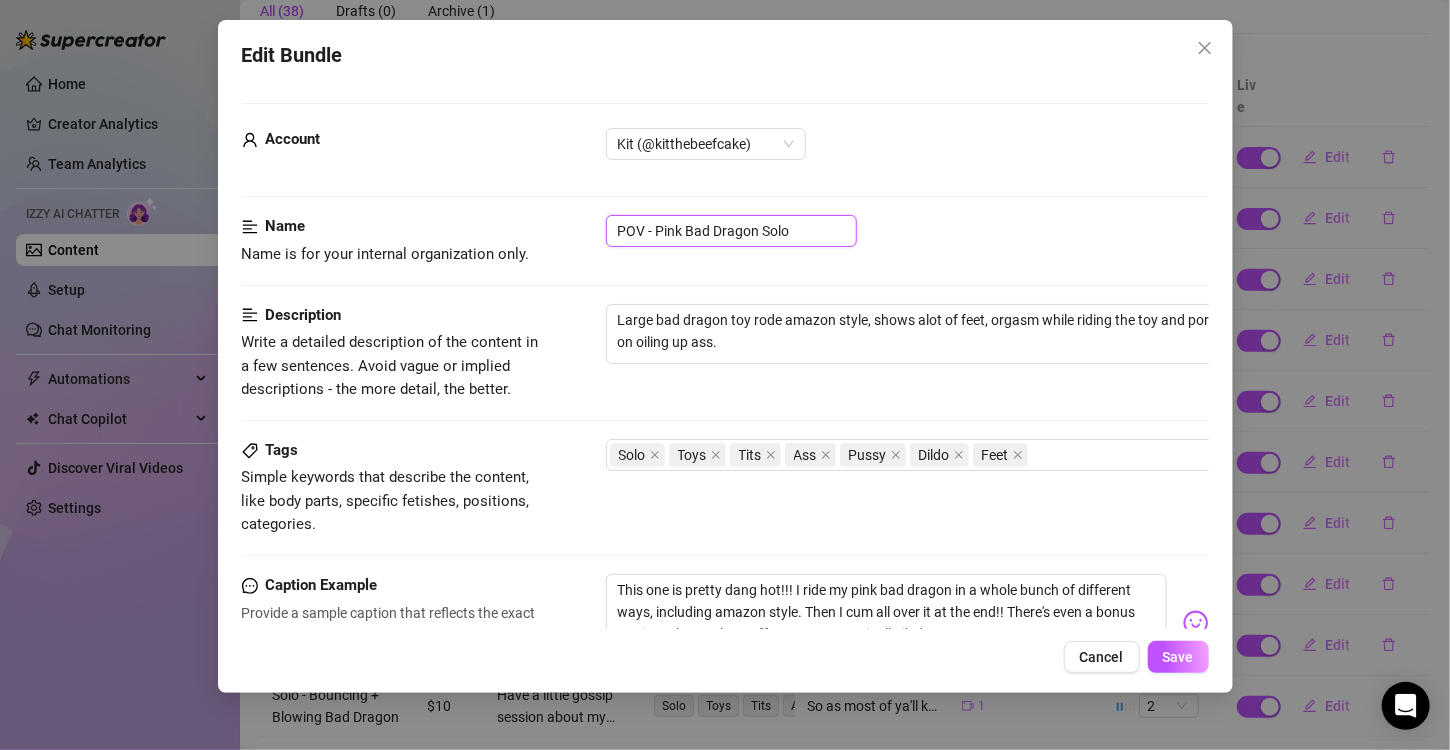drag, startPoint x: 648, startPoint y: 232, endPoint x: 434, endPoint y: 208, distance: 215.34158 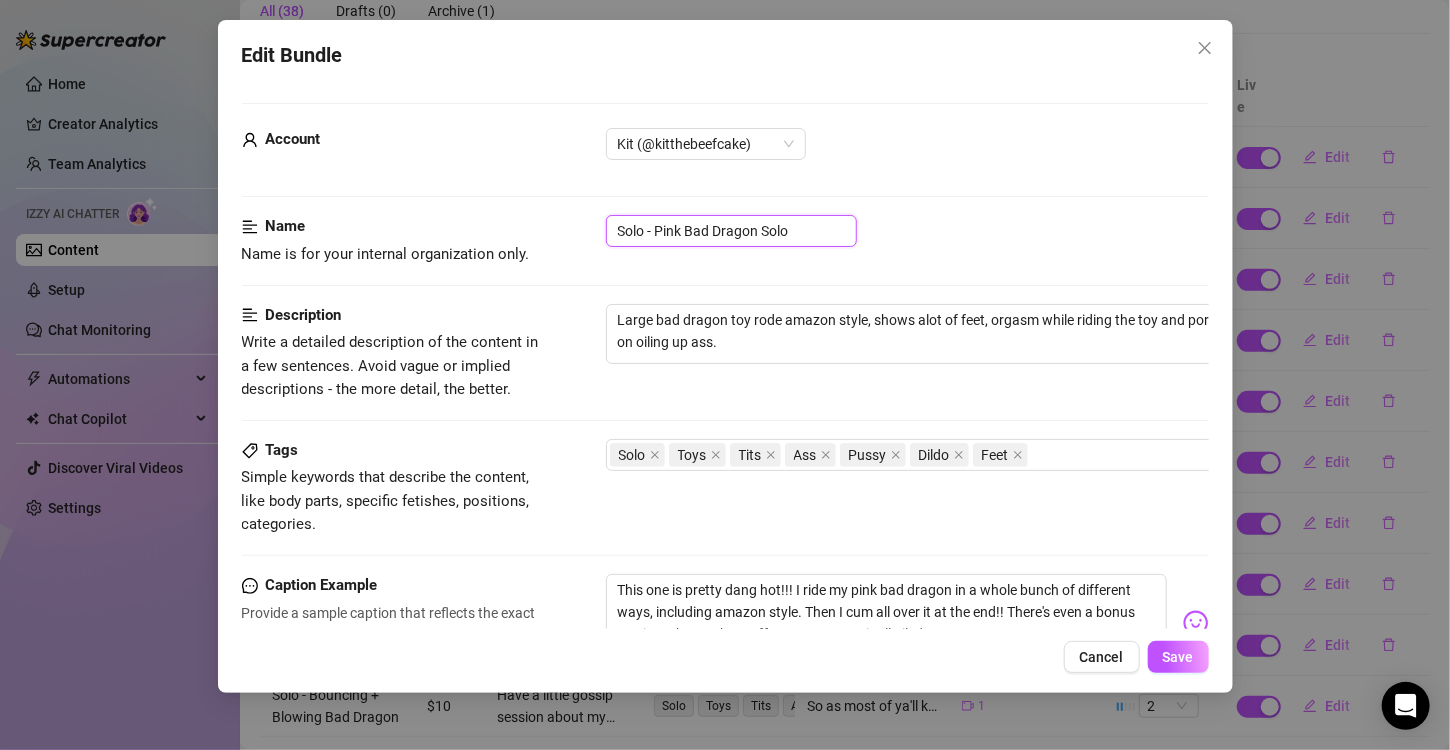 click on "Solo - Pink Bad Dragon Solo" at bounding box center (731, 231) 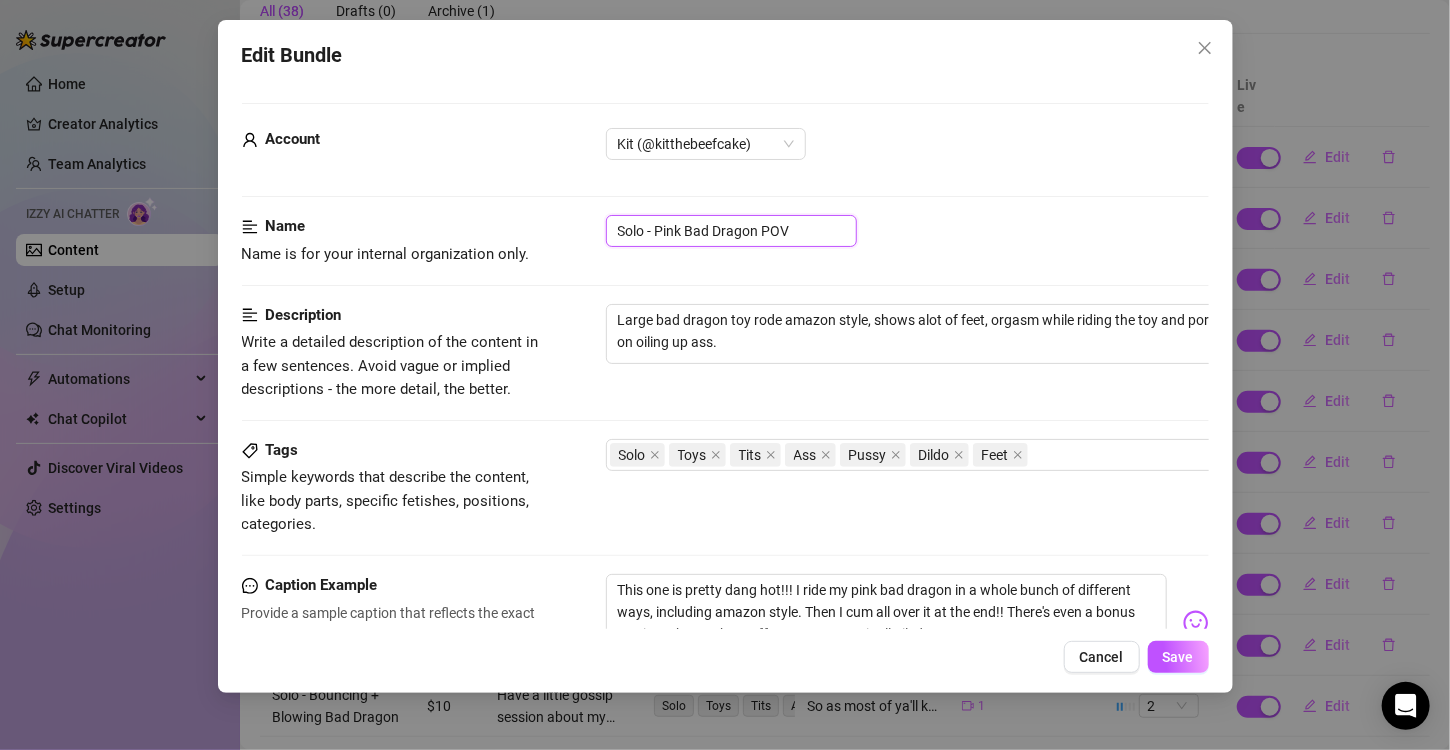type on "Solo - Pink Bad Dragon POV" 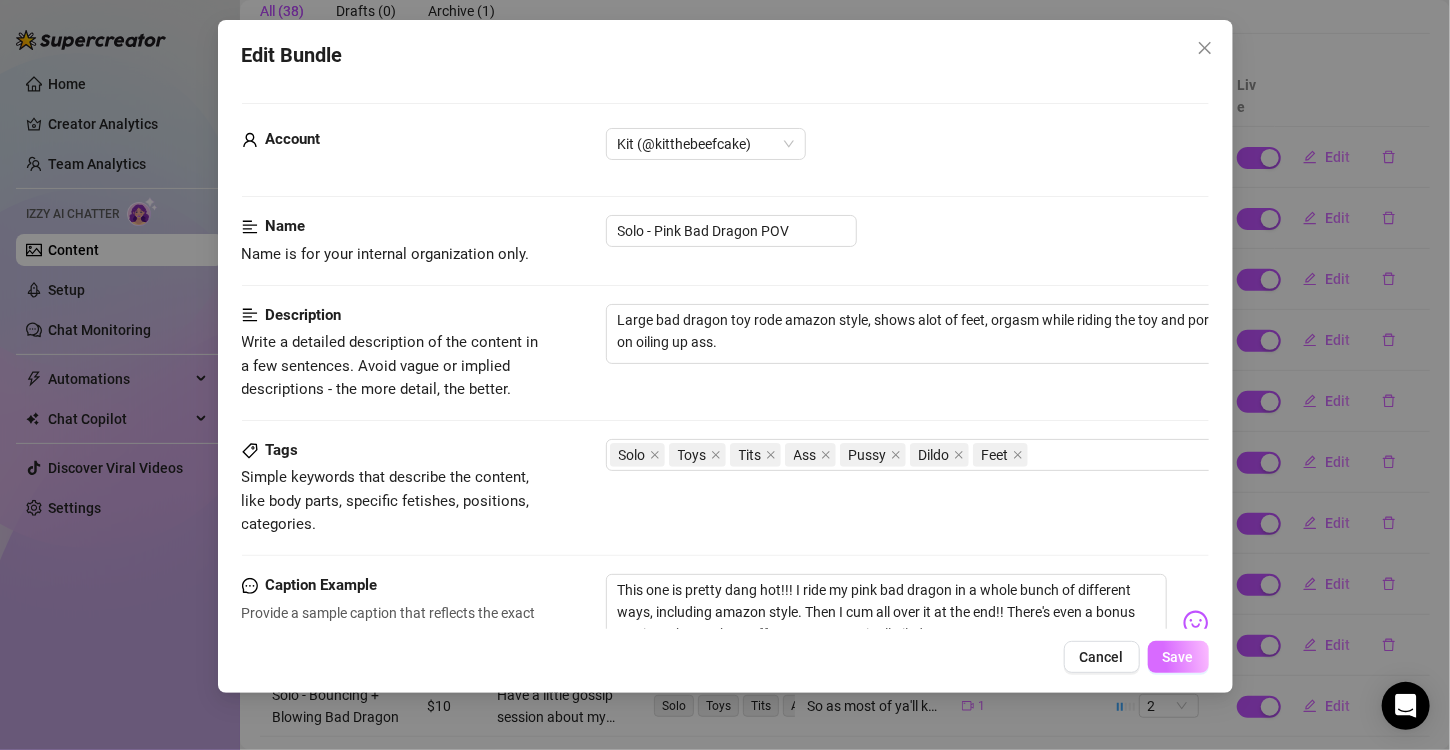 click on "Save" at bounding box center [1178, 657] 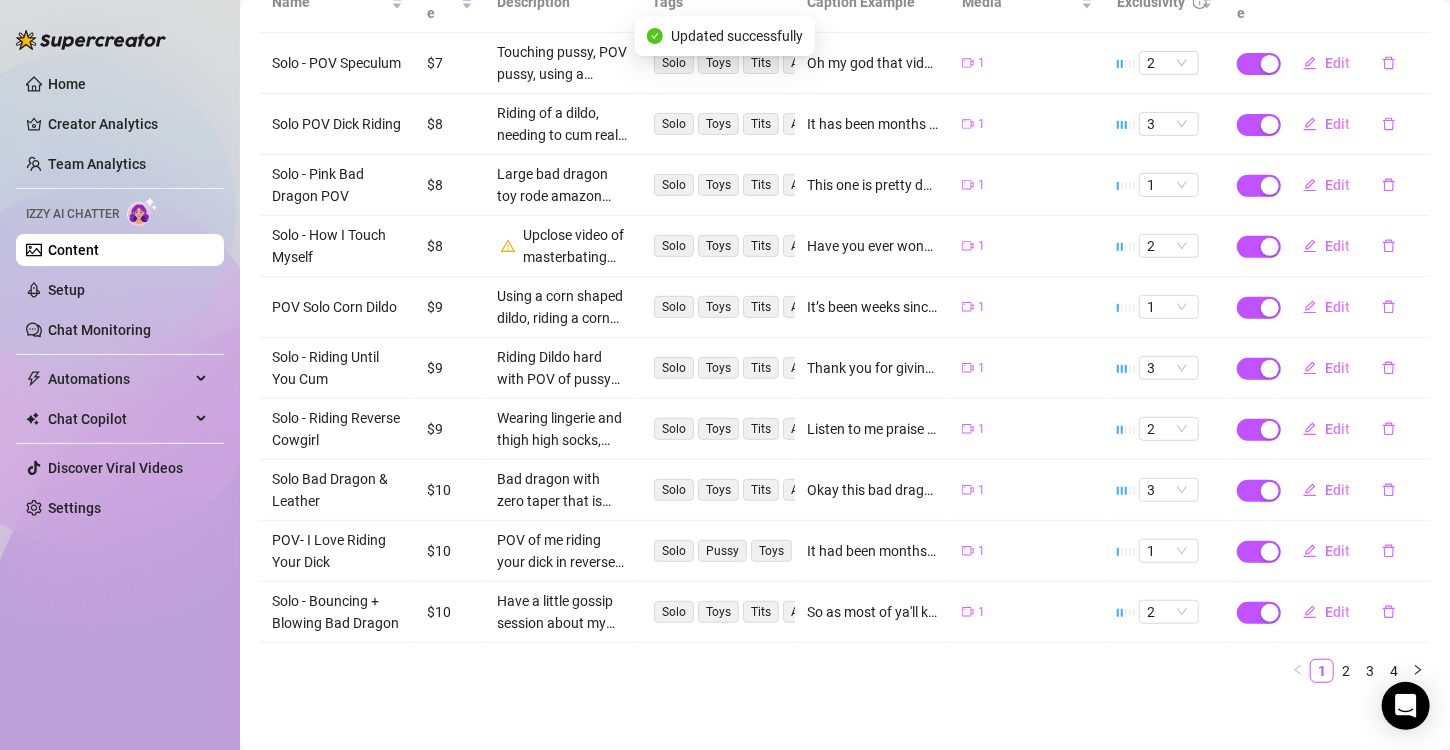 scroll, scrollTop: 302, scrollLeft: 0, axis: vertical 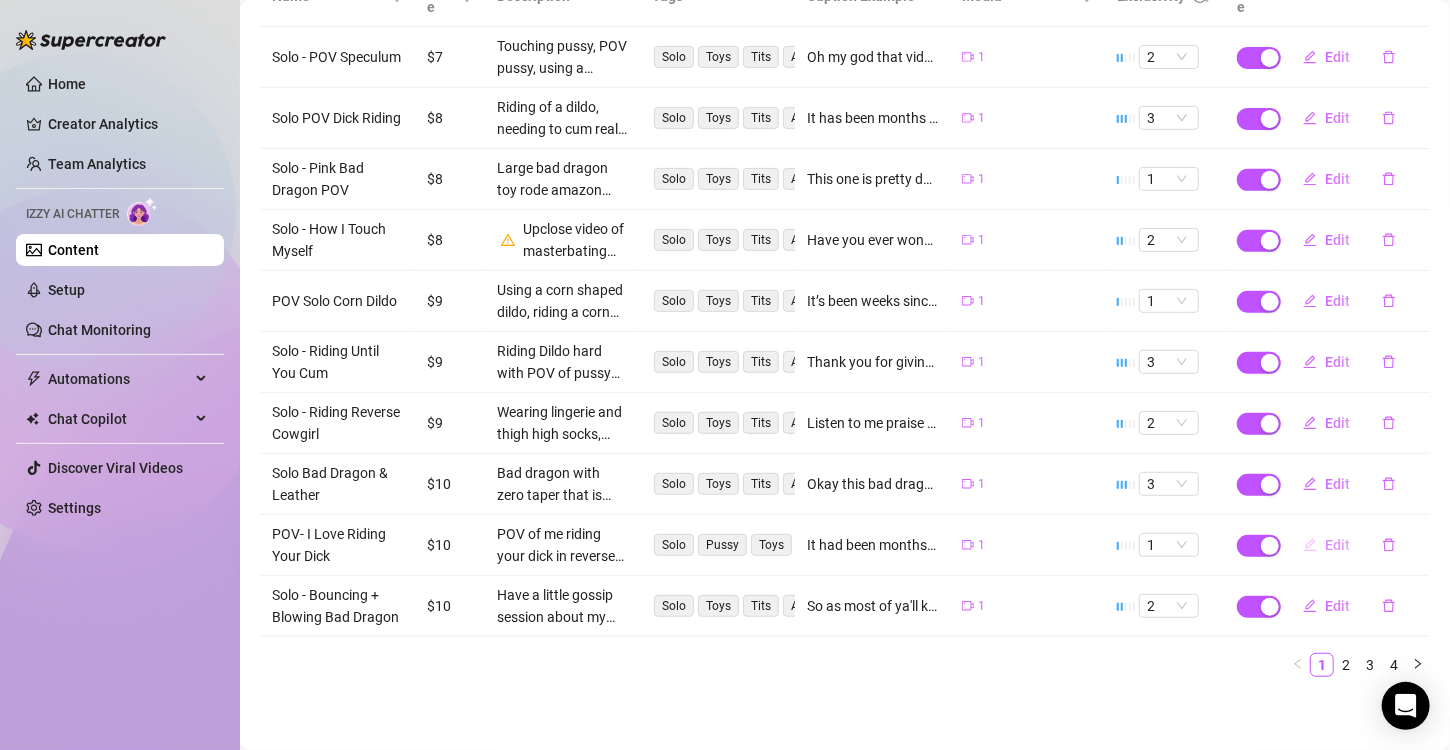 click on "Edit" at bounding box center (1337, 545) 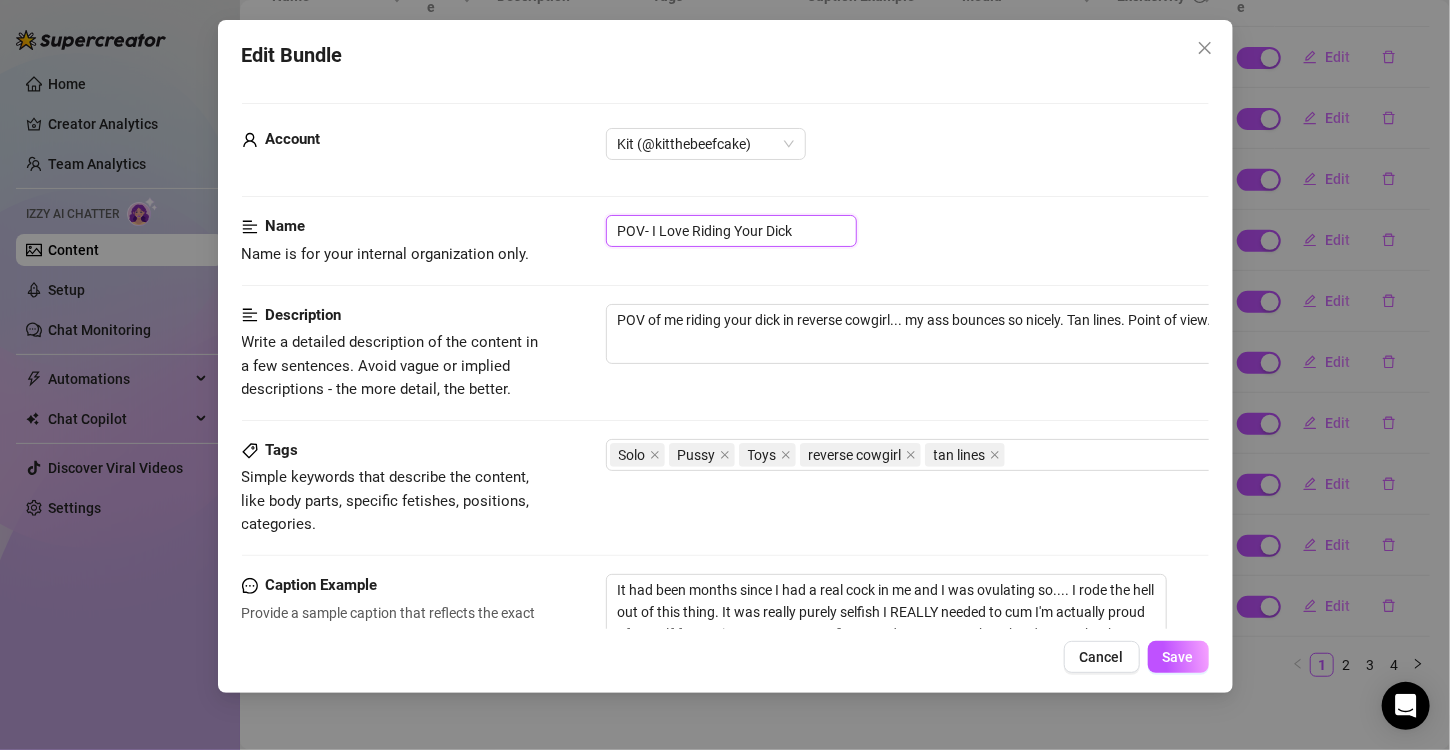 drag, startPoint x: 645, startPoint y: 228, endPoint x: 459, endPoint y: 245, distance: 186.77527 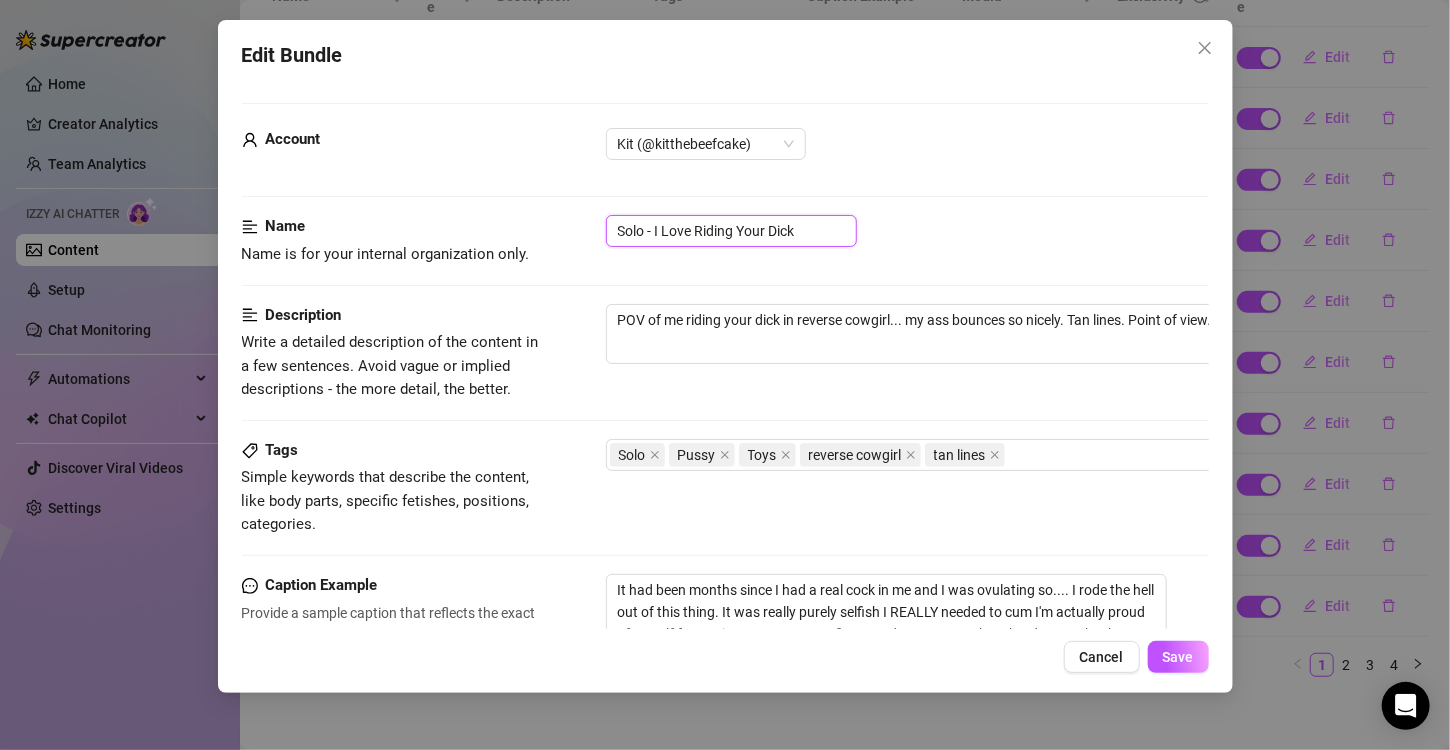 click on "Solo - I Love Riding Your Dick" at bounding box center (731, 231) 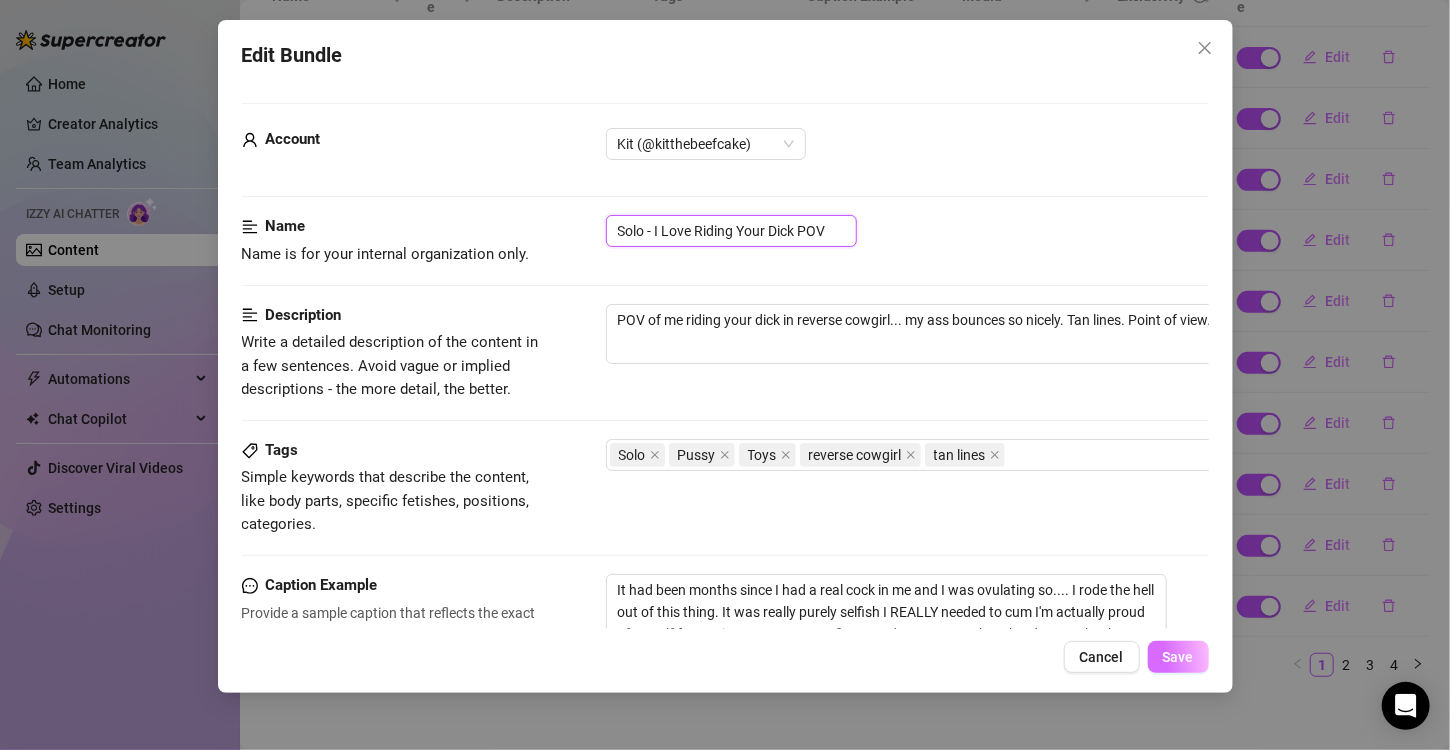 type on "Solo - I Love Riding Your Dick POV" 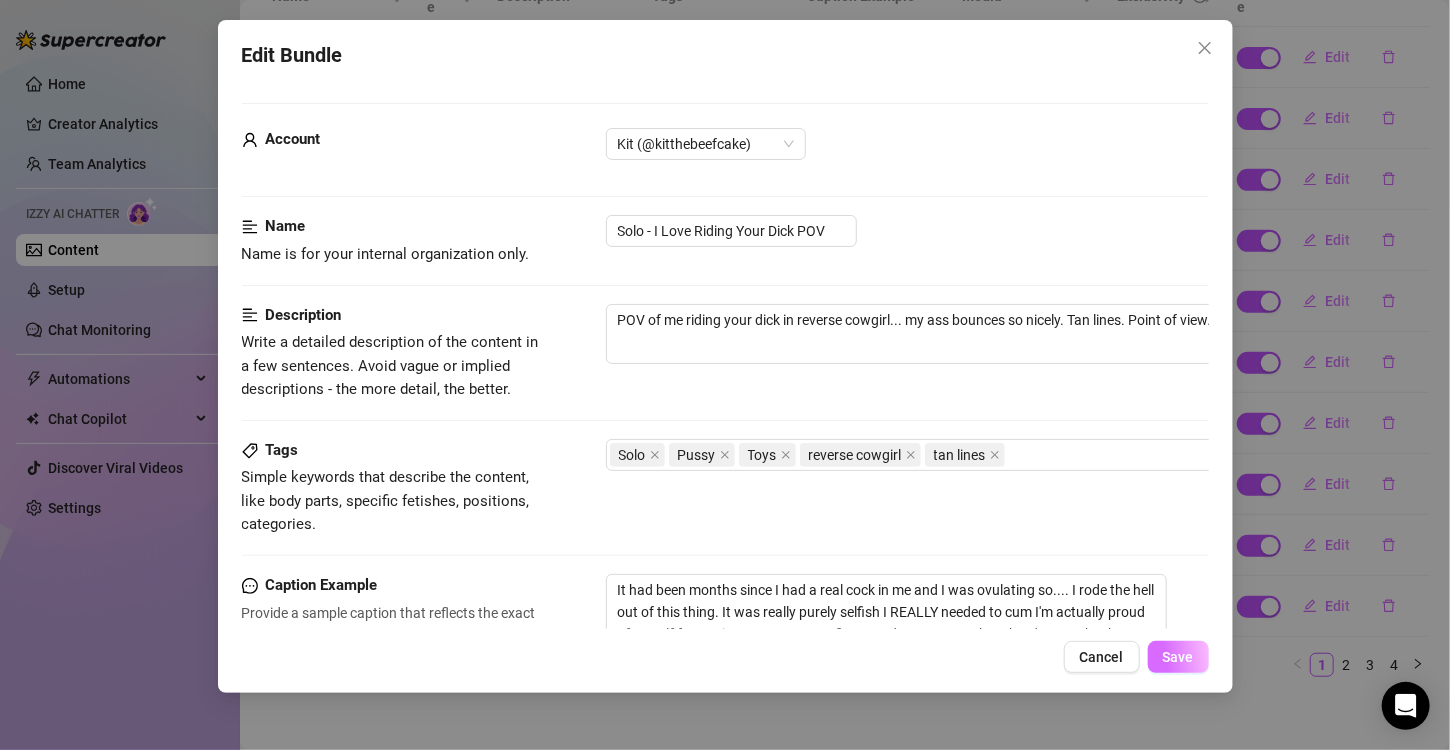 click on "Save" at bounding box center (1178, 657) 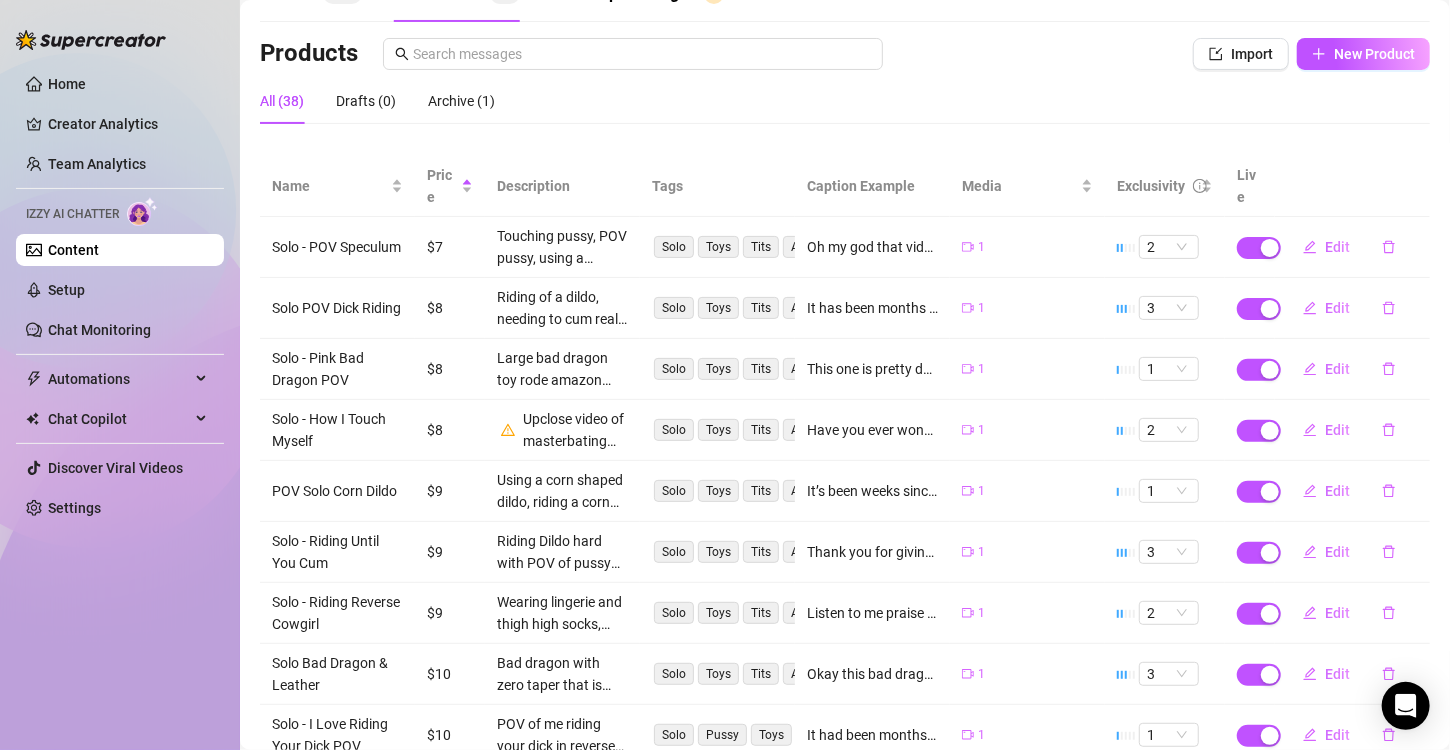 scroll, scrollTop: 302, scrollLeft: 0, axis: vertical 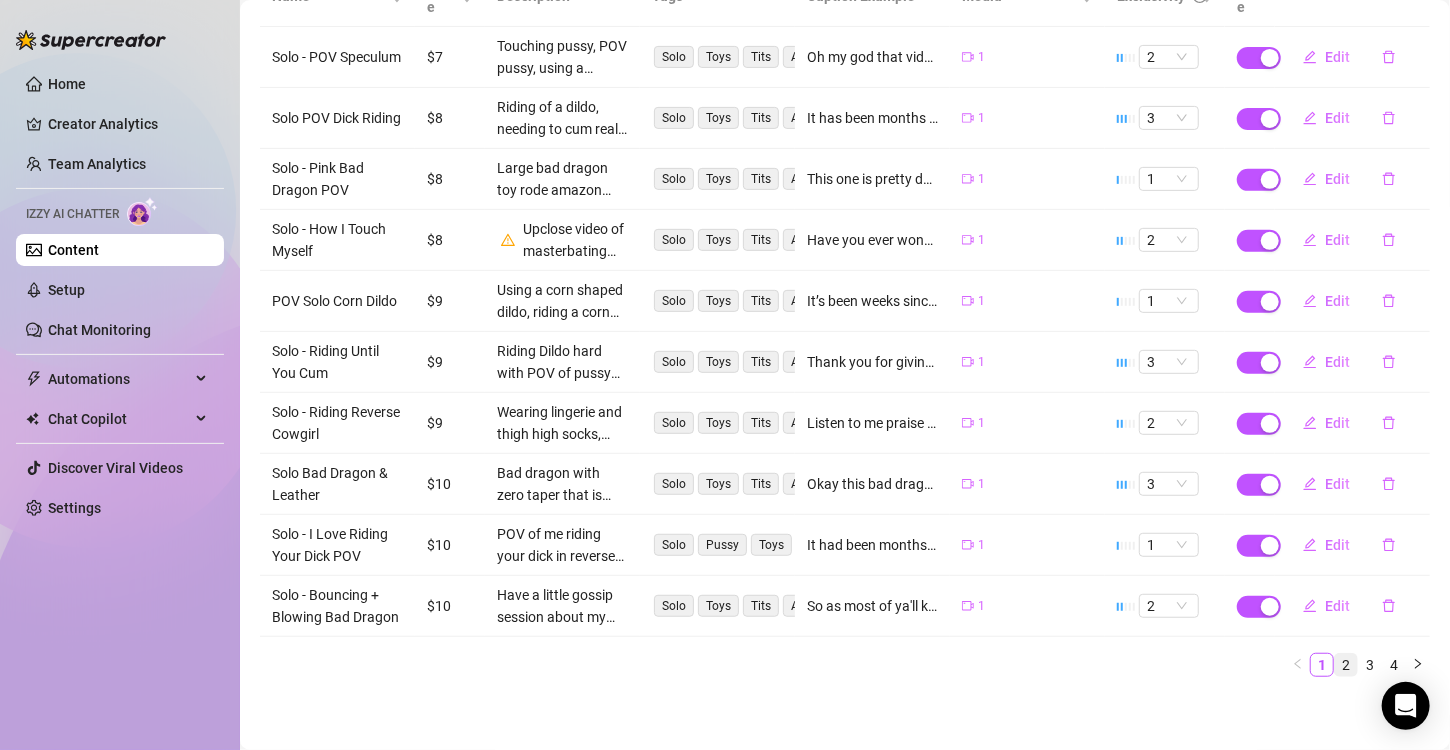 click on "2" at bounding box center [1346, 665] 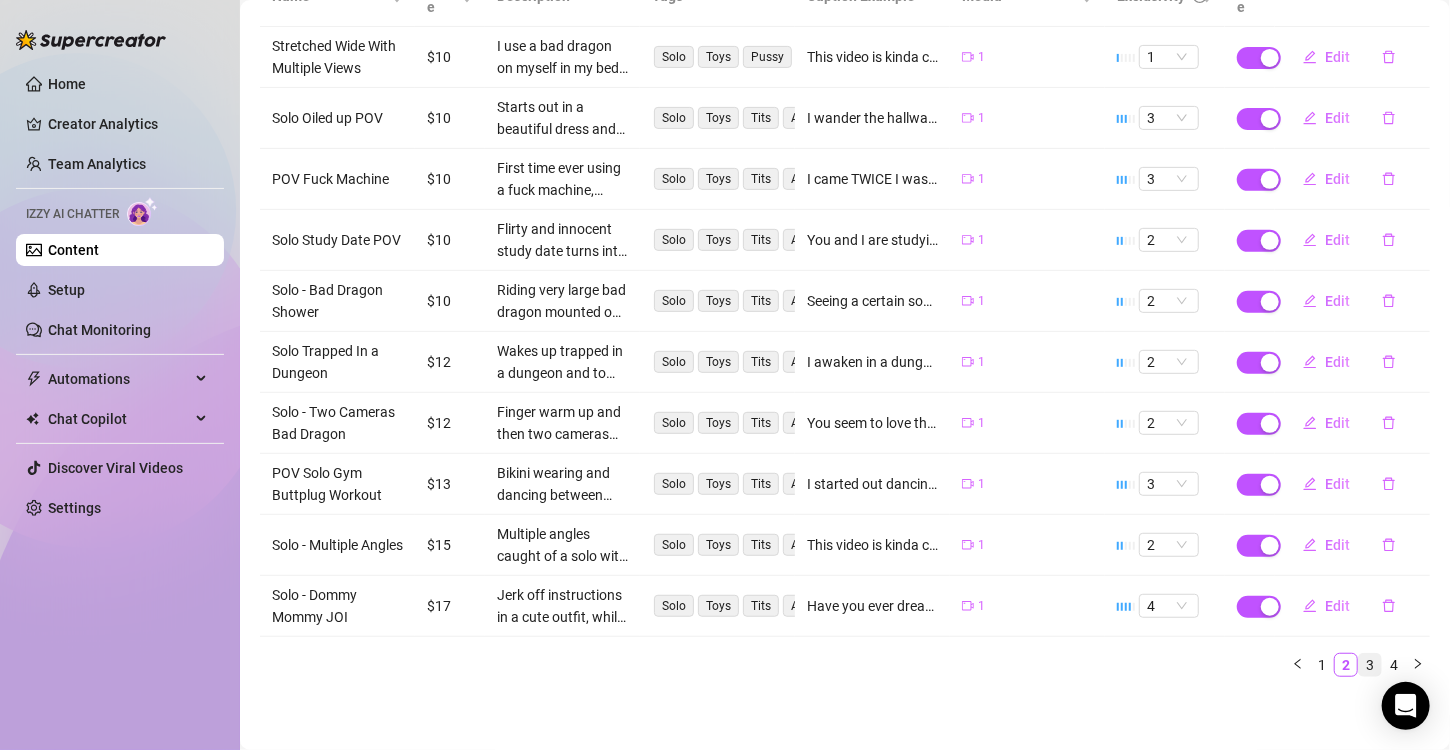 click on "3" at bounding box center [1370, 665] 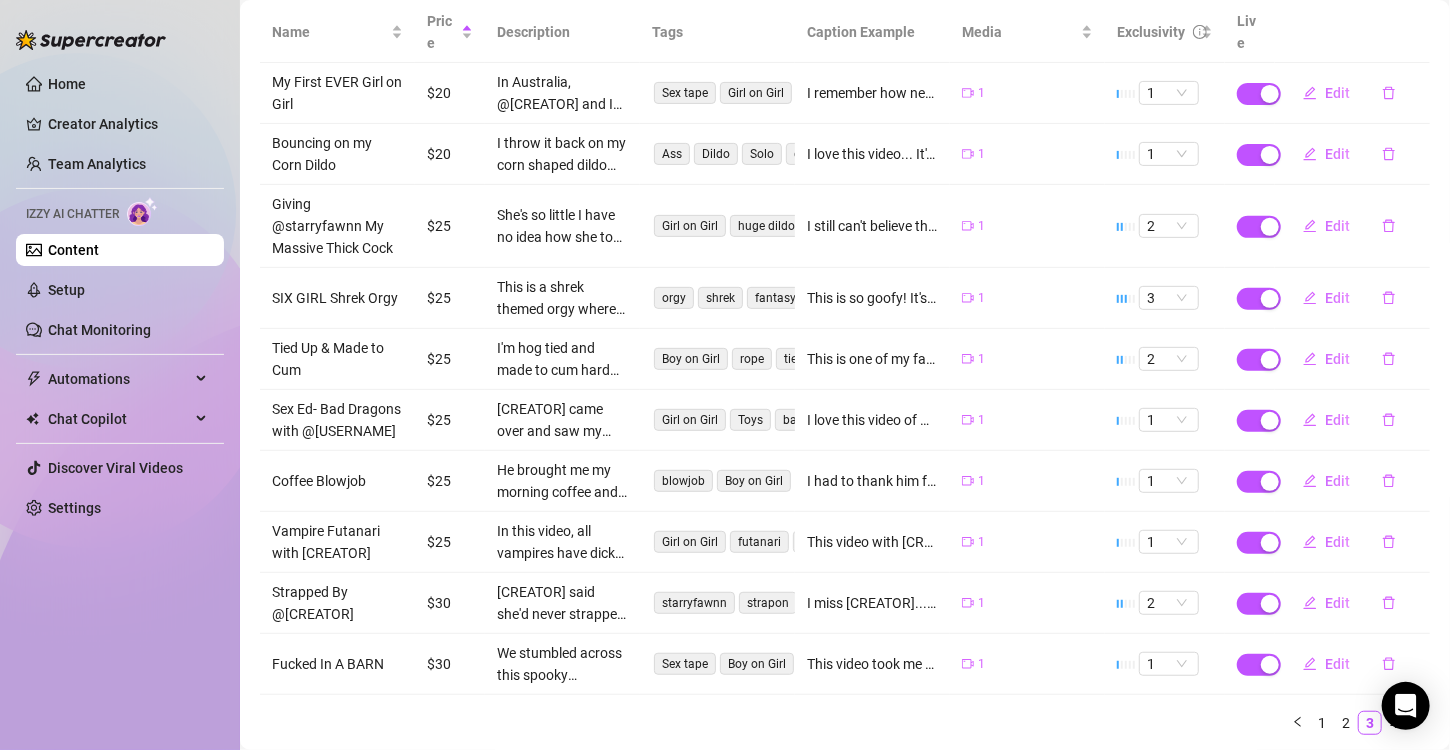 scroll, scrollTop: 346, scrollLeft: 0, axis: vertical 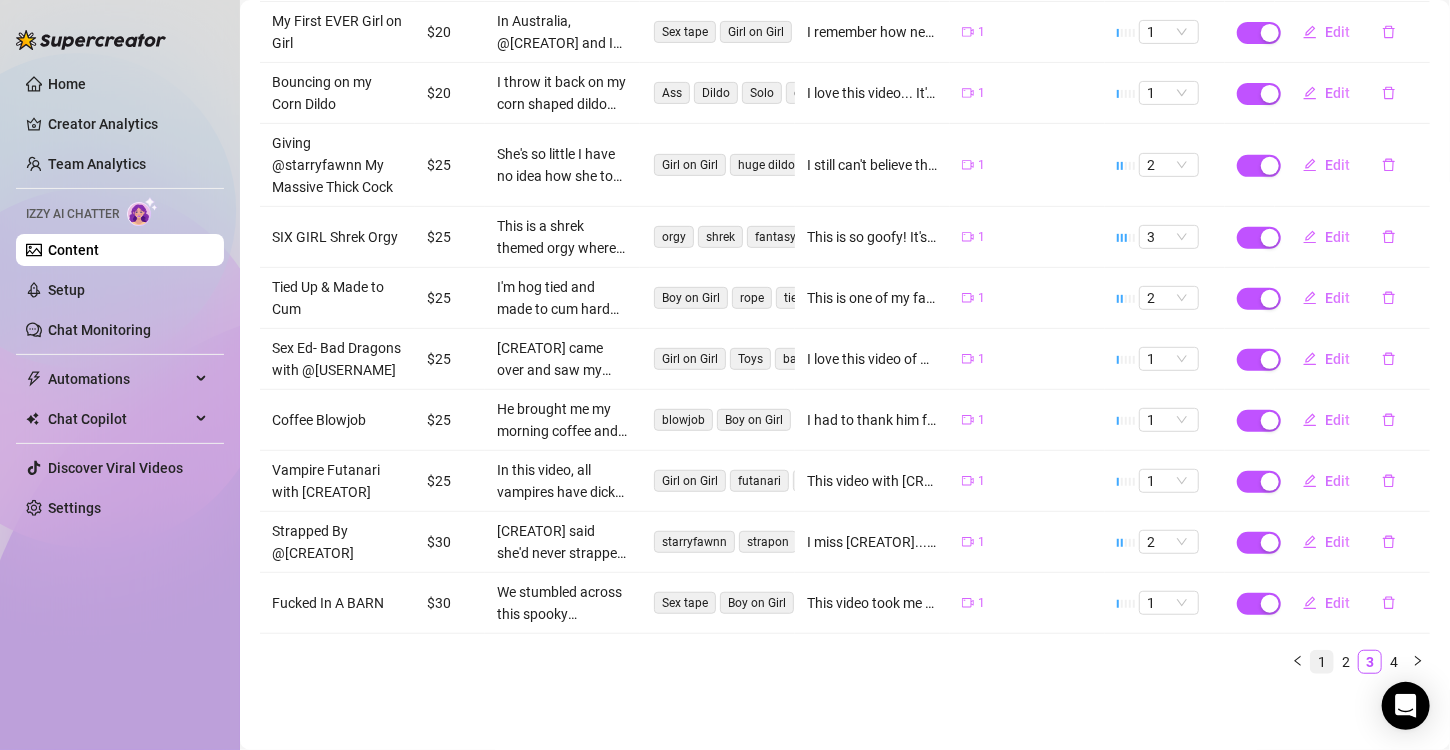 click on "1" at bounding box center (1322, 662) 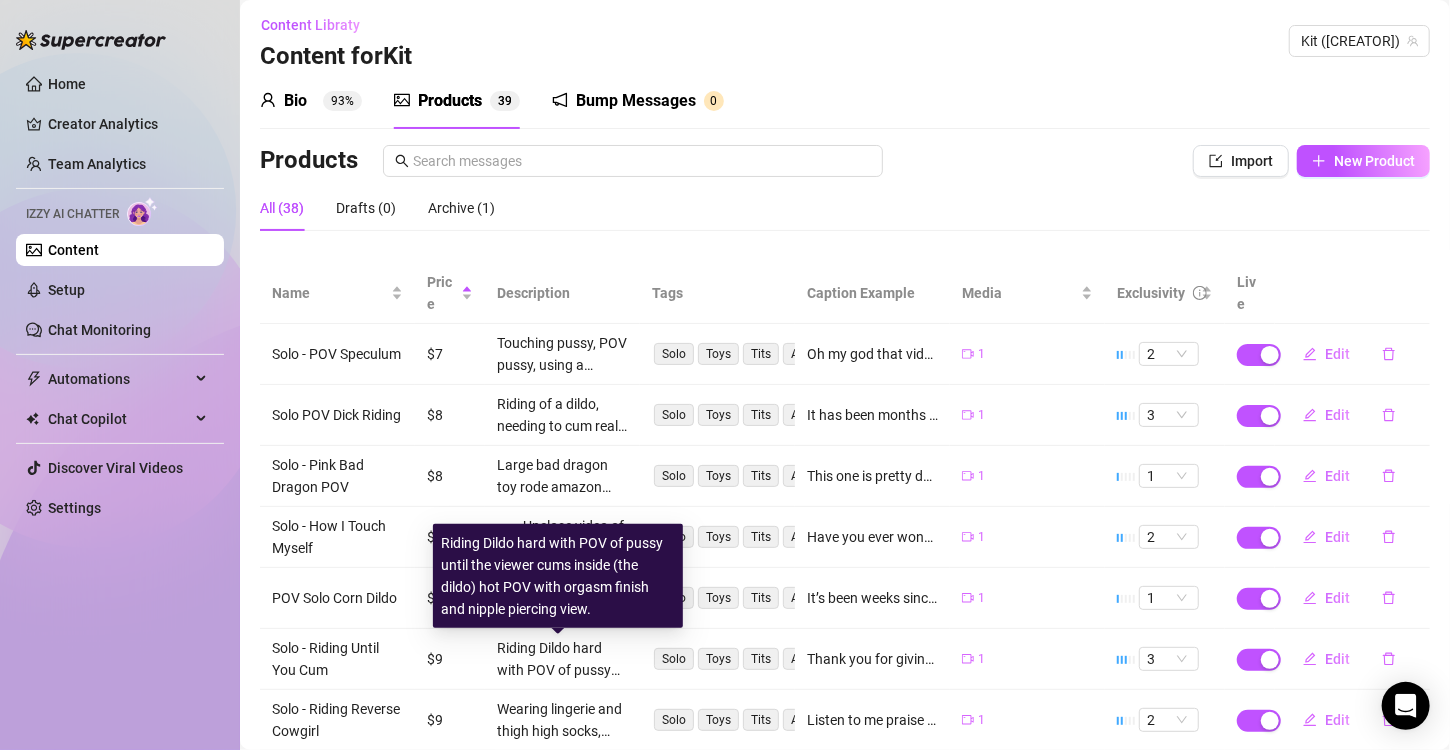 scroll, scrollTop: 0, scrollLeft: 0, axis: both 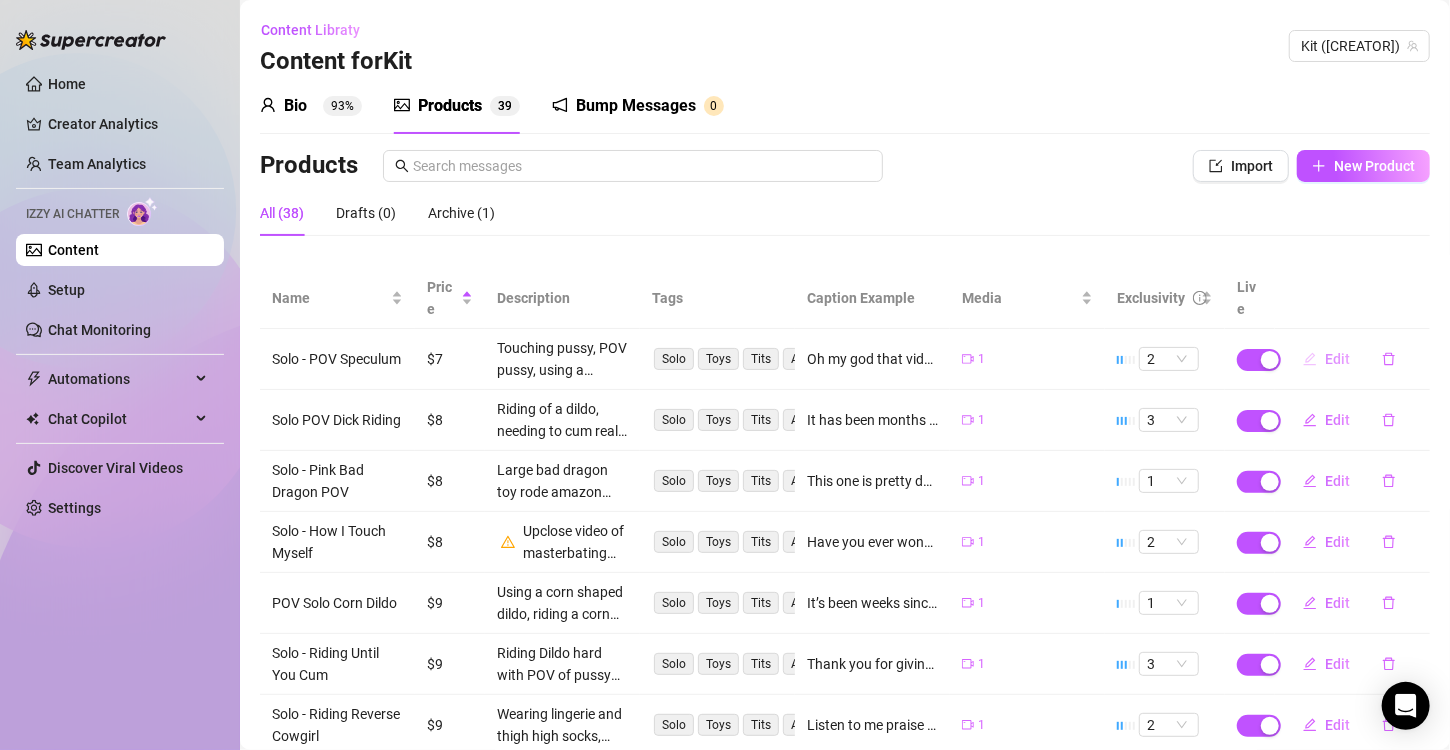 click on "Edit" at bounding box center [1337, 359] 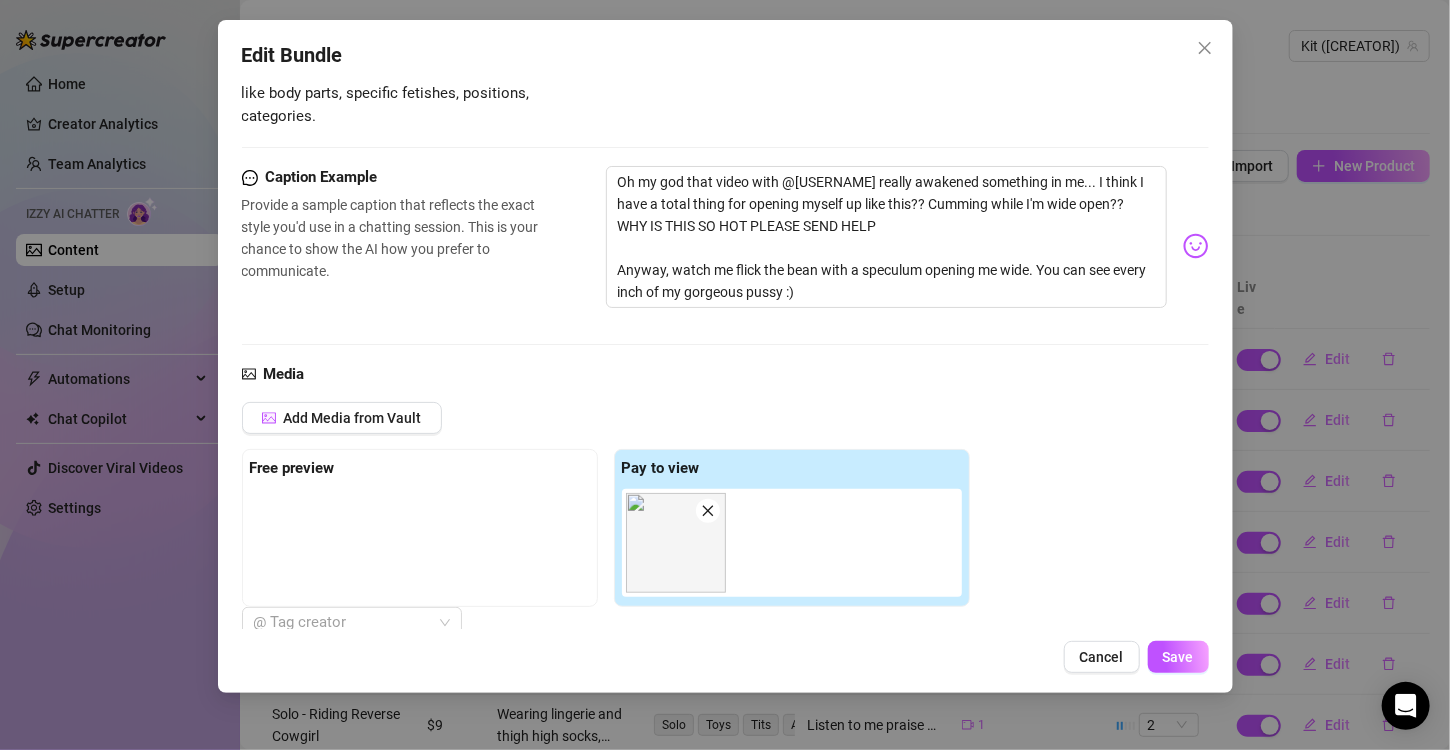 scroll, scrollTop: 8, scrollLeft: 0, axis: vertical 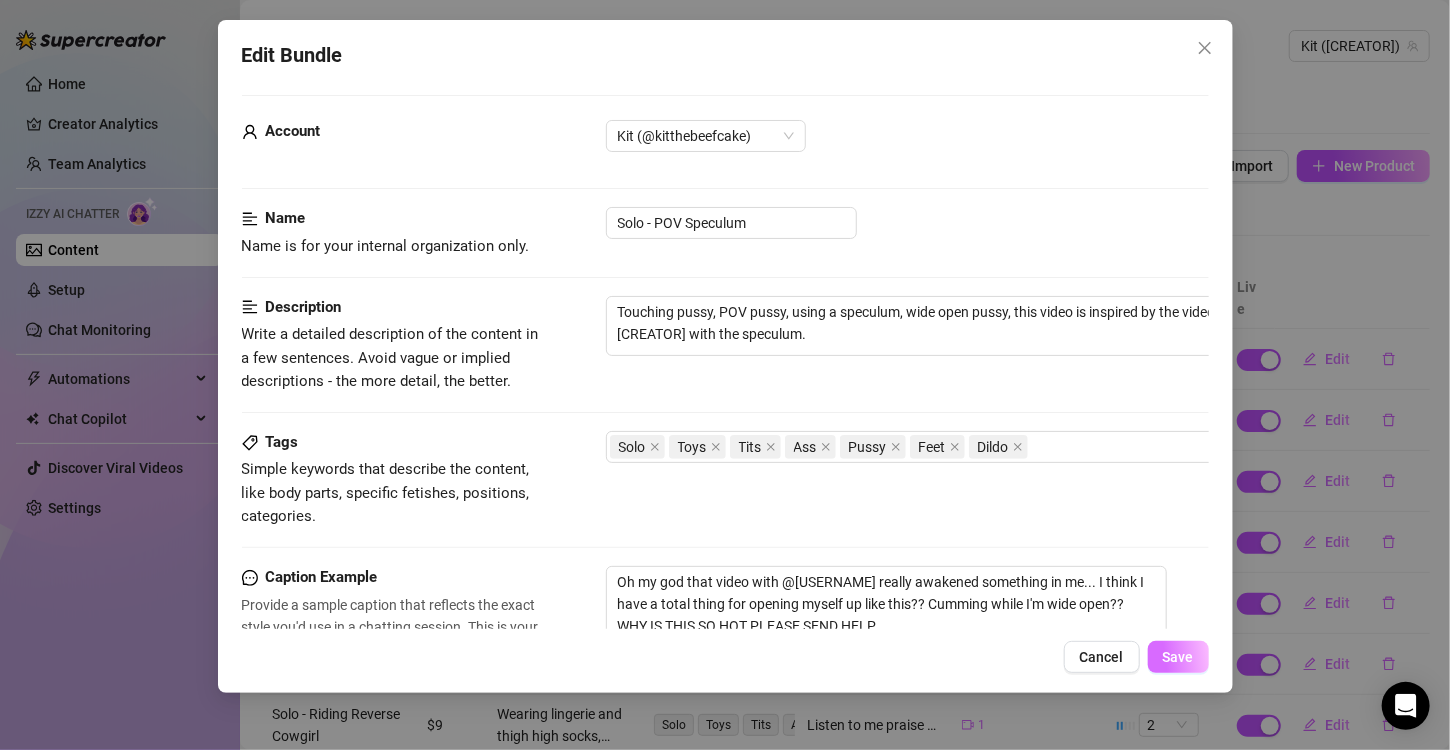 click on "Save" at bounding box center (1178, 657) 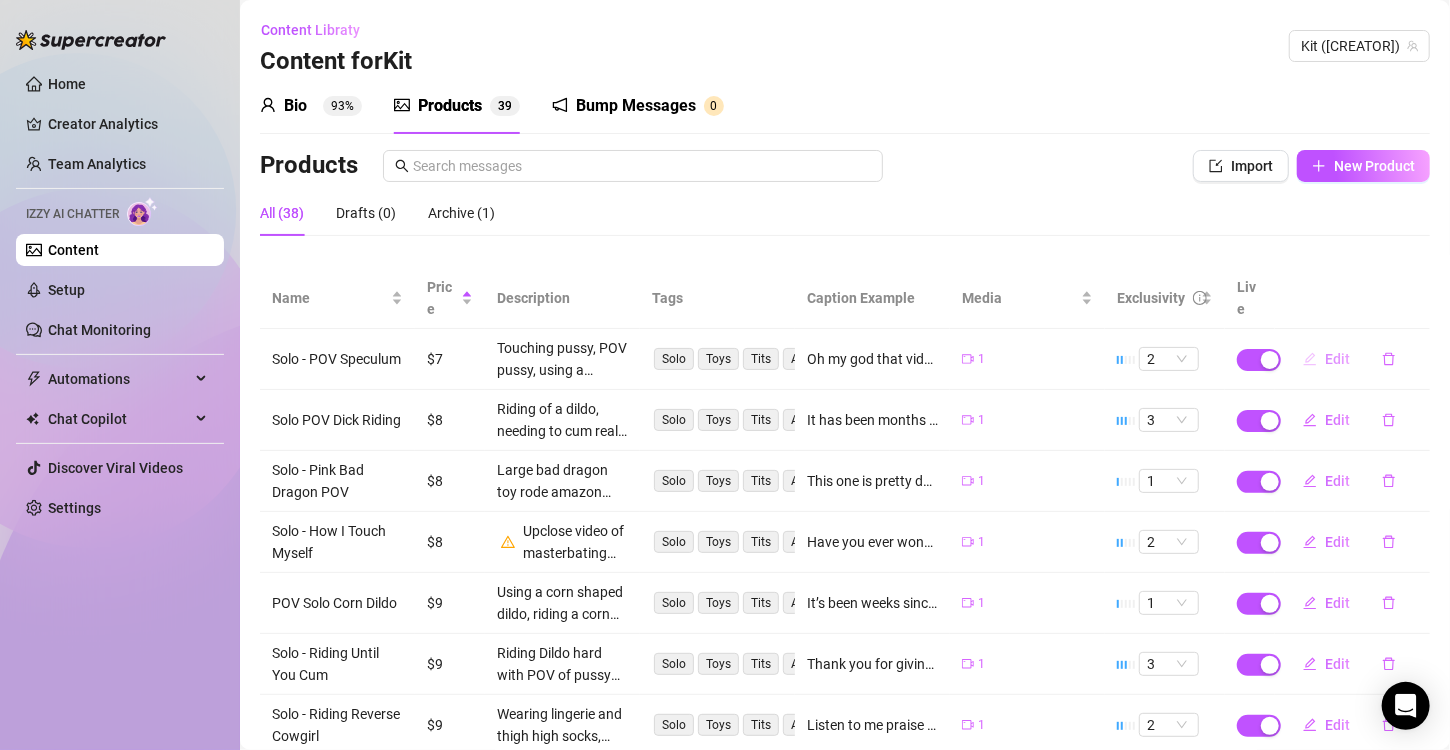 click on "Edit" at bounding box center (1337, 359) 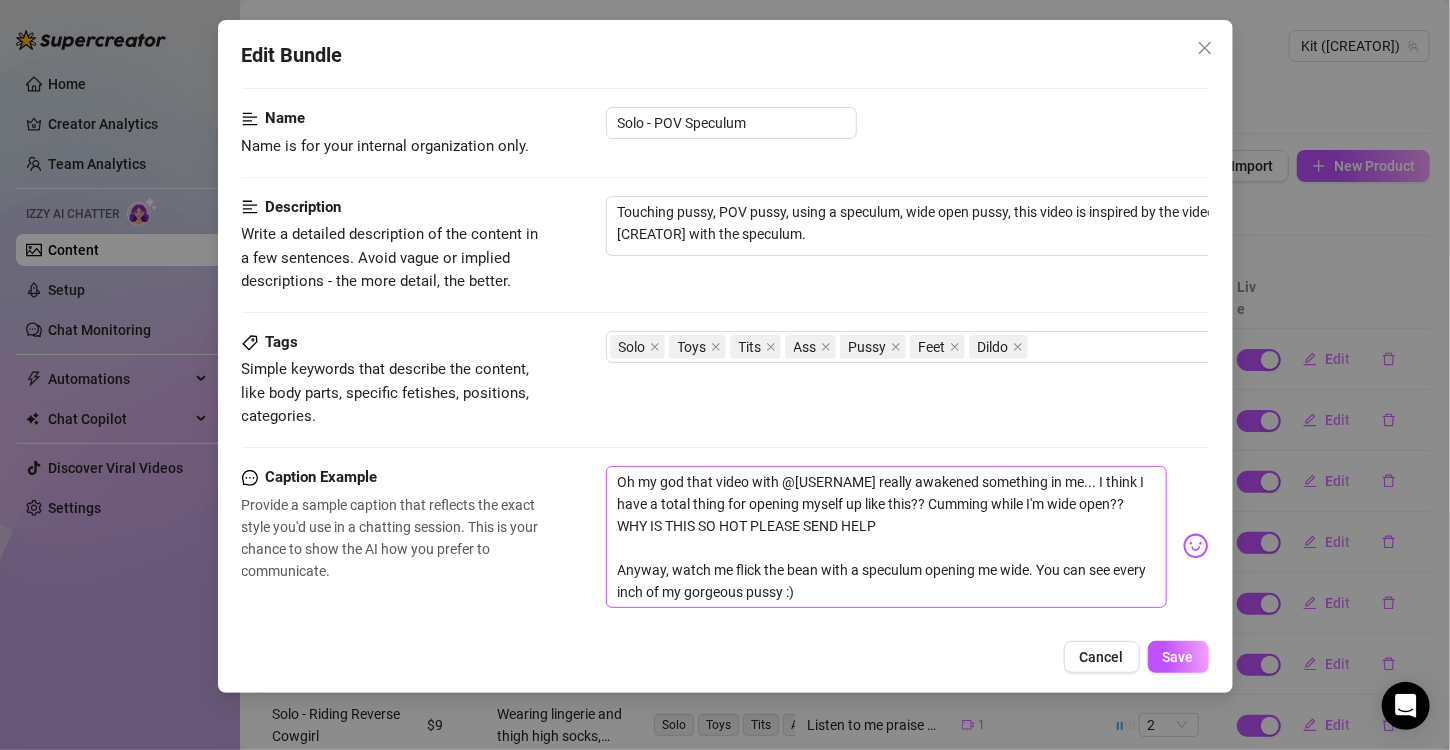 scroll, scrollTop: 200, scrollLeft: 0, axis: vertical 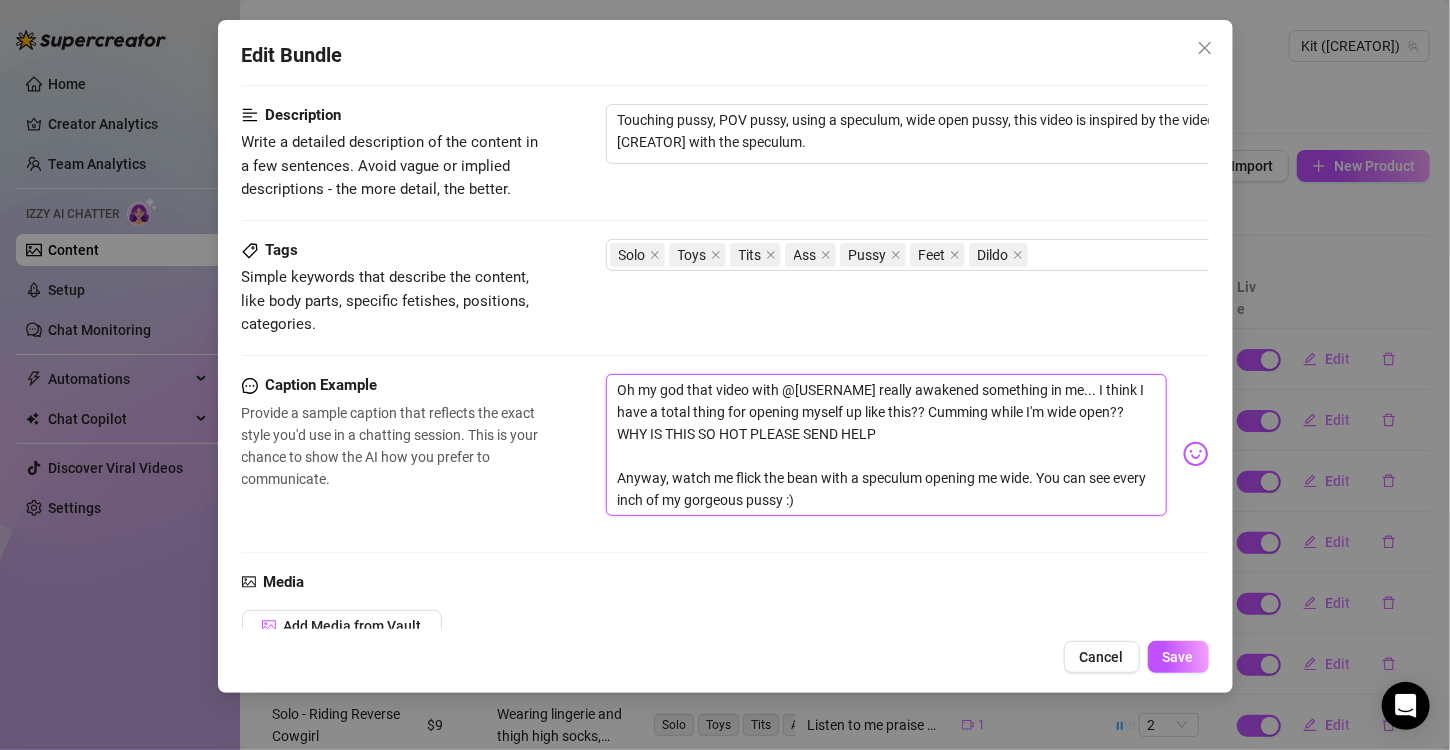 drag, startPoint x: 879, startPoint y: 486, endPoint x: 387, endPoint y: 365, distance: 506.66064 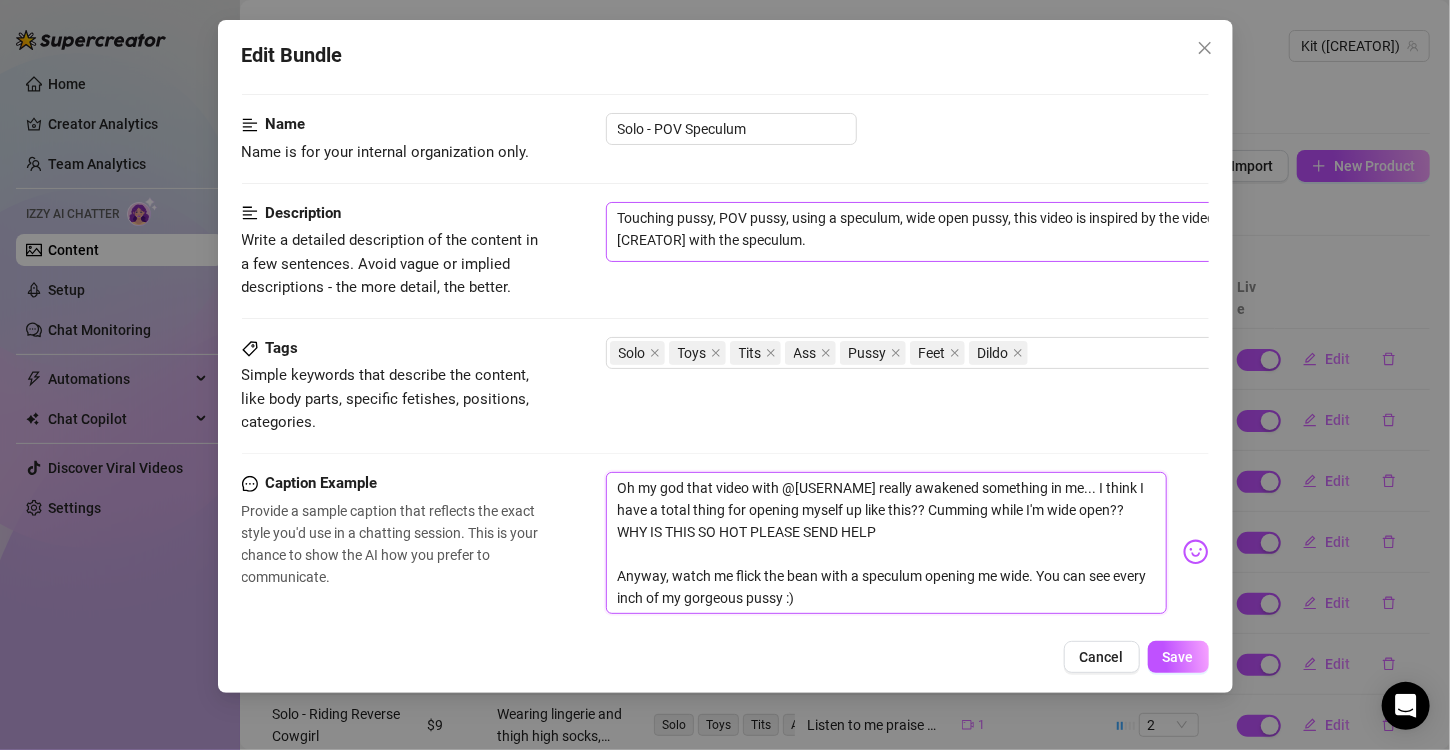 scroll, scrollTop: 100, scrollLeft: 0, axis: vertical 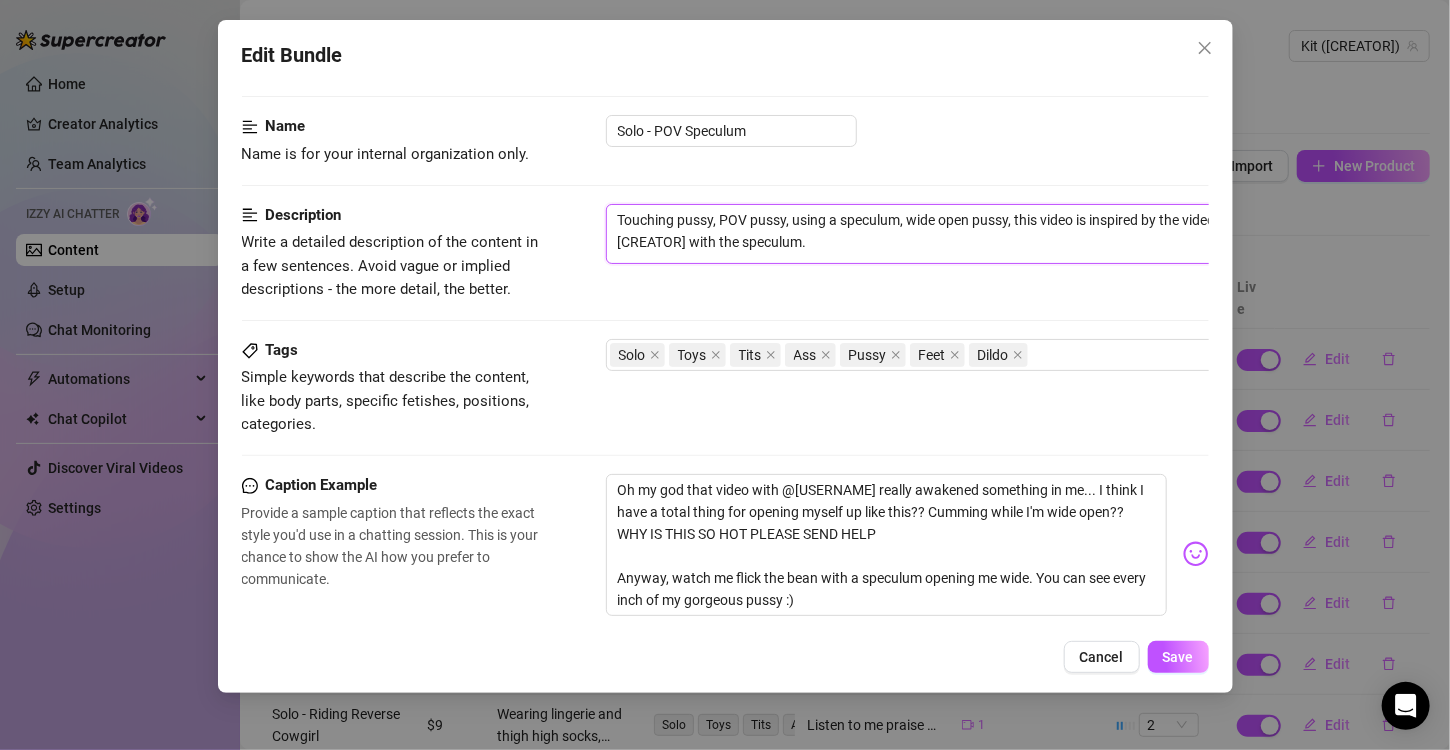 drag, startPoint x: 863, startPoint y: 241, endPoint x: -78, endPoint y: 71, distance: 956.2327 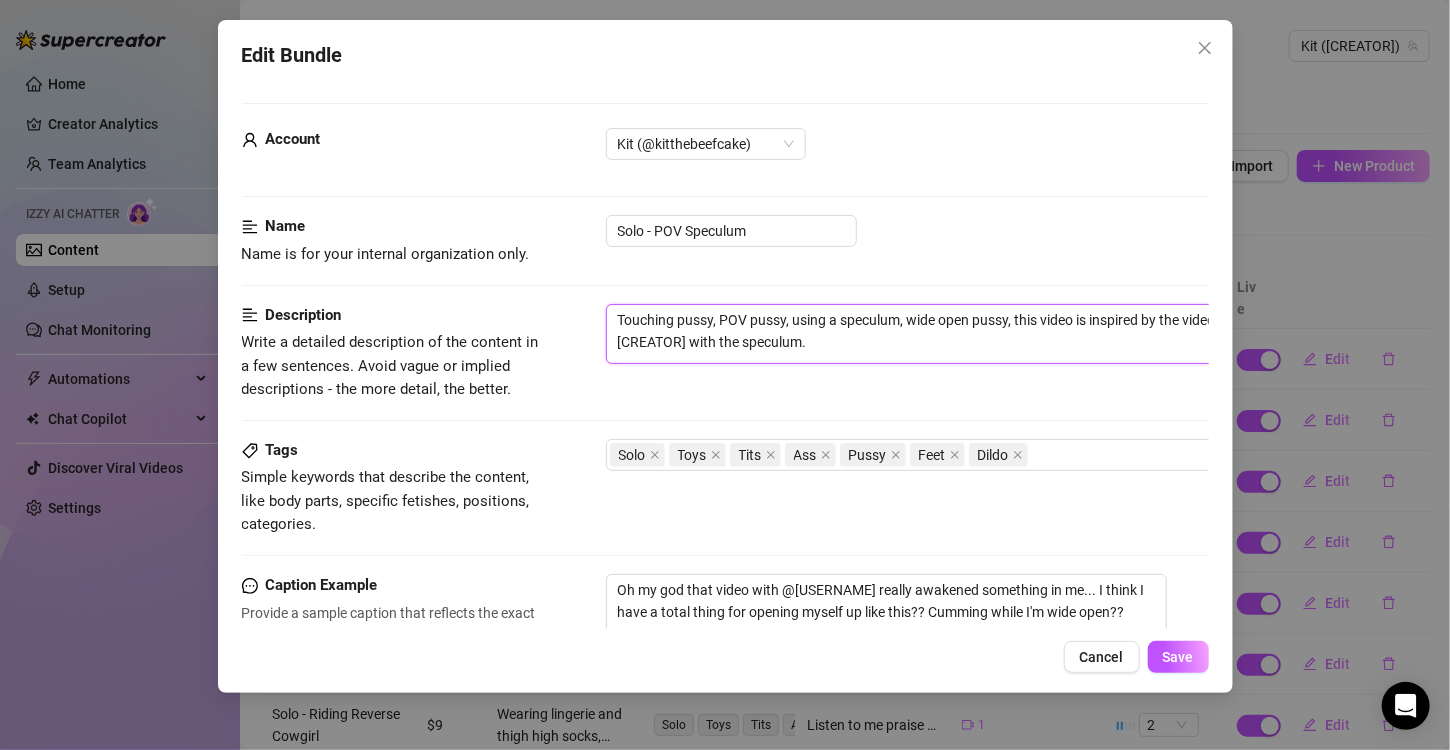 type on "Describe the content (media) in a few sentences" 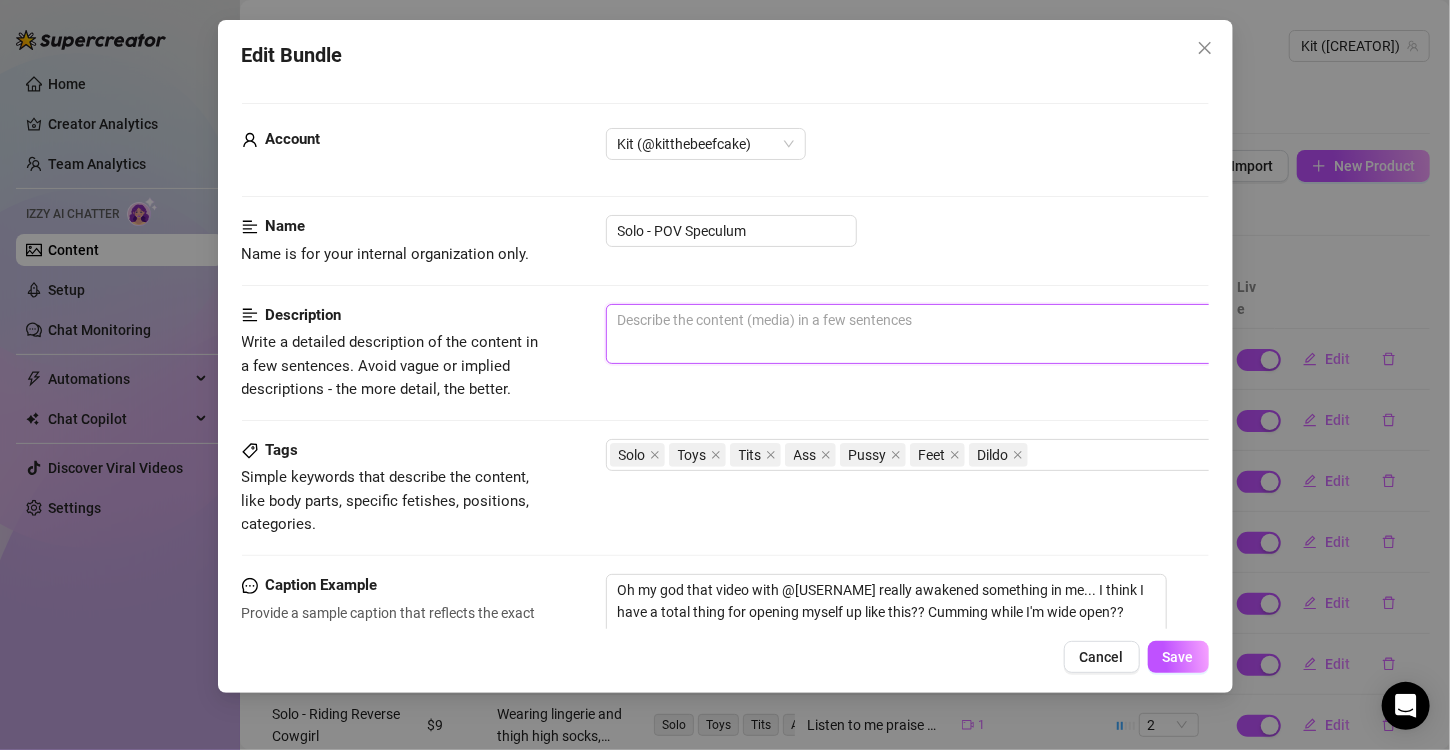 paste on "Oh my god that video with @[USERNAME] really awakened something in me... I think I have a total thing for opening myself up like this?? Cumming while I'm wide open?? WHY IS THIS SO HOT PLEASE SEND HELP
Anyway, watch me flick the bean with a speculum opening me wide. You can see every inch of my gorgeous pussy :)" 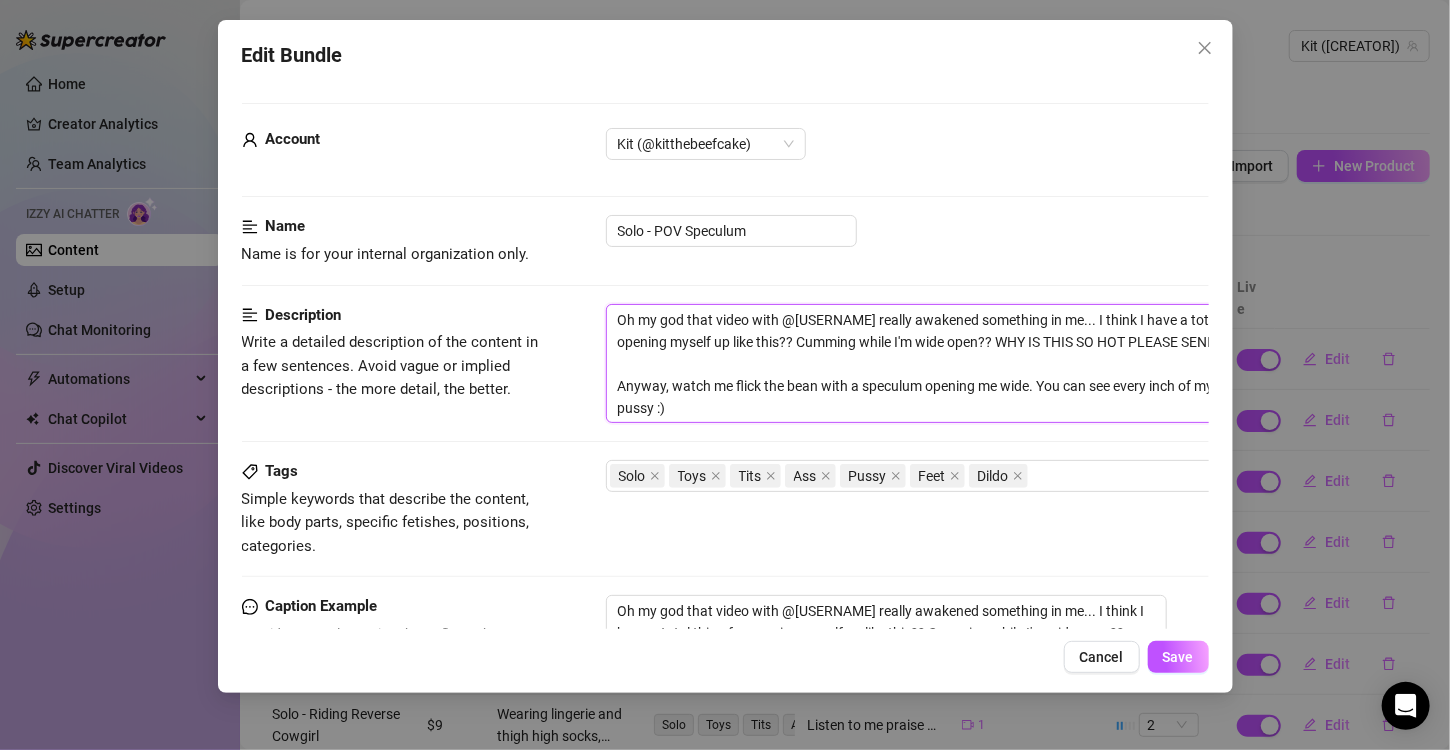 scroll, scrollTop: 0, scrollLeft: 0, axis: both 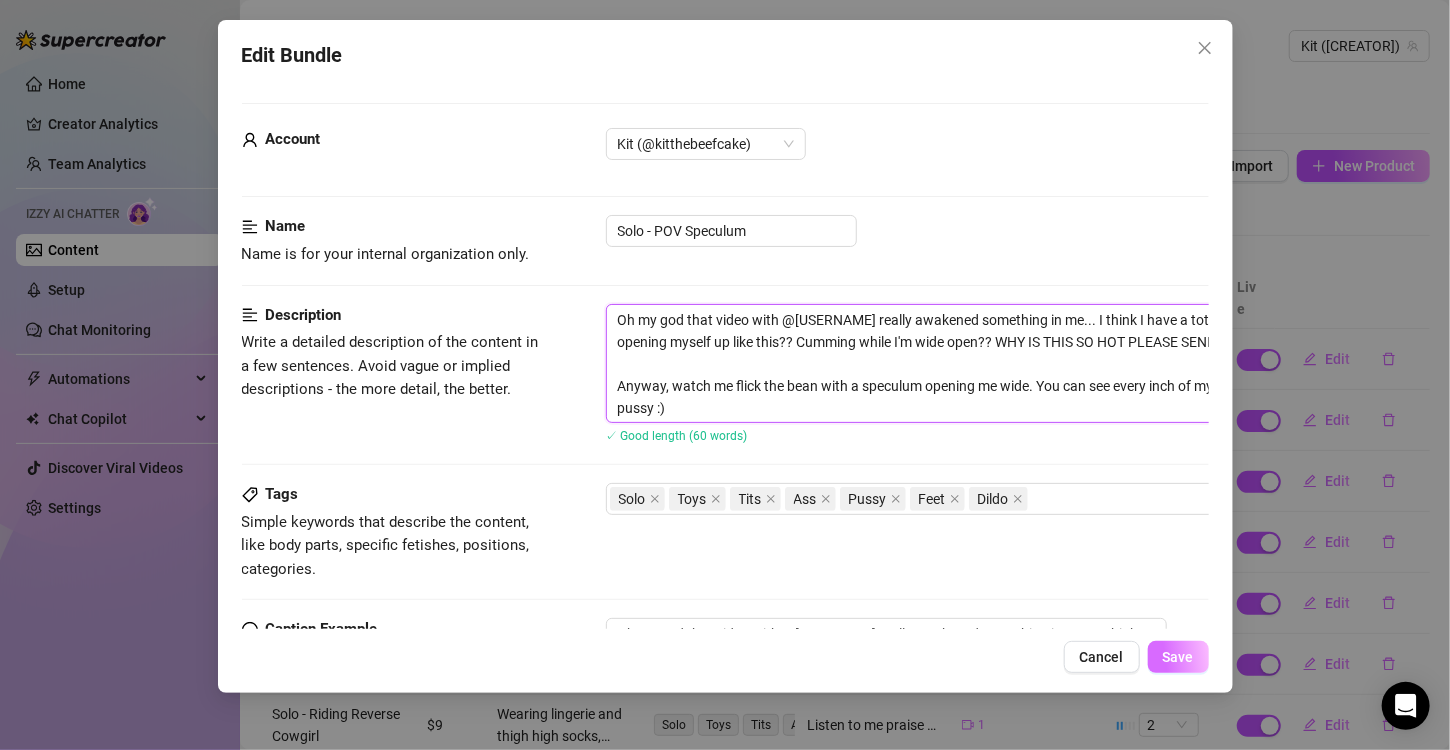 type on "Oh my god that video with @[USERNAME] really awakened something in me... I think I have a total thing for opening myself up like this?? Cumming while I'm wide open?? WHY IS THIS SO HOT PLEASE SEND HELP
Anyway, watch me flick the bean with a speculum opening me wide. You can see every inch of my gorgeous pussy :)" 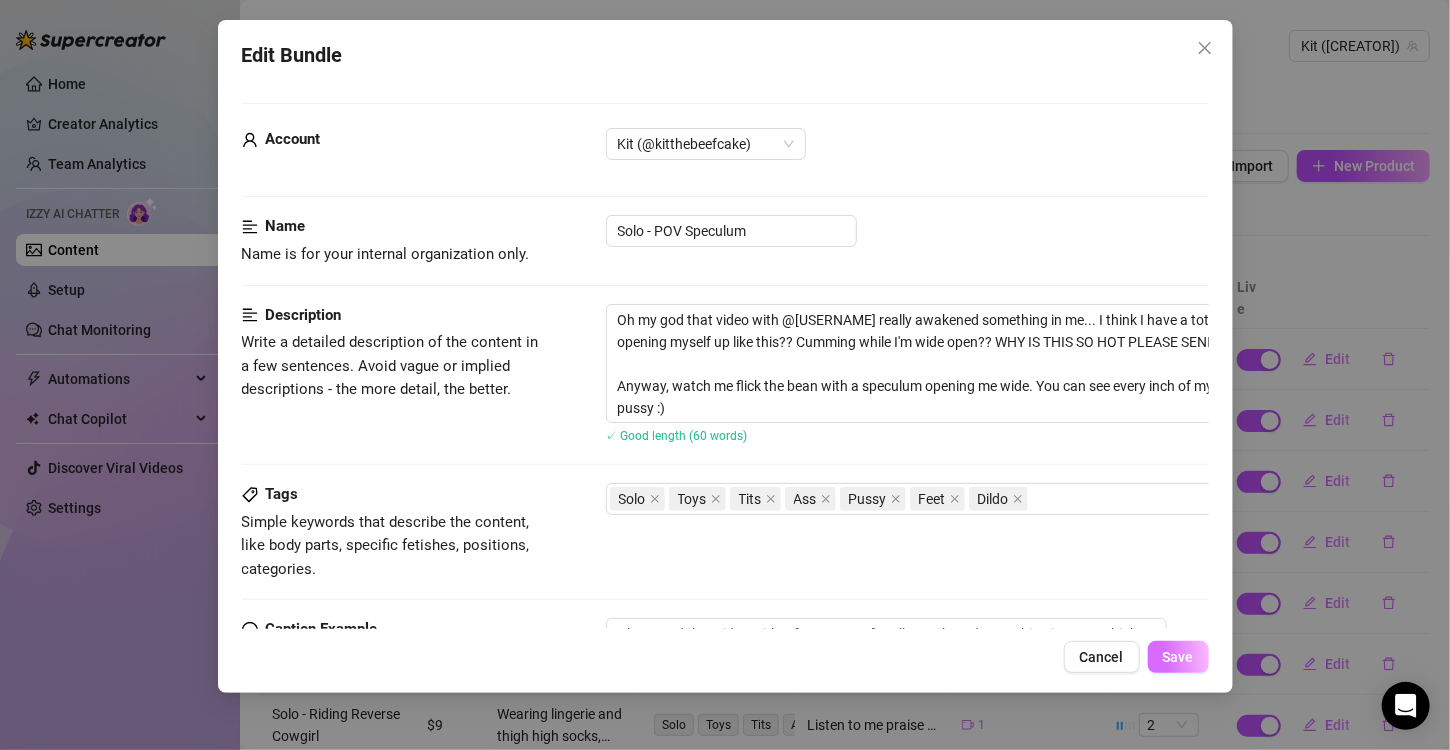 click on "Save" at bounding box center [1178, 657] 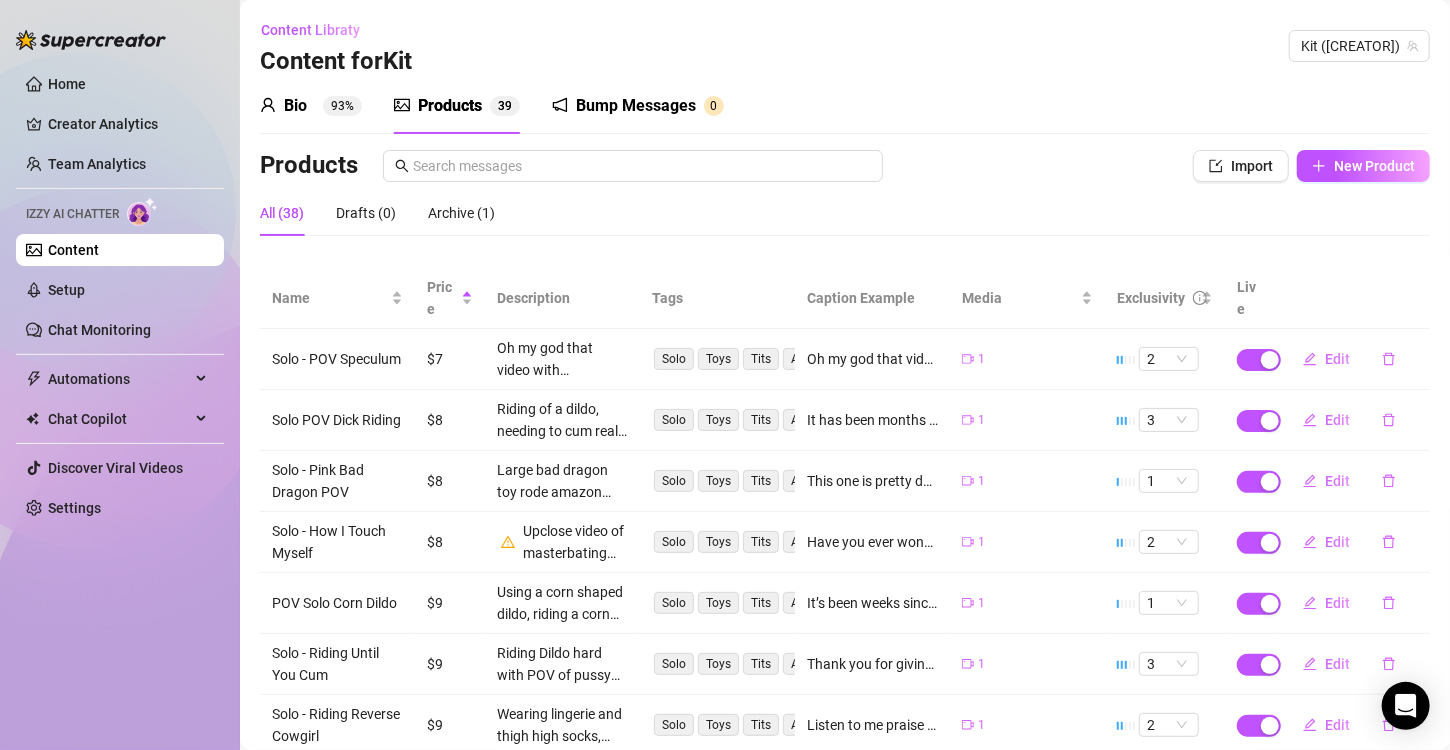 scroll, scrollTop: 302, scrollLeft: 0, axis: vertical 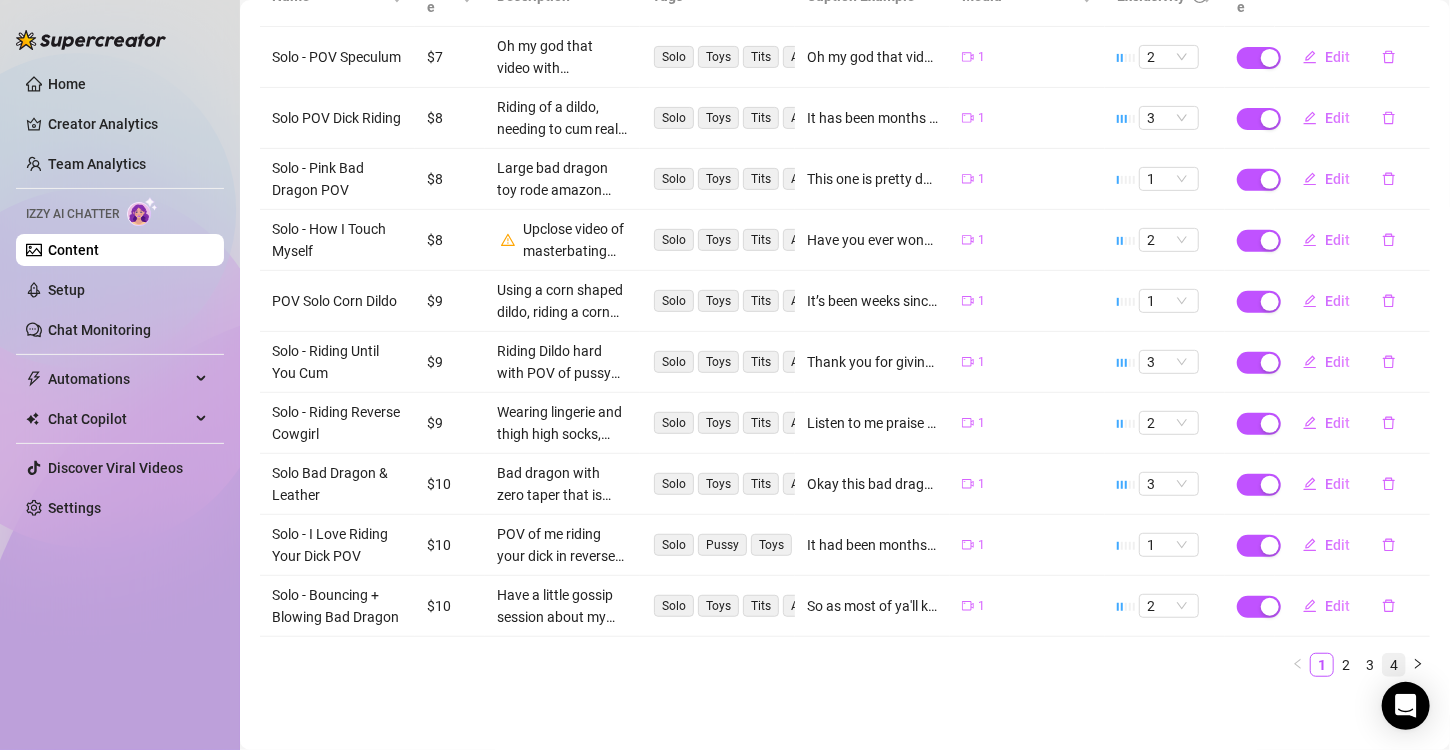 click on "4" at bounding box center [1394, 665] 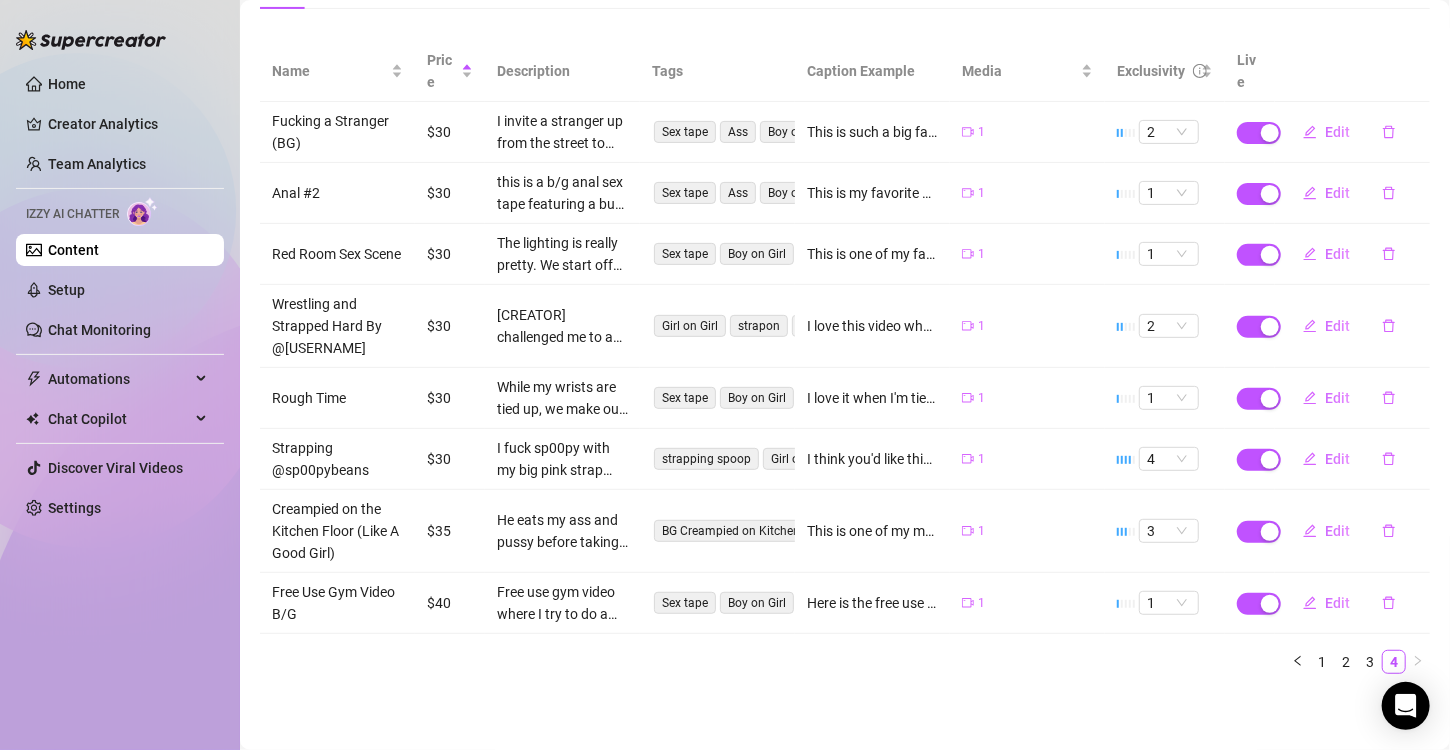 scroll, scrollTop: 224, scrollLeft: 0, axis: vertical 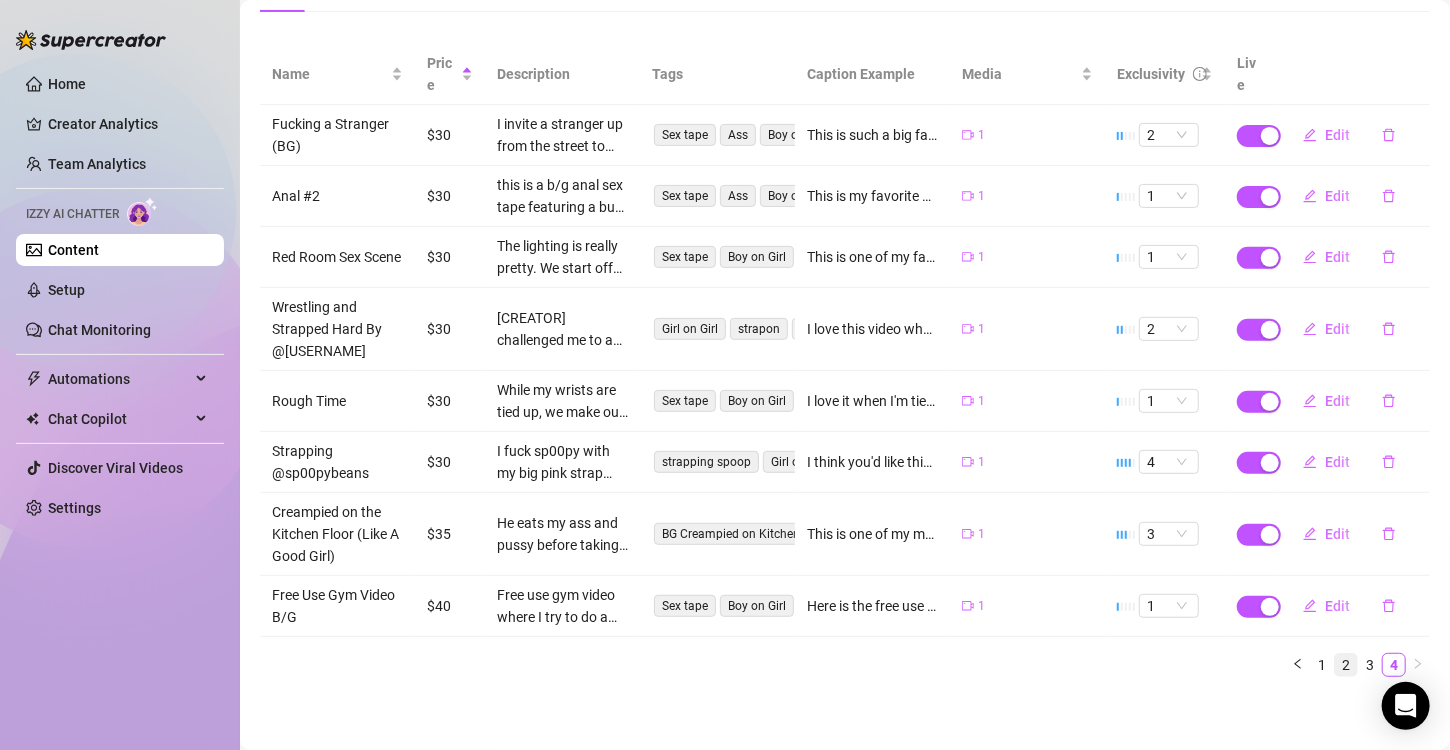 click on "1 2 3 4" at bounding box center (845, 665) 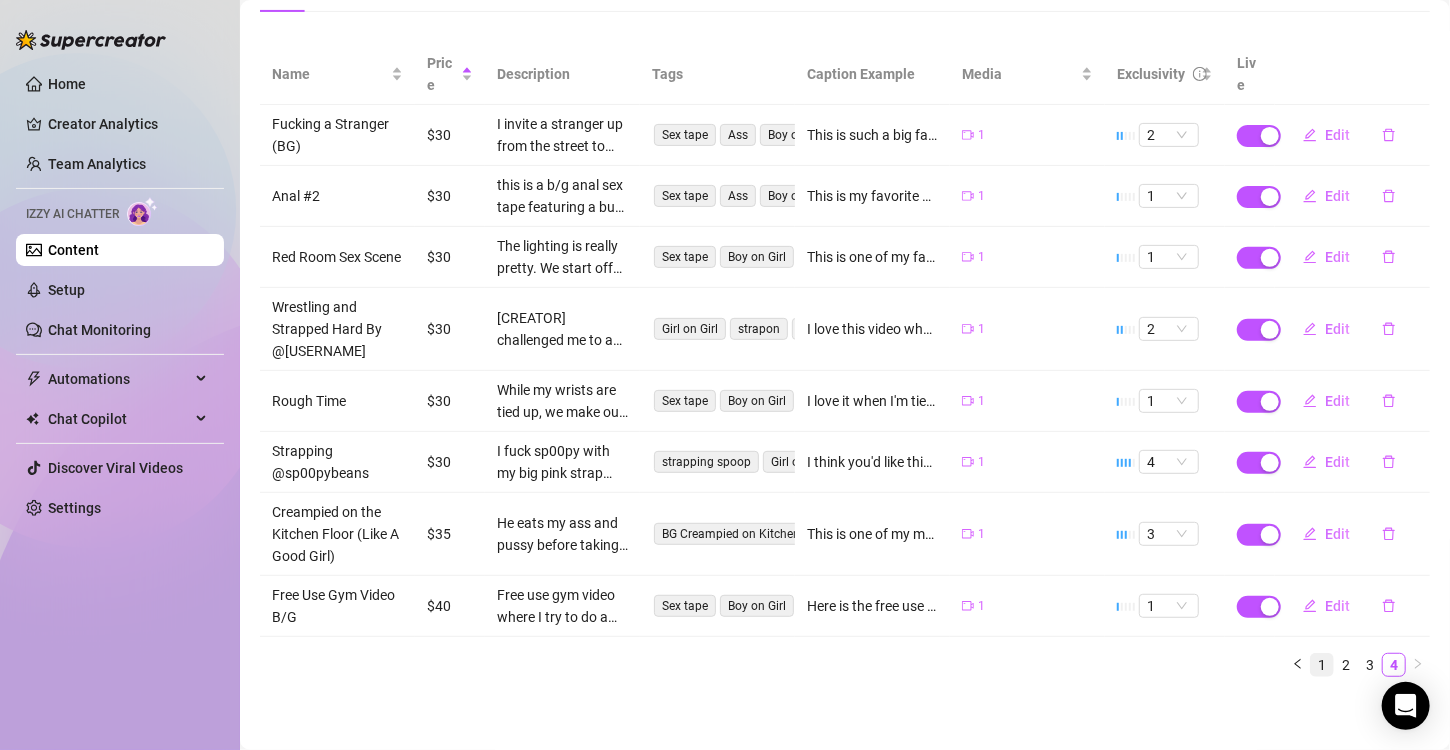 click on "1" at bounding box center (1322, 665) 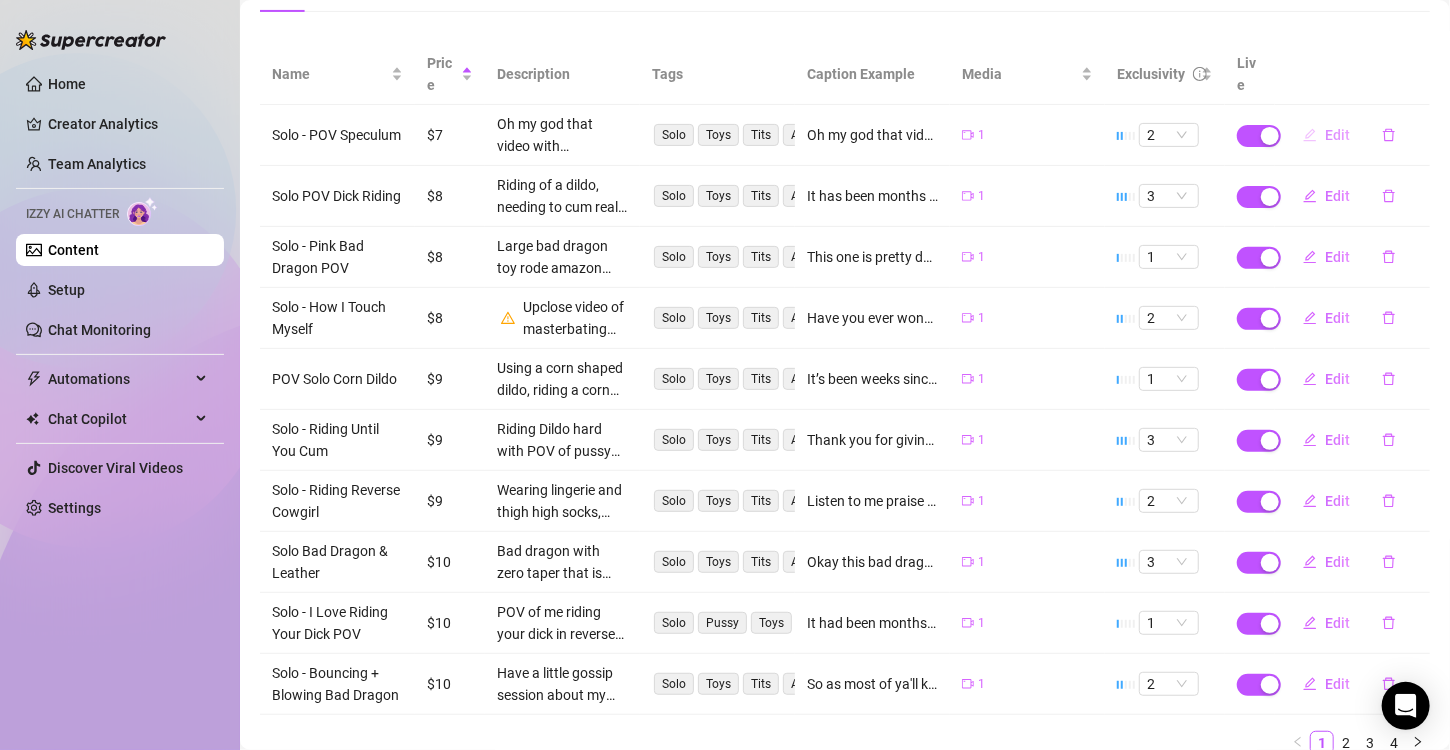 drag, startPoint x: 1324, startPoint y: 113, endPoint x: 1324, endPoint y: 135, distance: 22 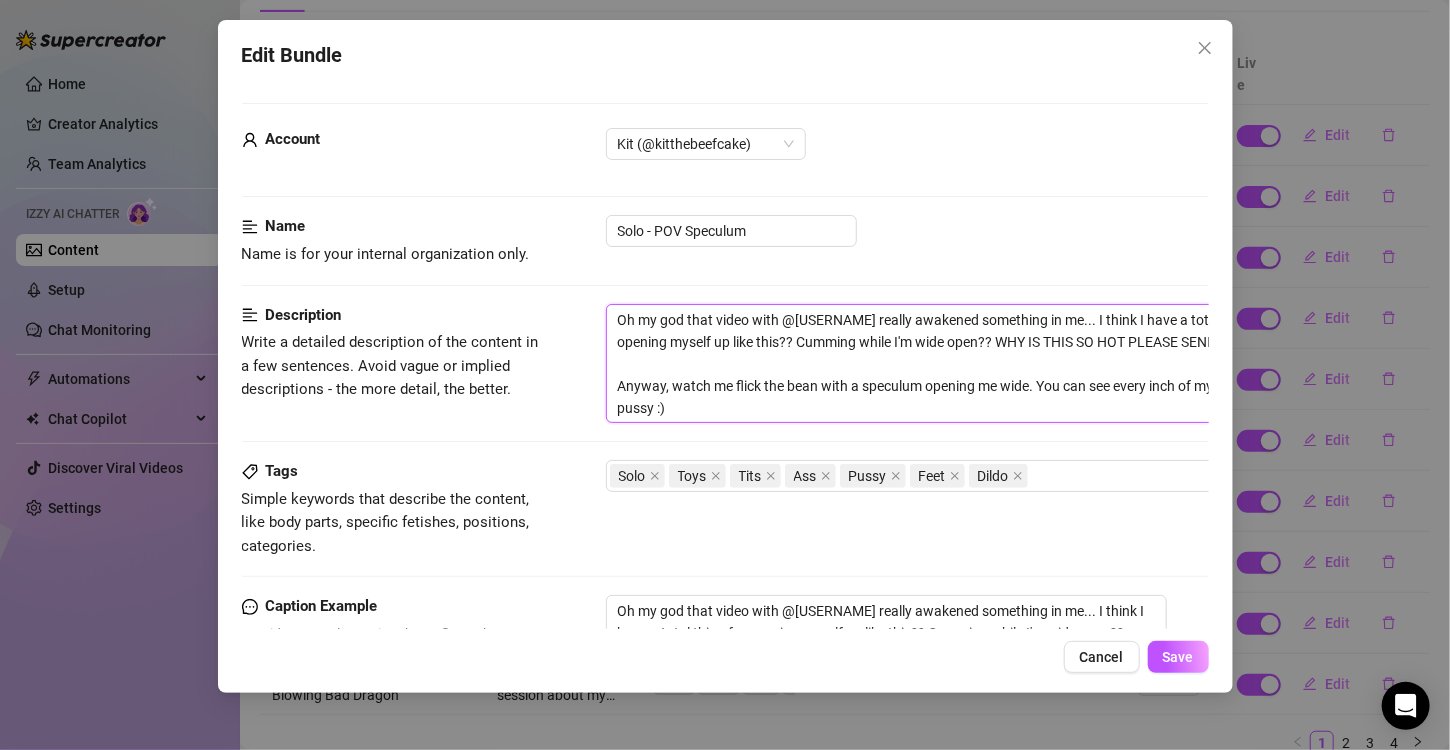 drag, startPoint x: 749, startPoint y: 404, endPoint x: 315, endPoint y: 64, distance: 551.322 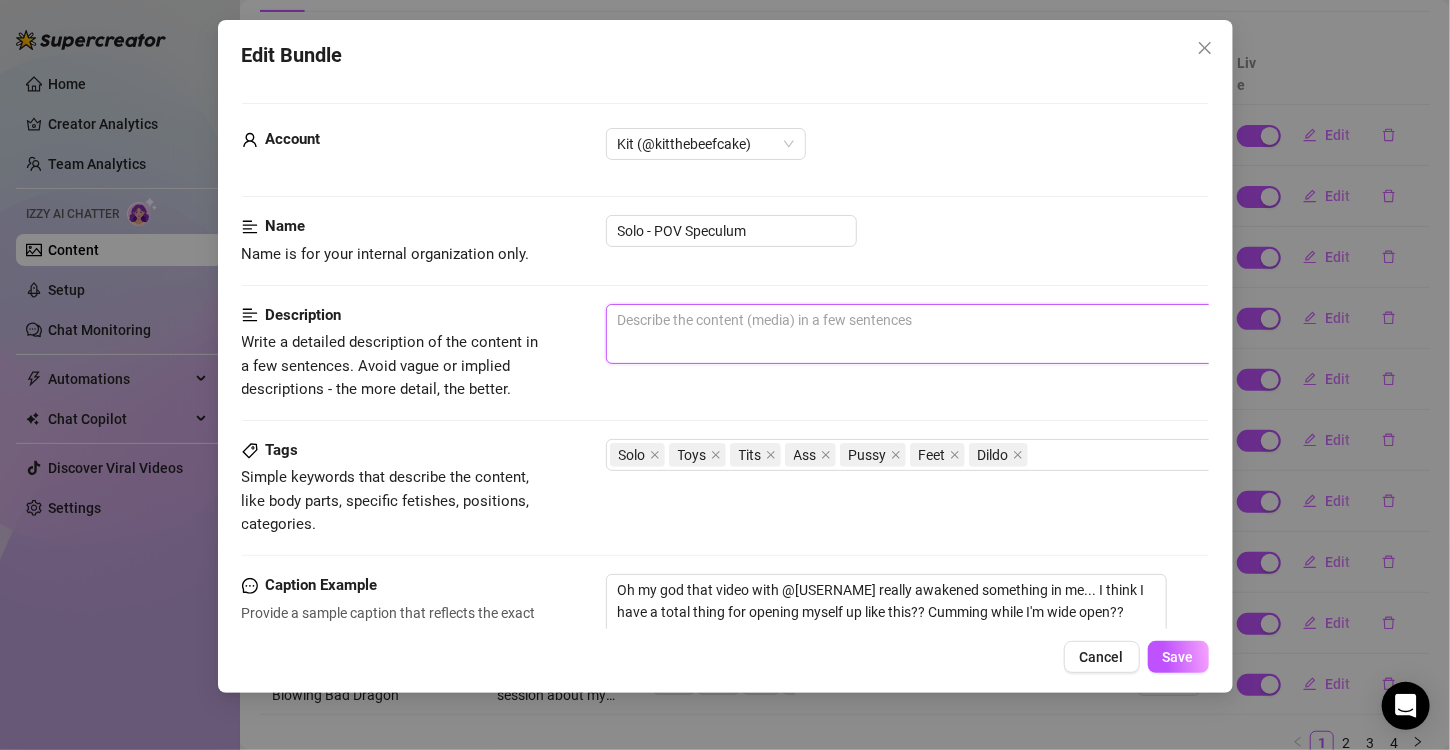 type on "P" 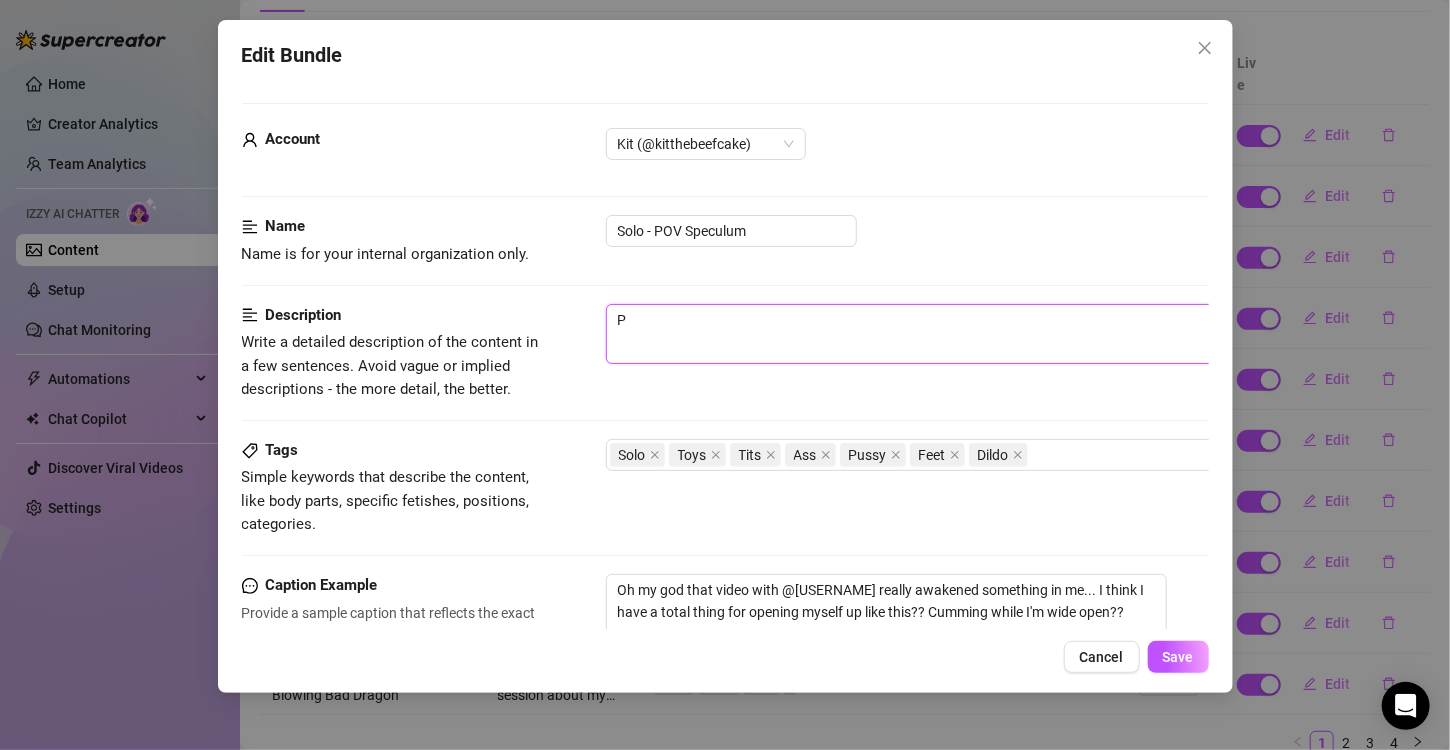 type on "Pl" 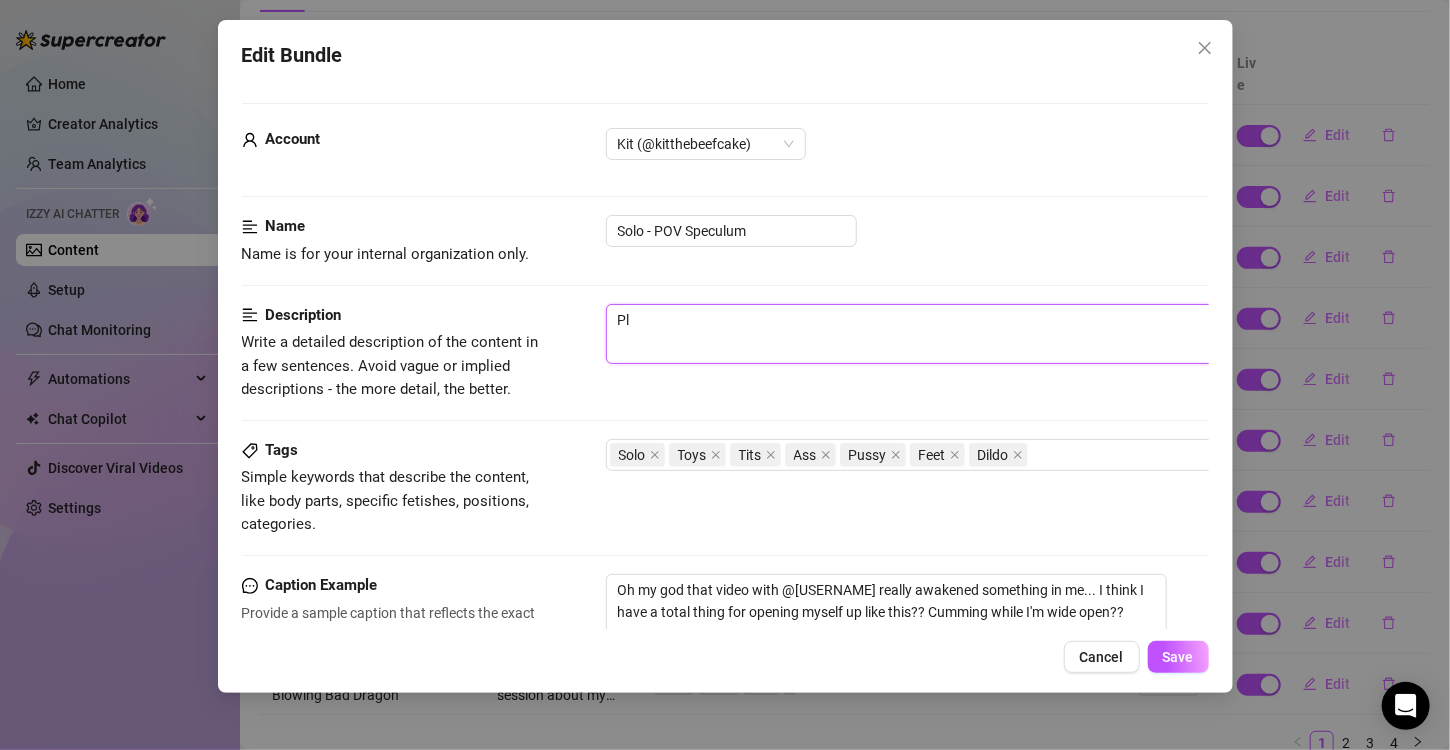 type on "Plz" 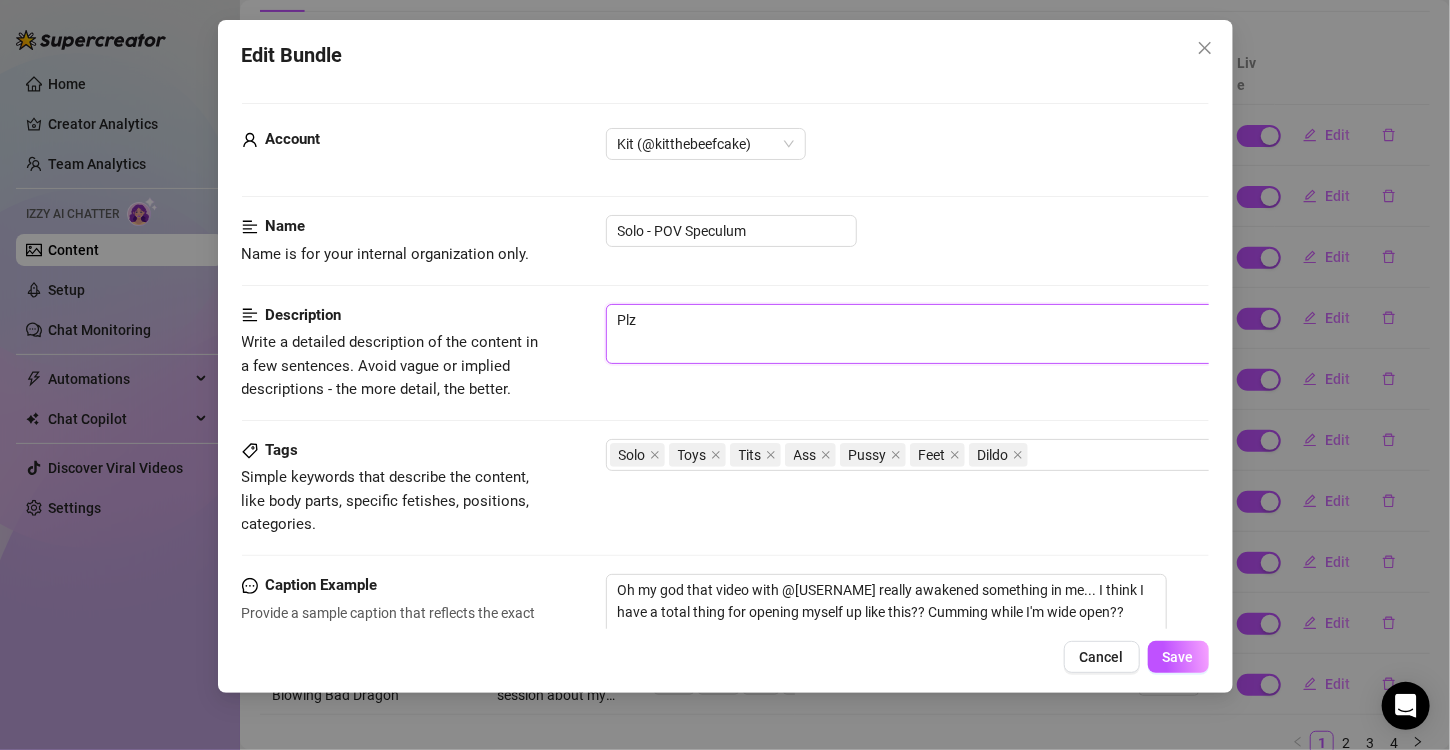 type on "Plza" 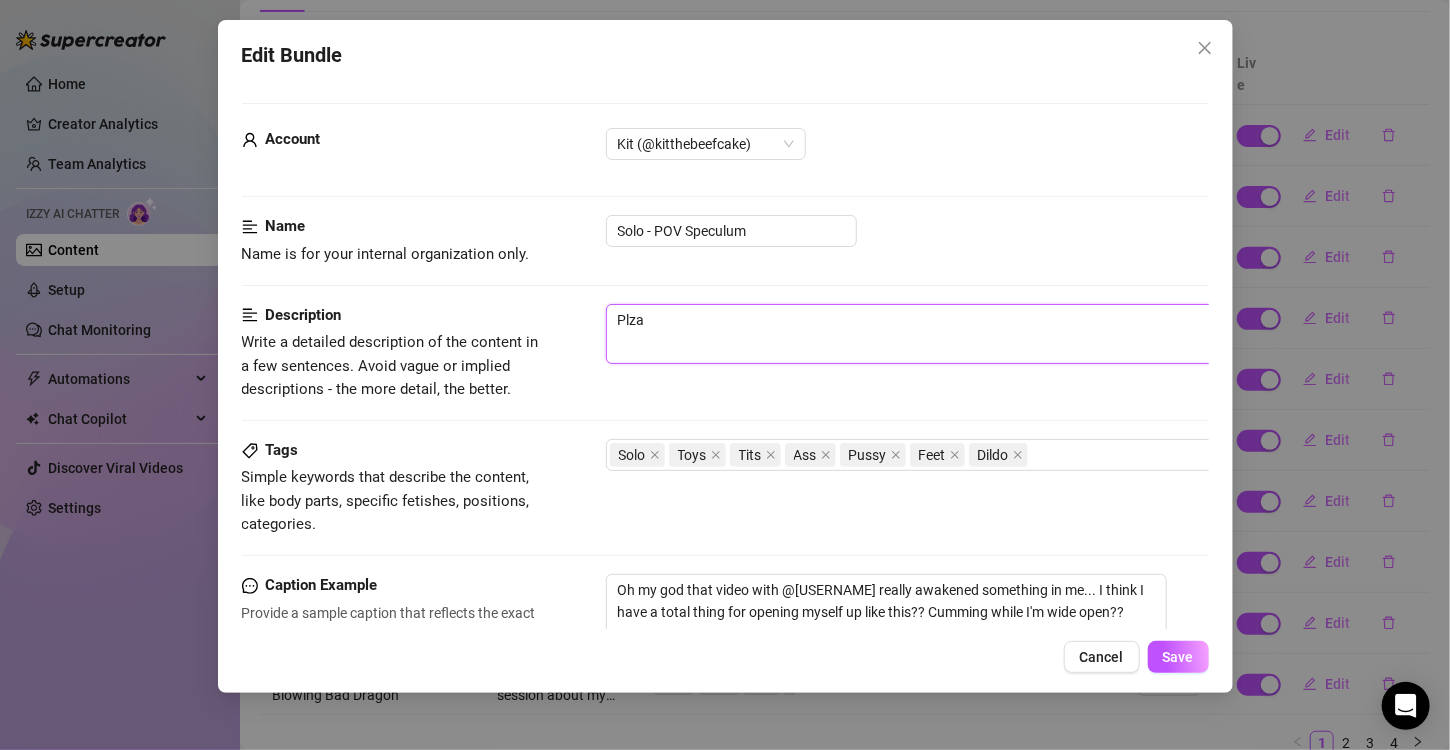 type on "Plzay" 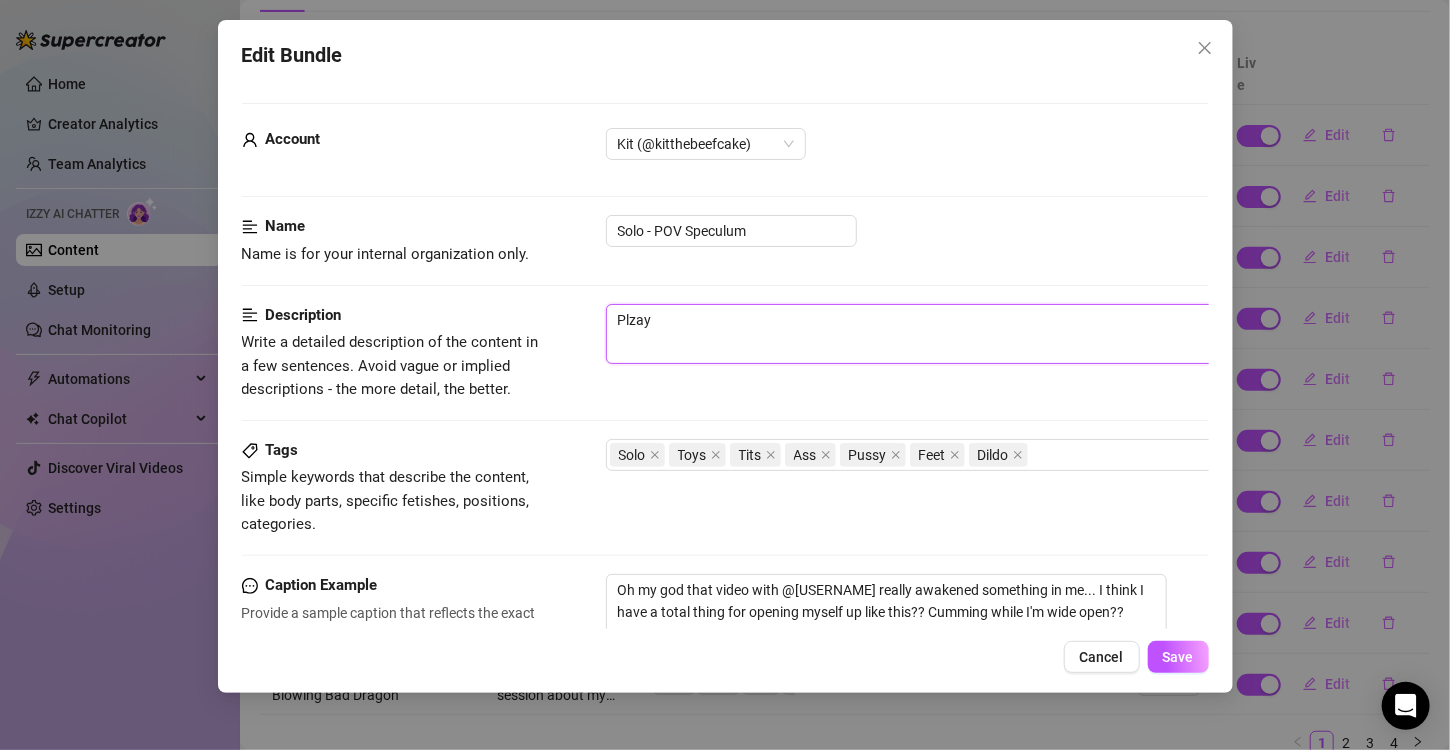 type on "Plzayi" 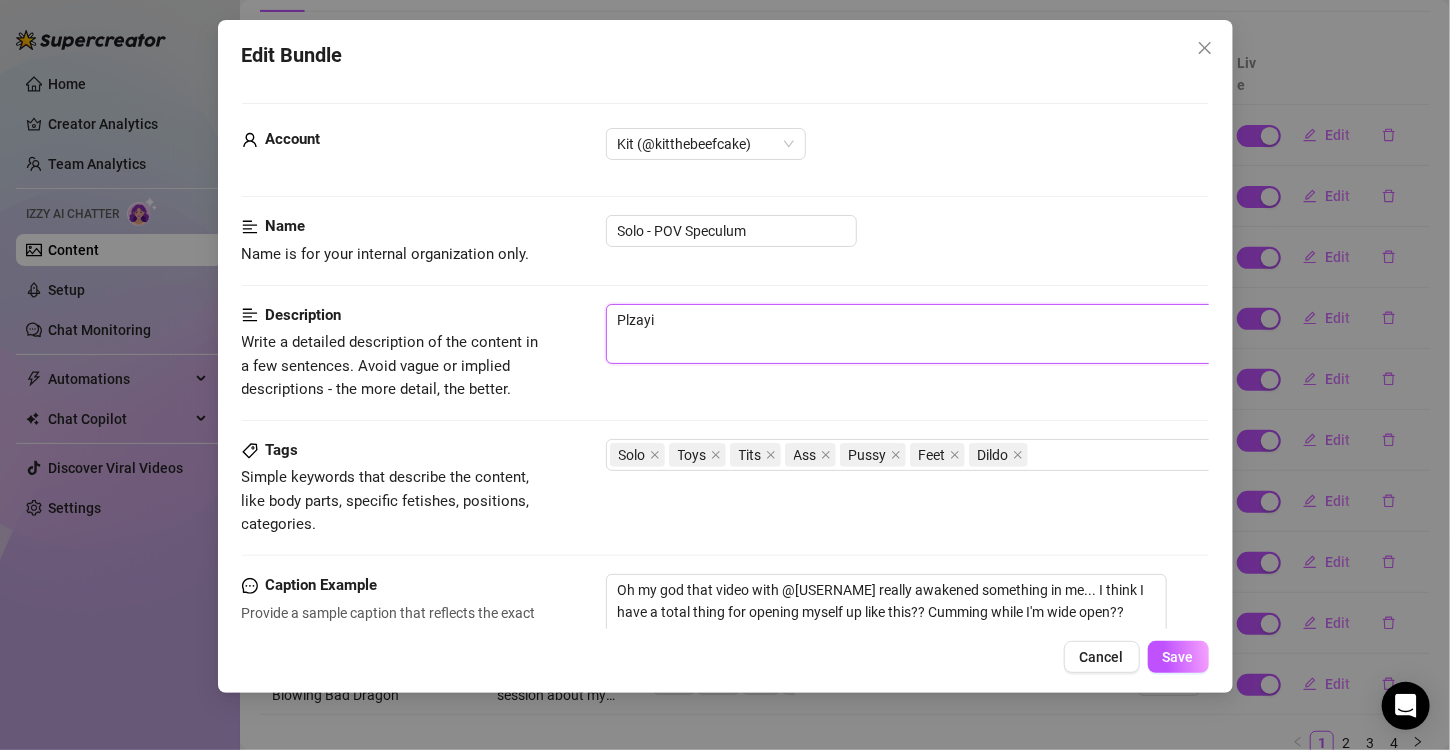 type on "Plzayin" 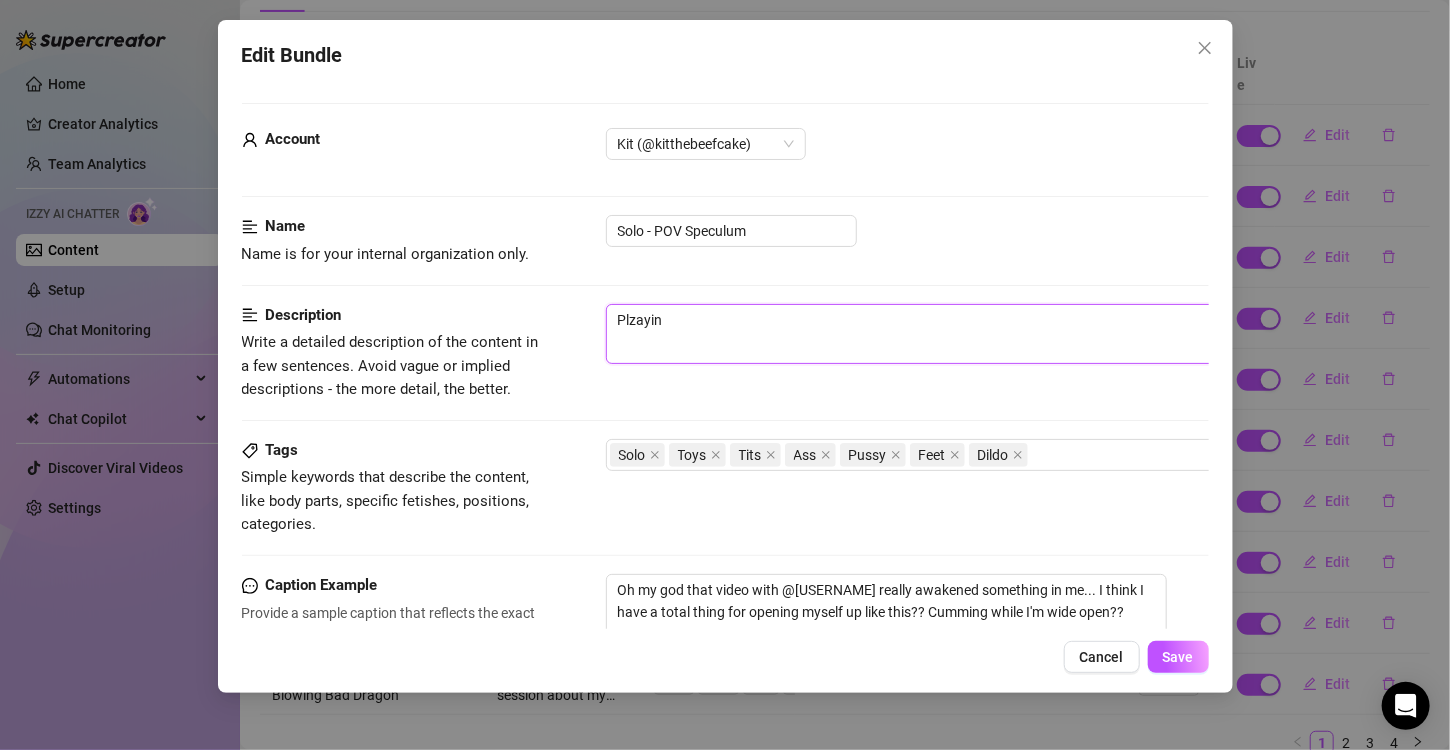 type on "Plzaying" 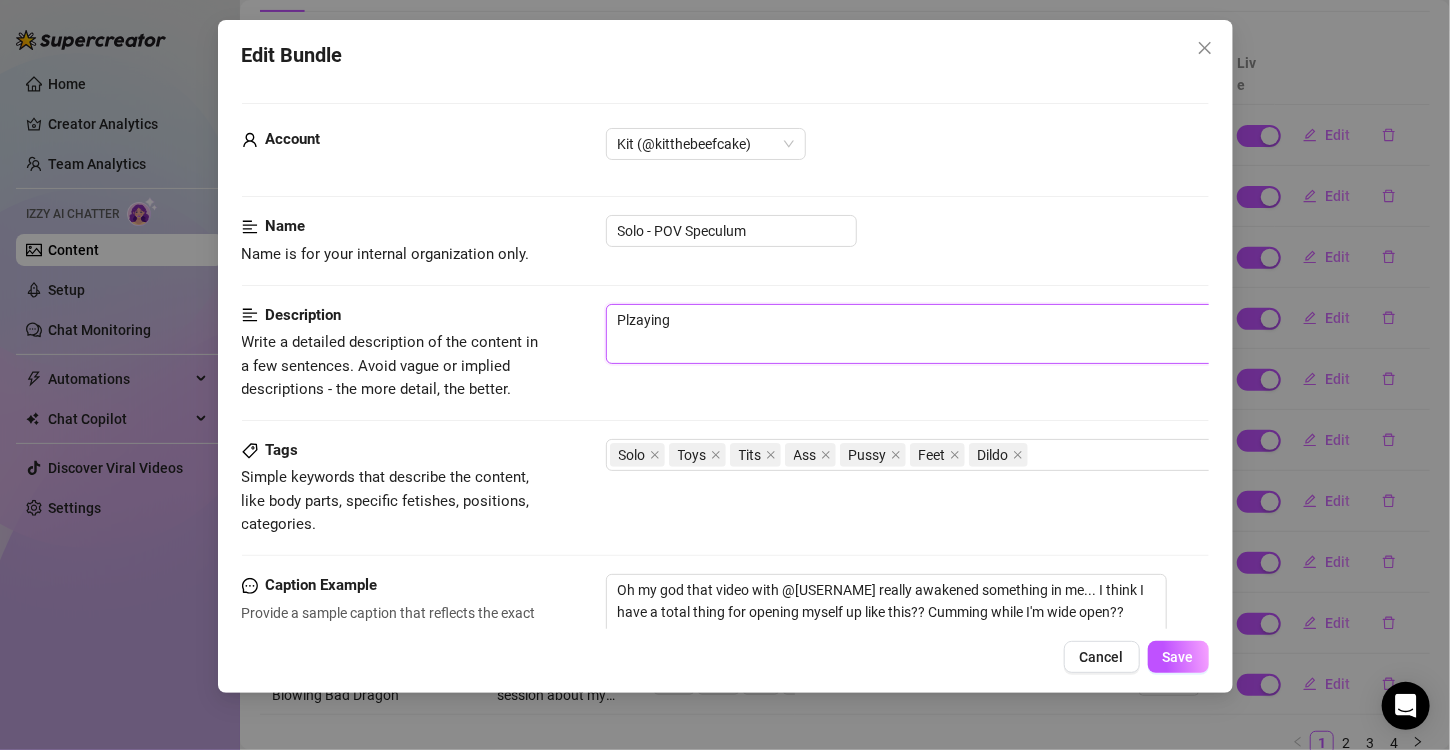 type on "Plzaying" 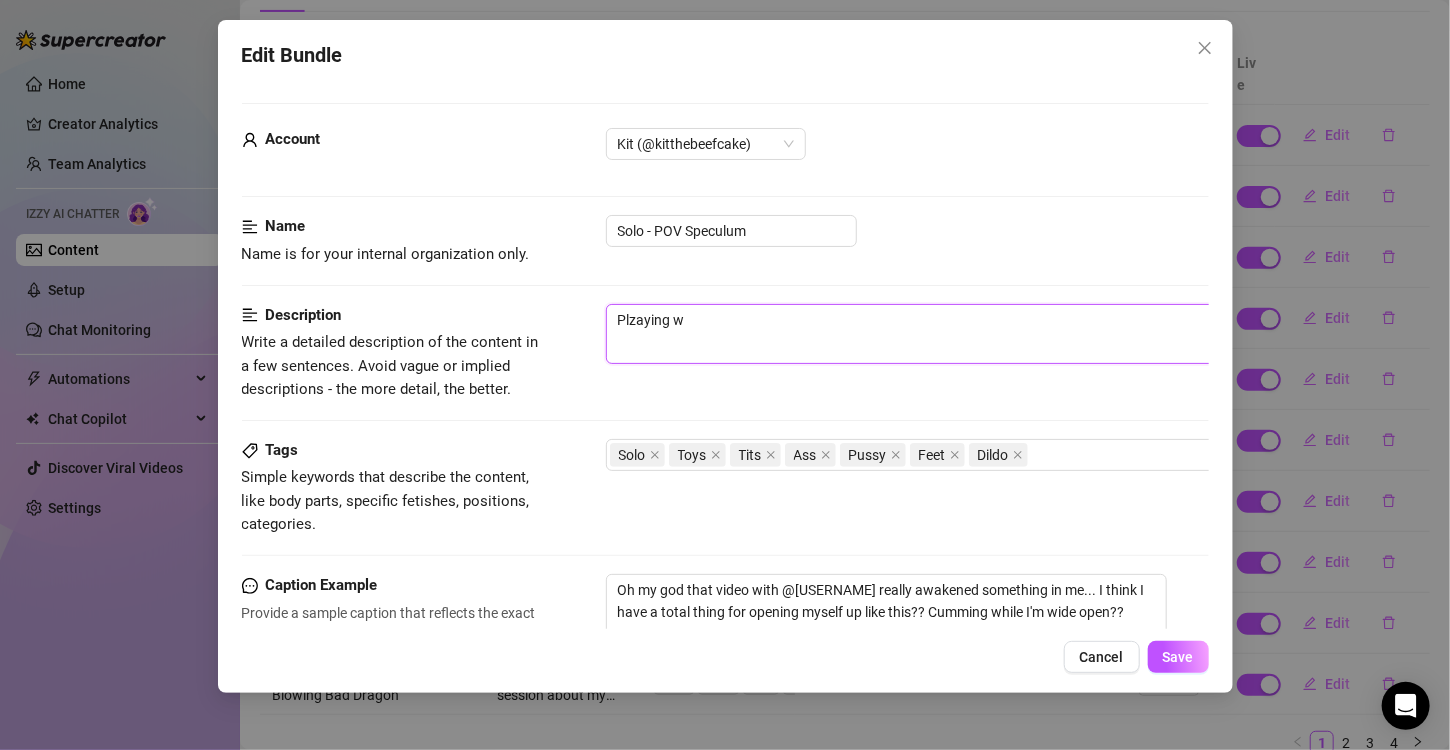 type on "Plzaying" 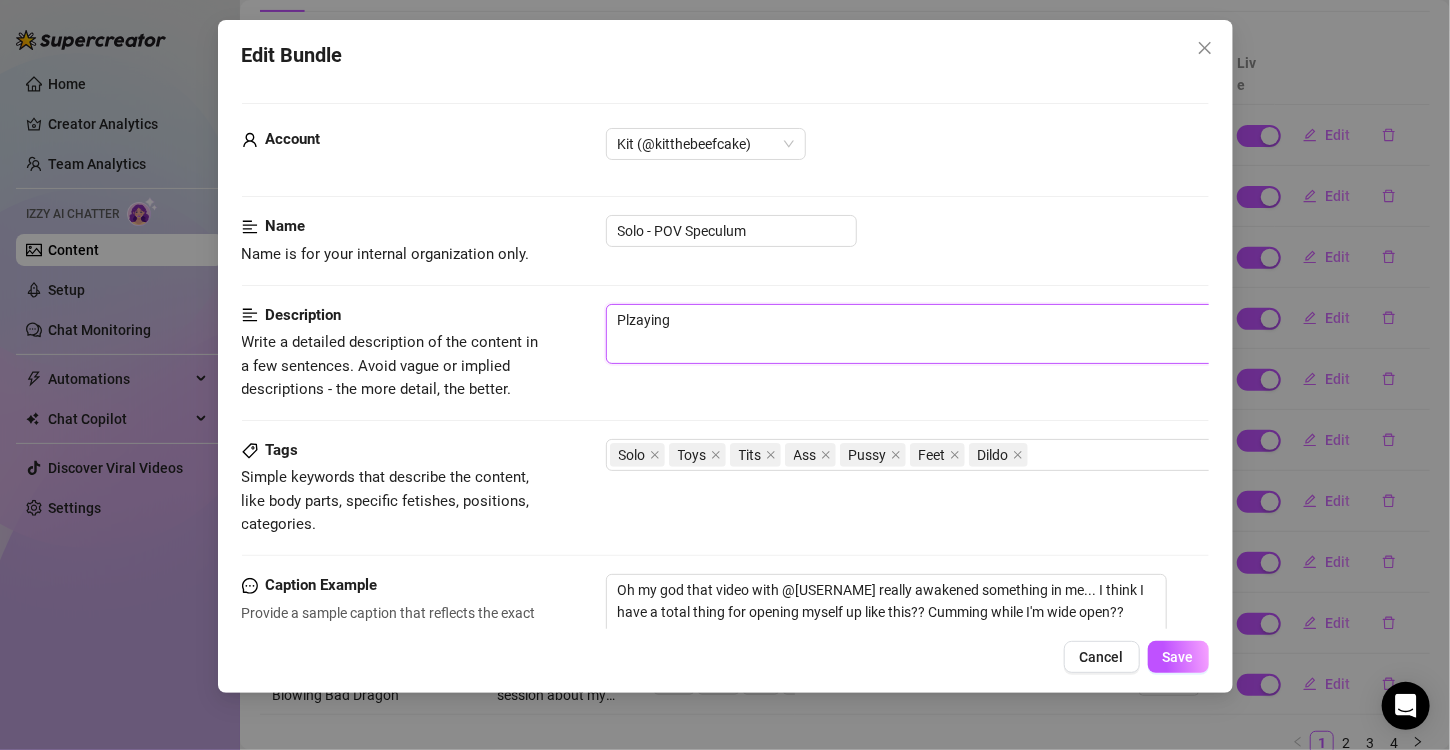 type on "Plzaying" 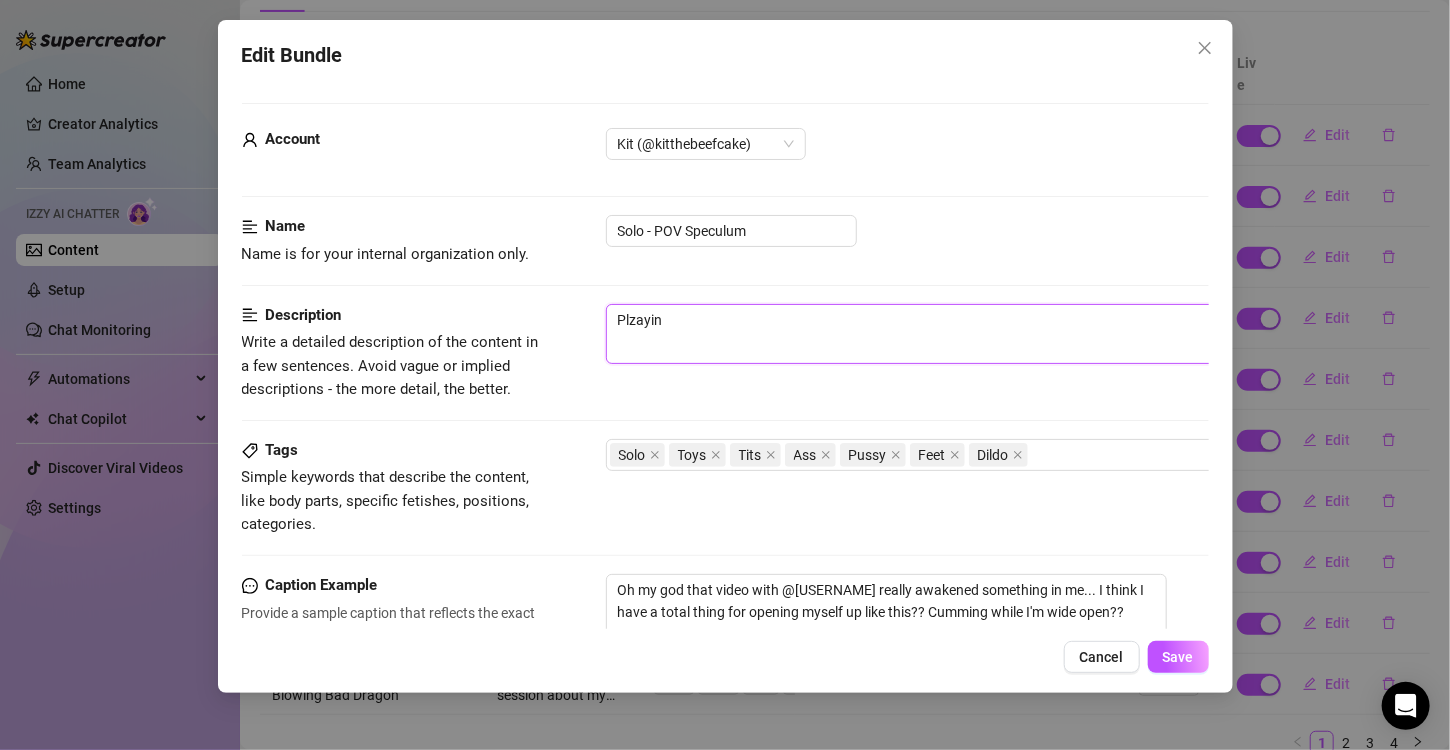 type on "Plzayi" 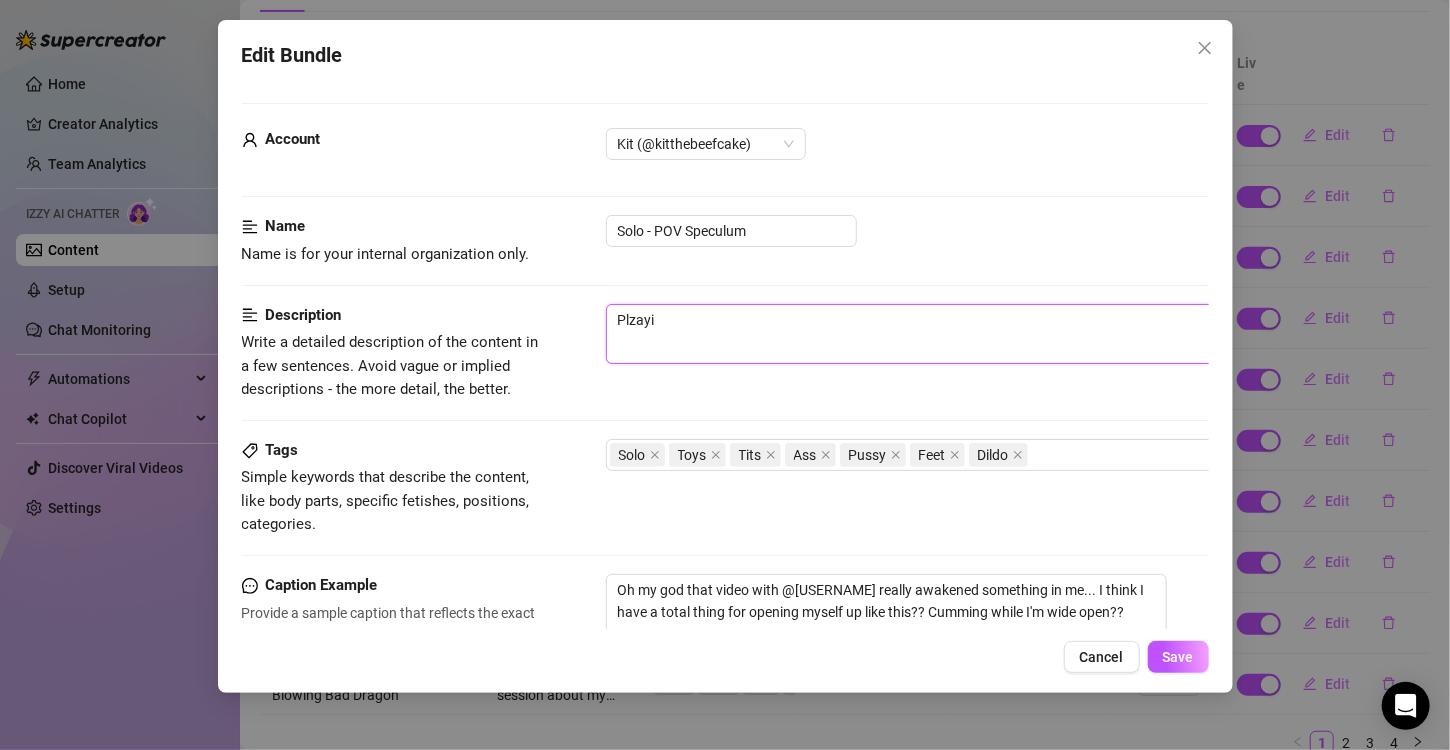 type on "Plzay" 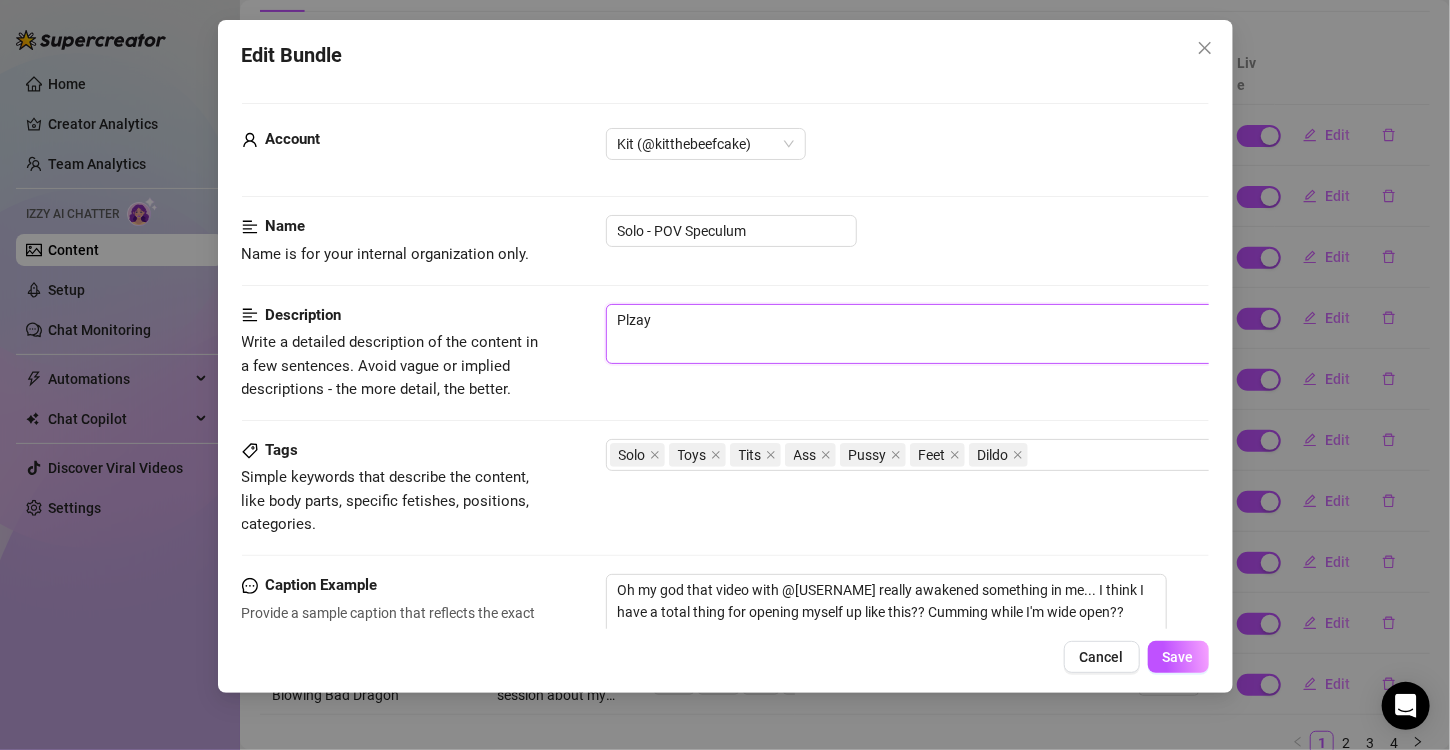 type on "Plza" 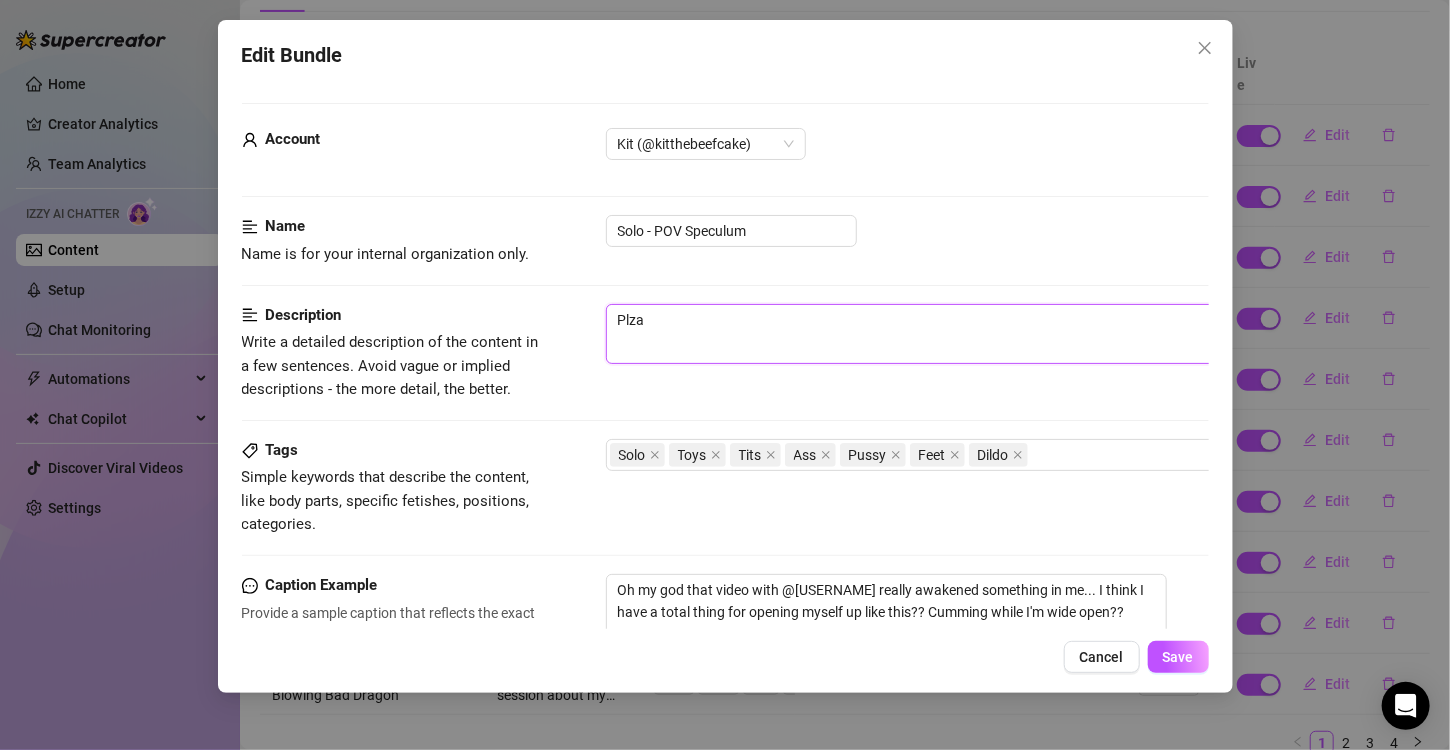 type on "Plz" 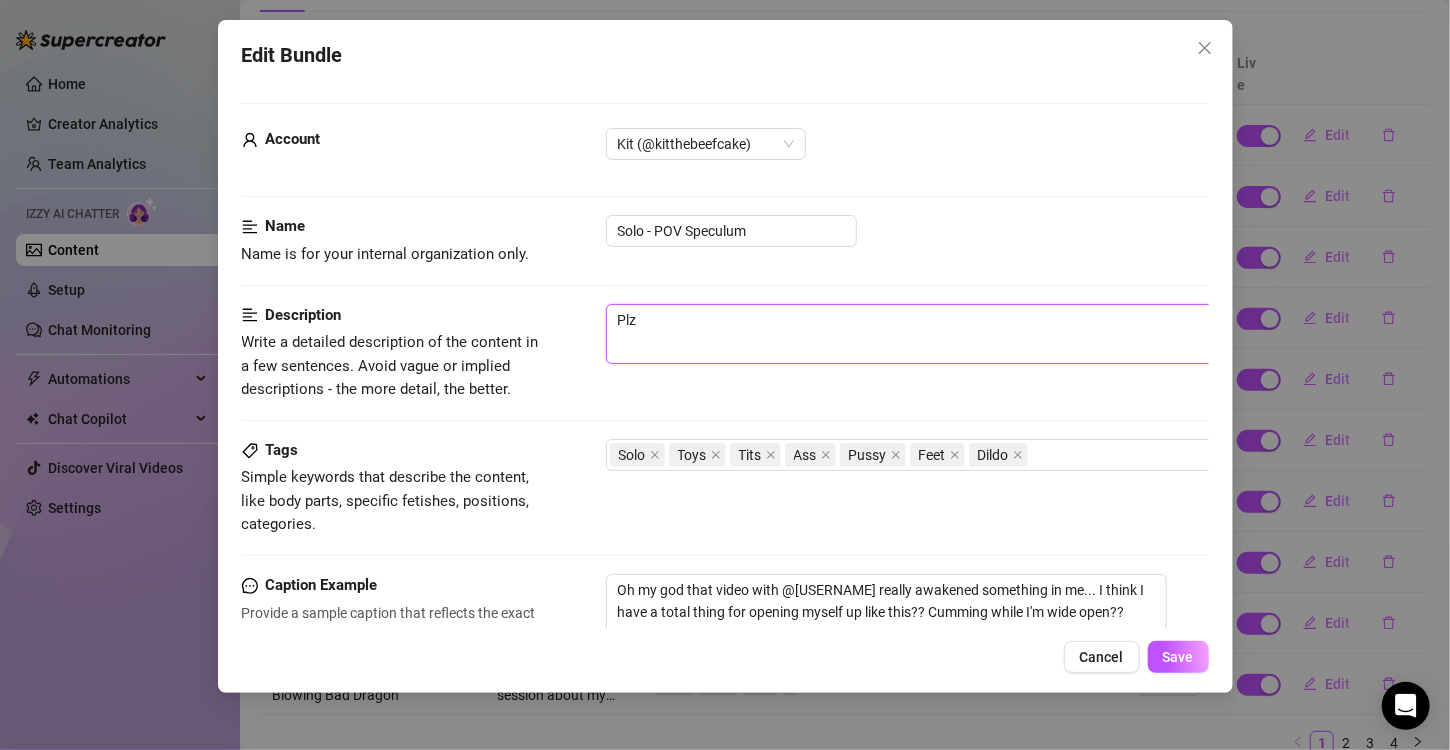 type on "Pl" 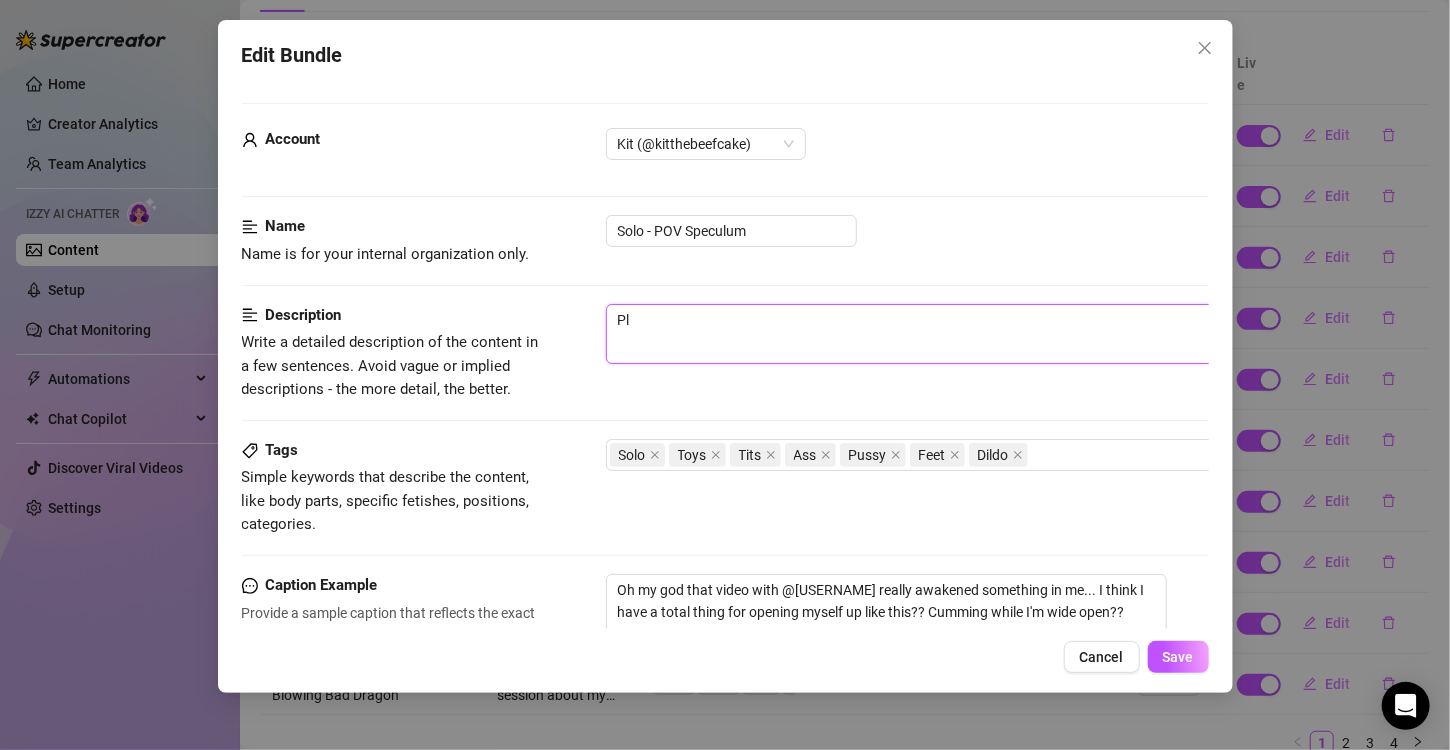type on "Pla" 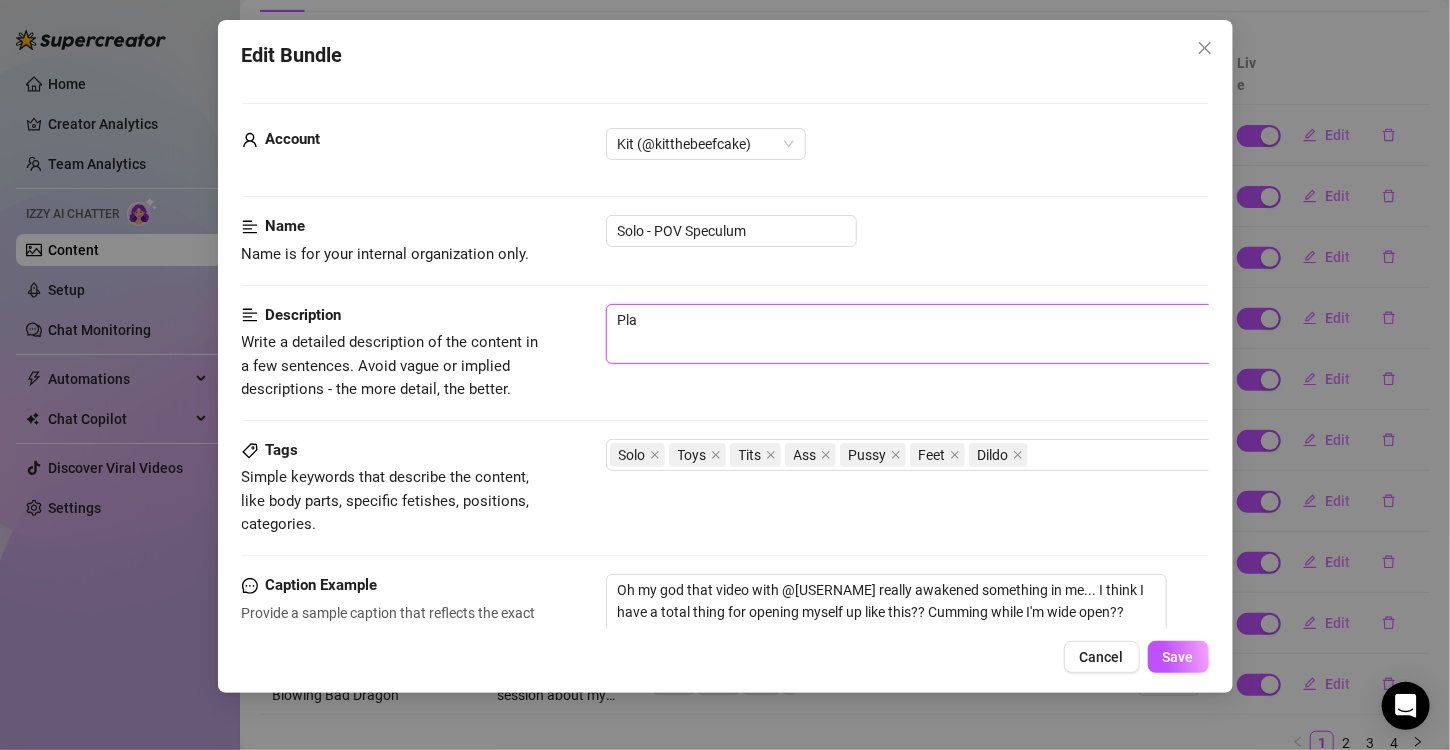 type on "Play" 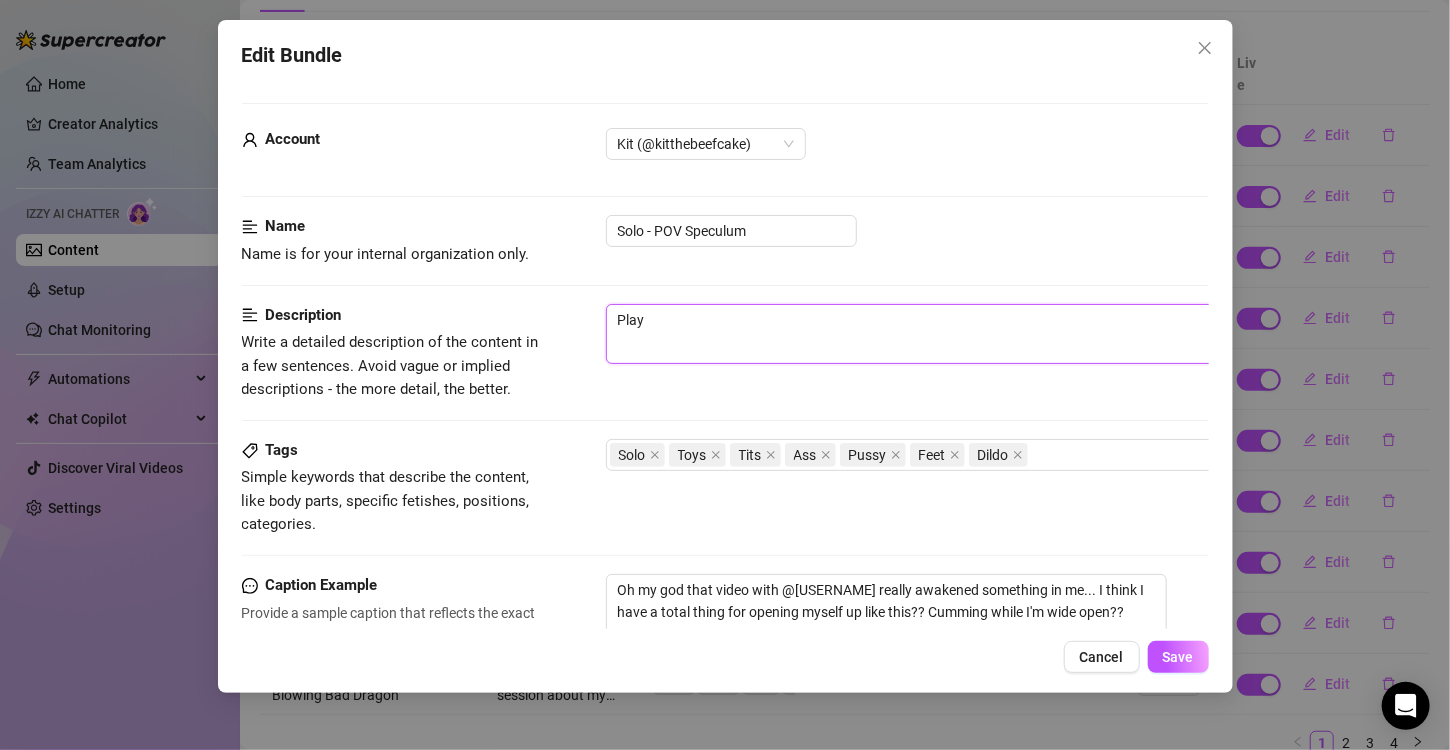 type on "Playi" 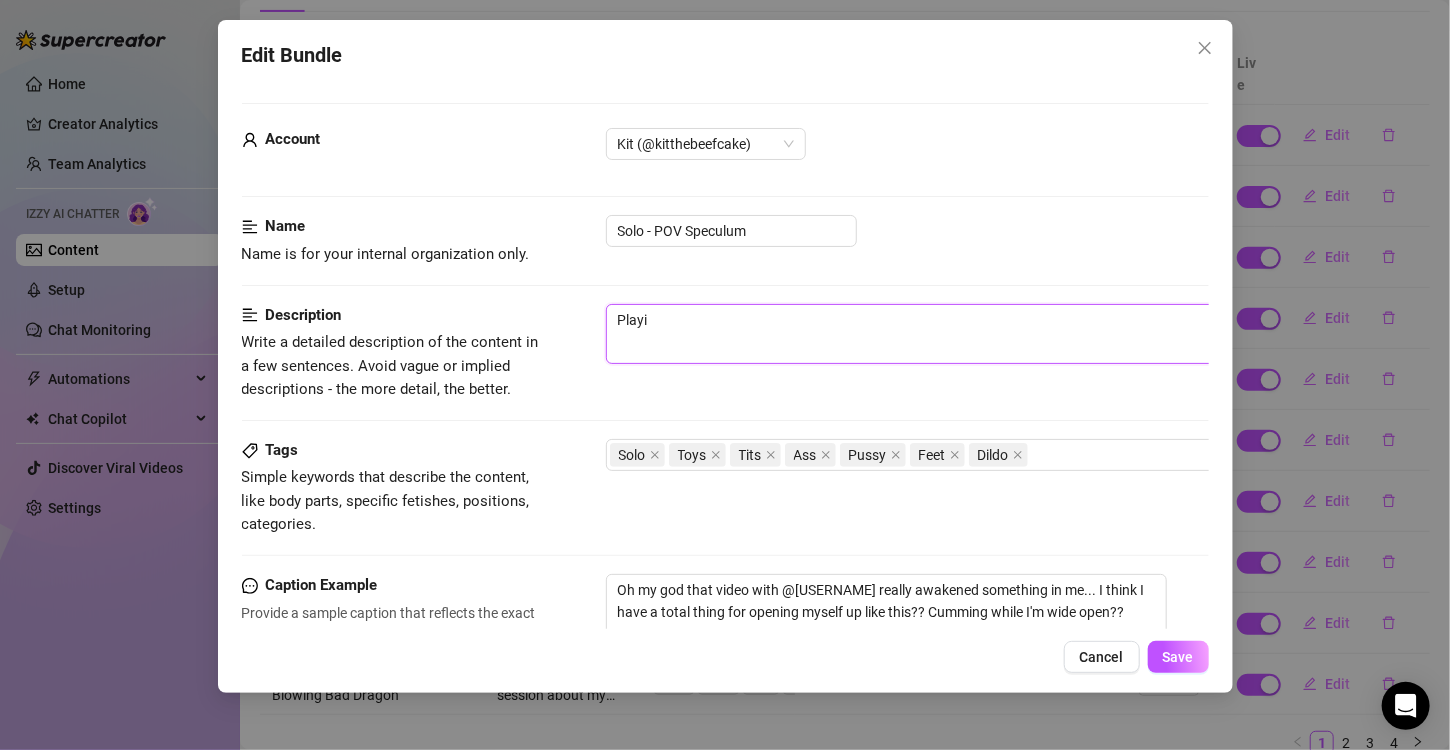 type on "Playin" 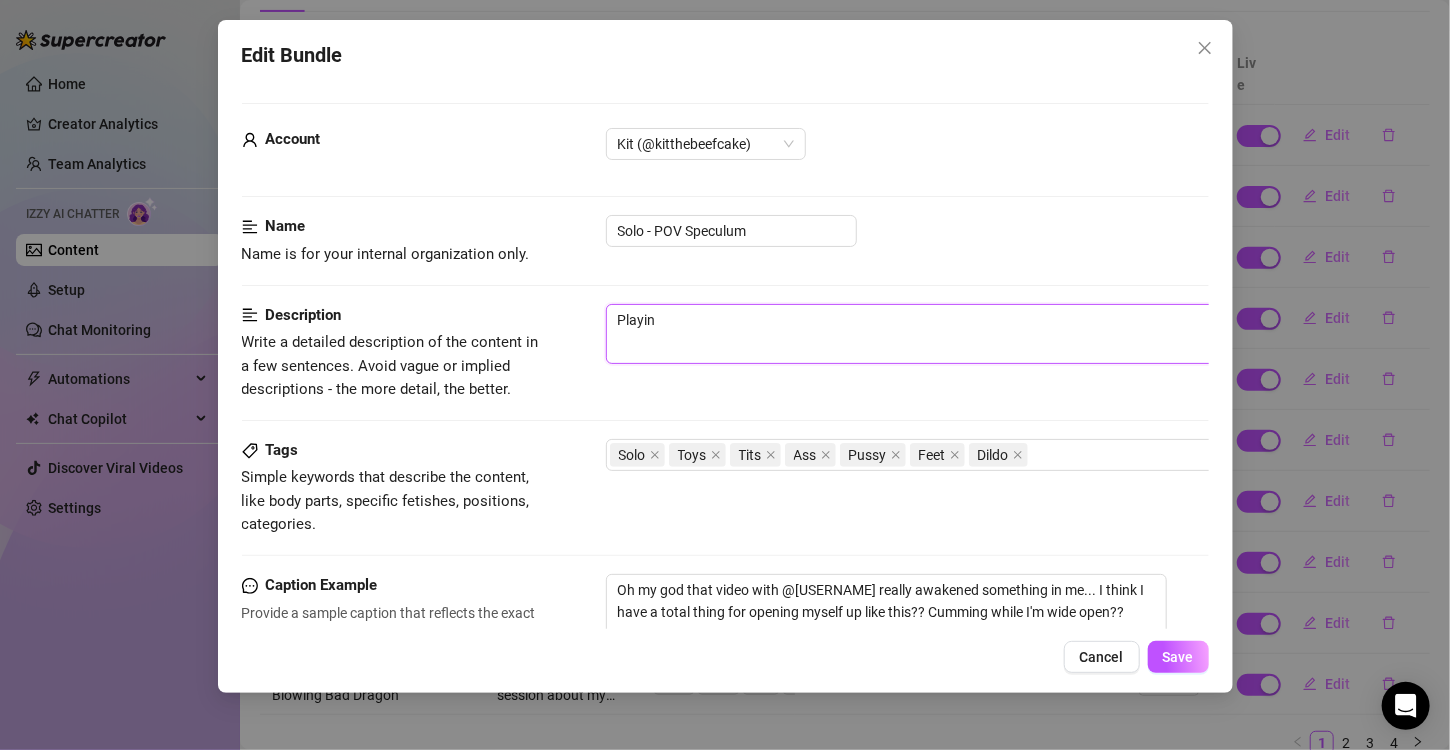type on "Playing" 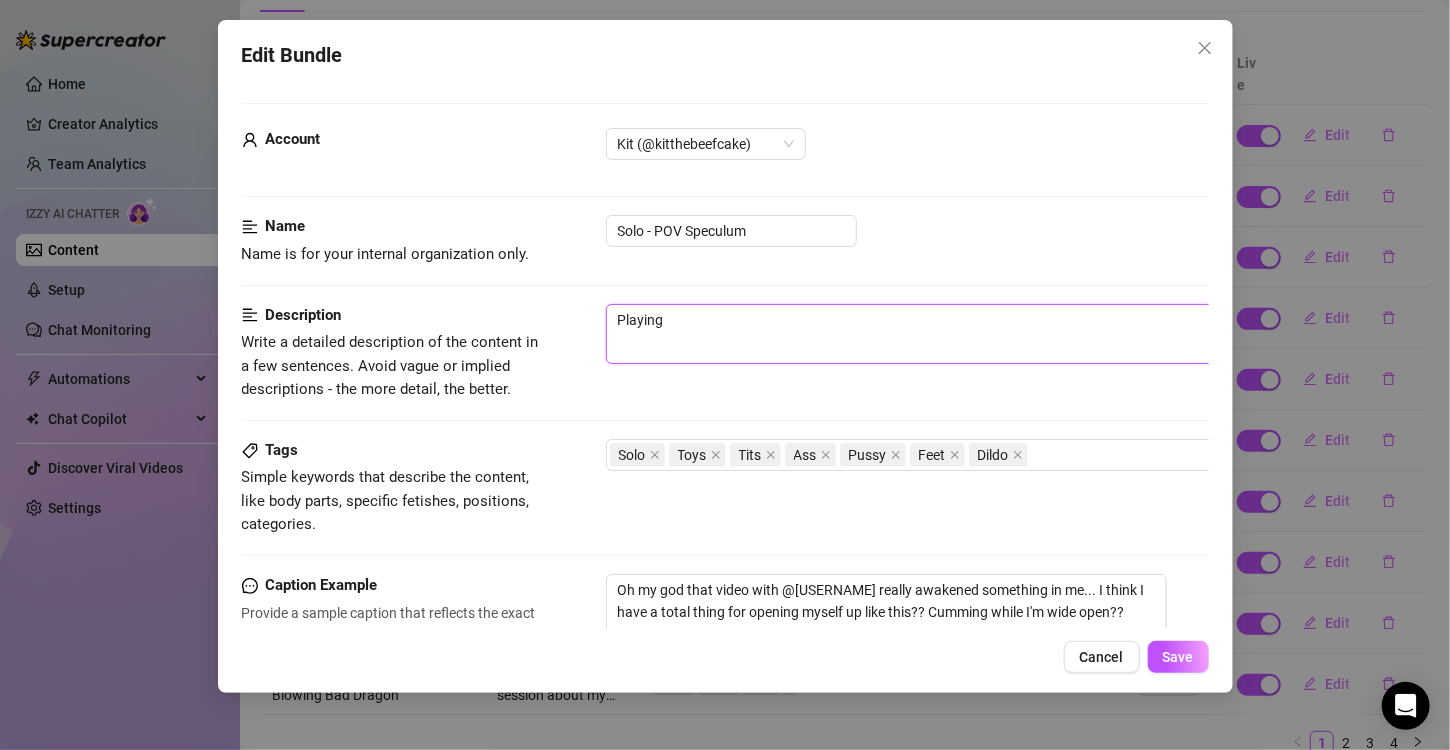 type on "Playing" 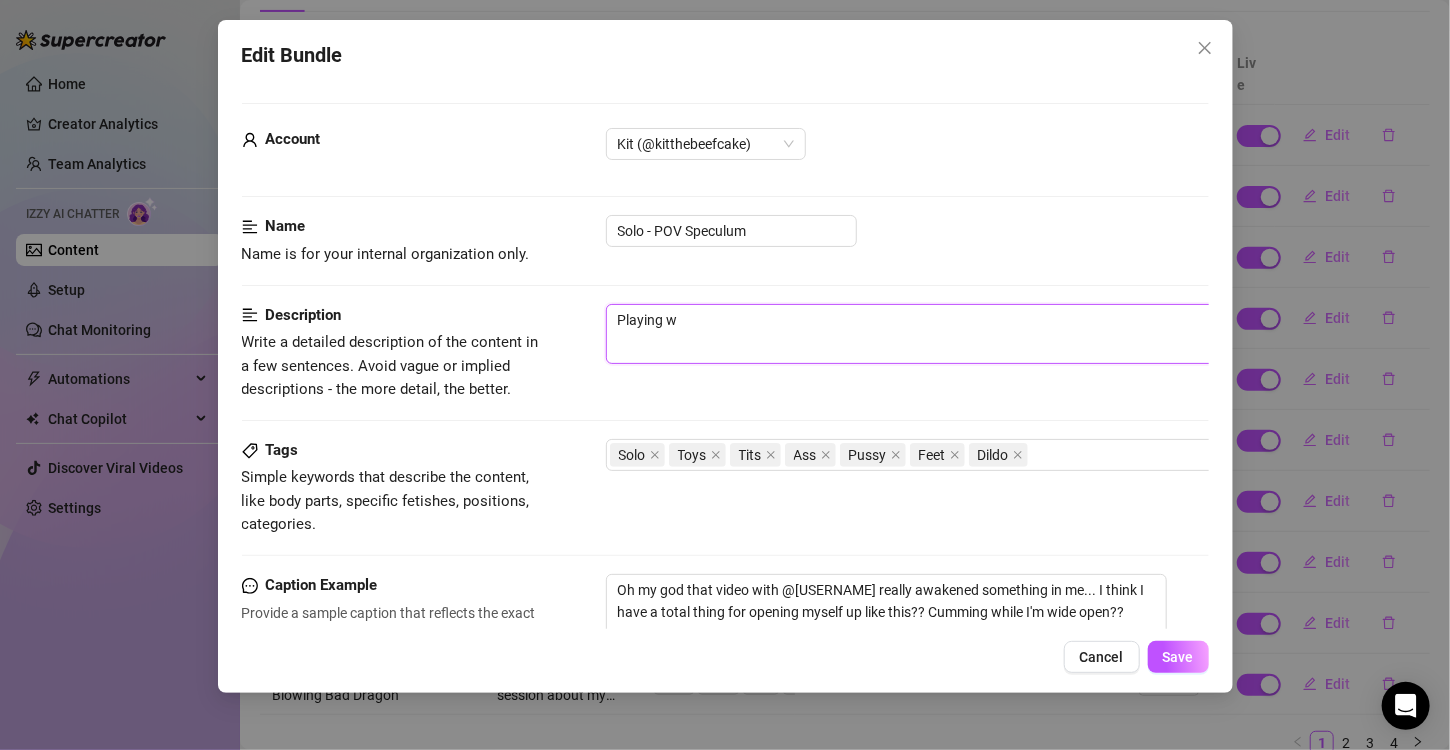 type on "Playing wi" 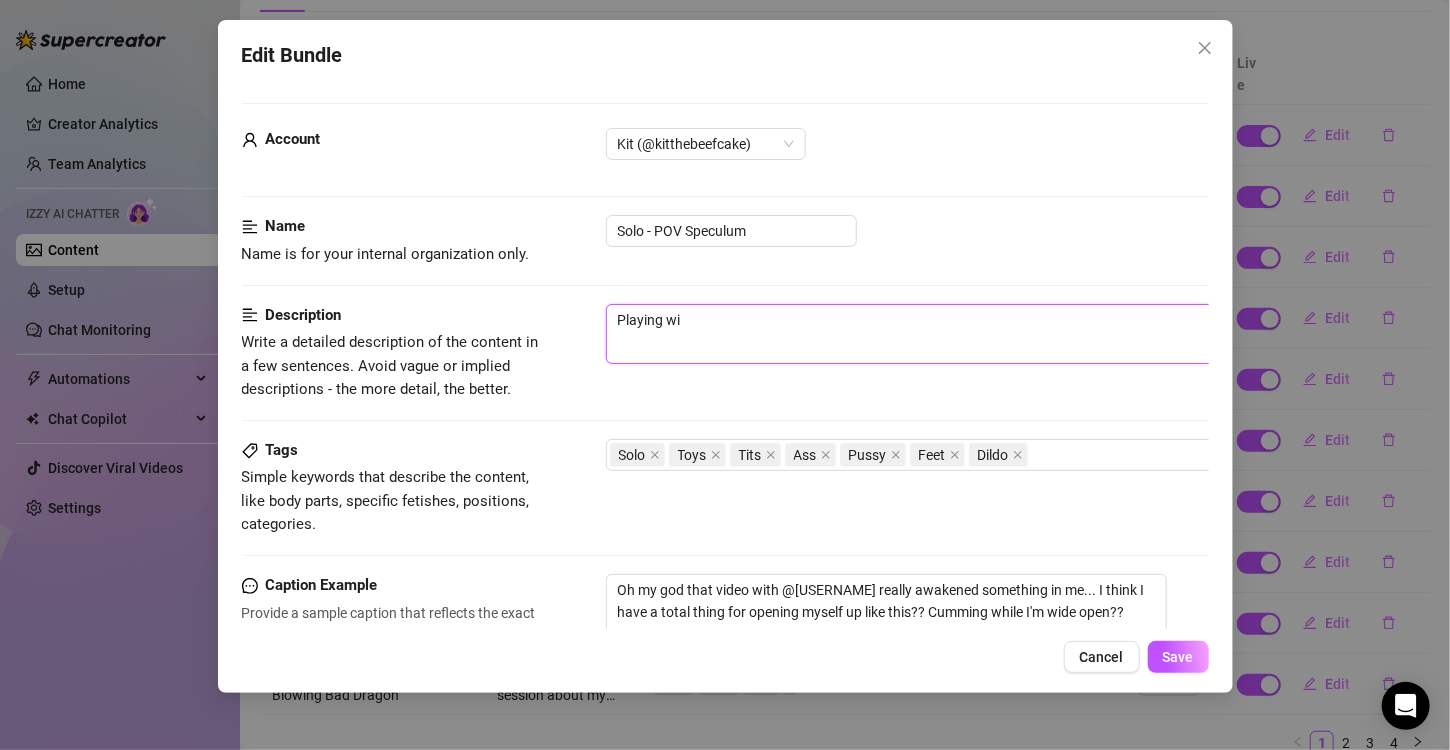 type on "Playing wit" 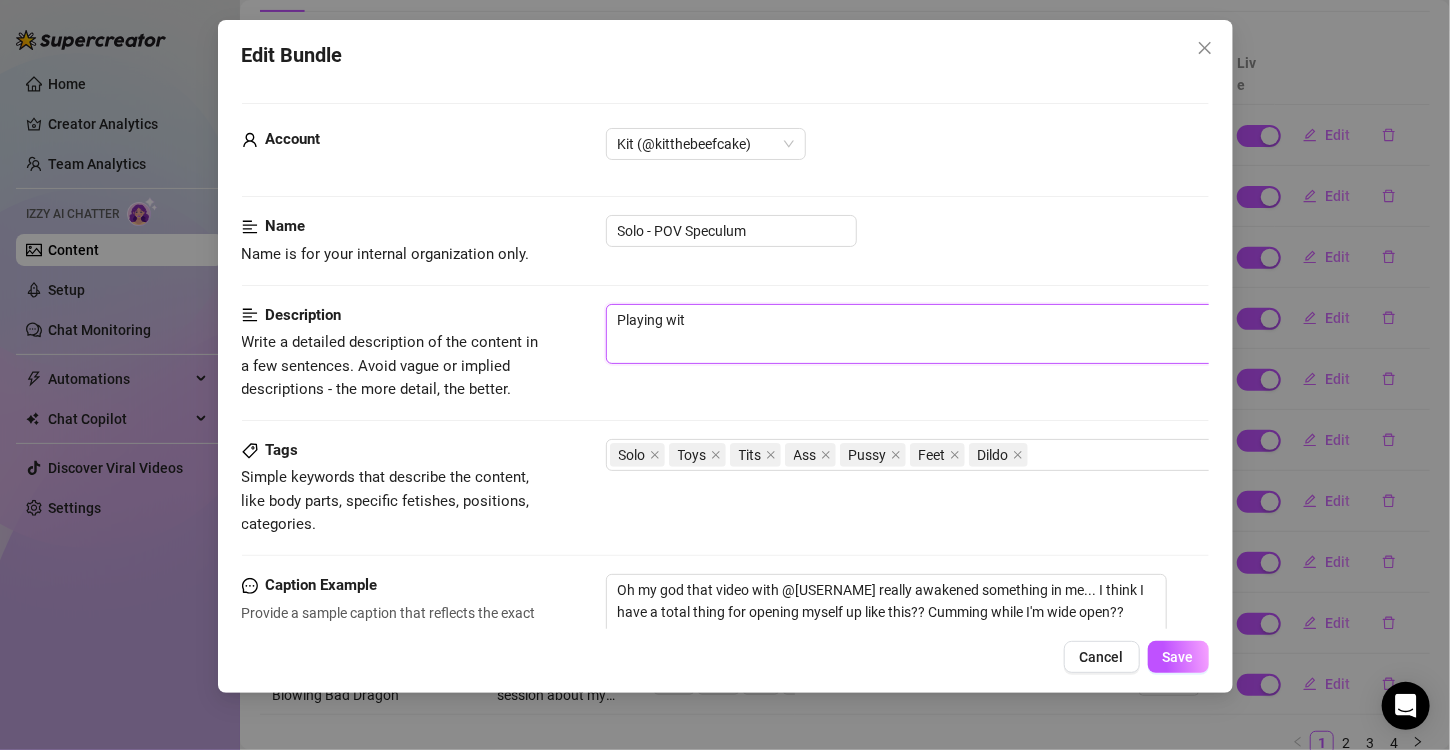 type on "Playing with" 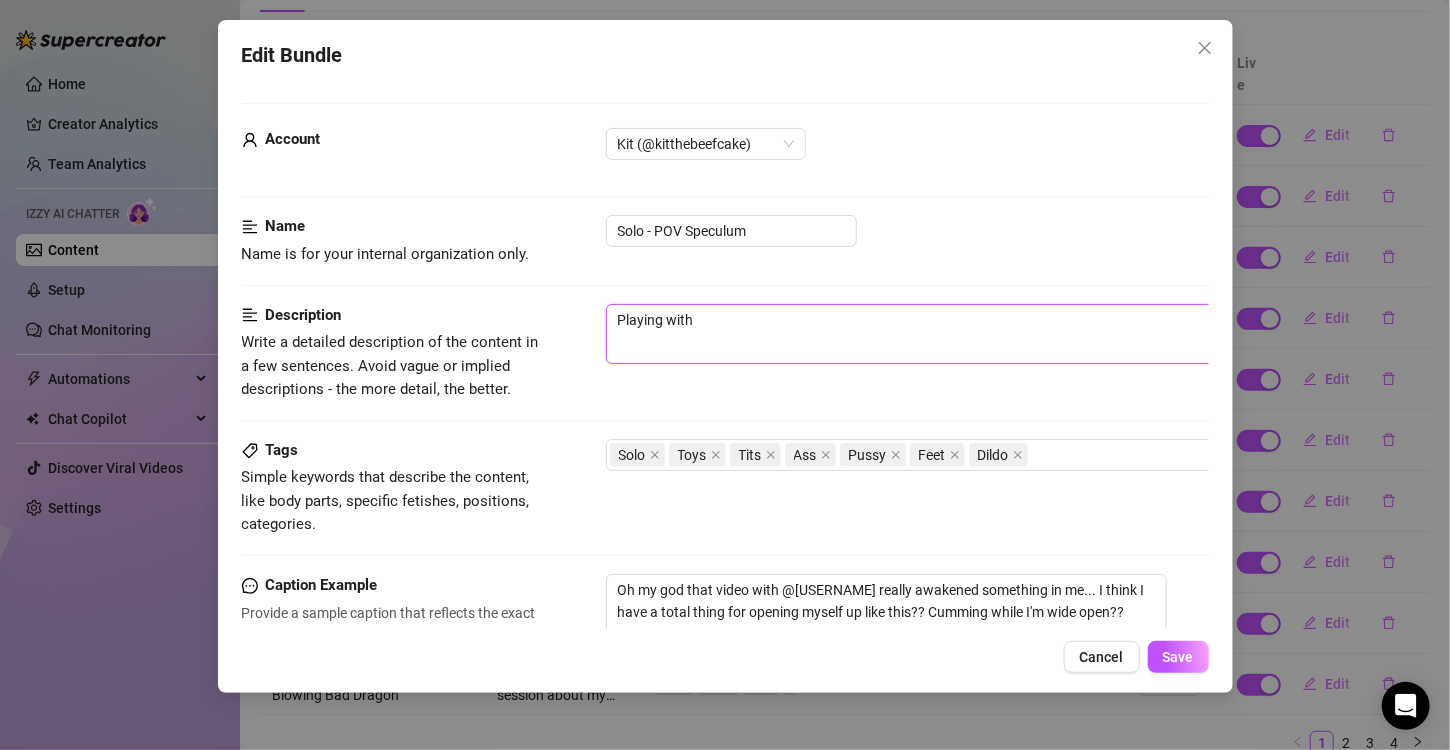 type on "Playing with" 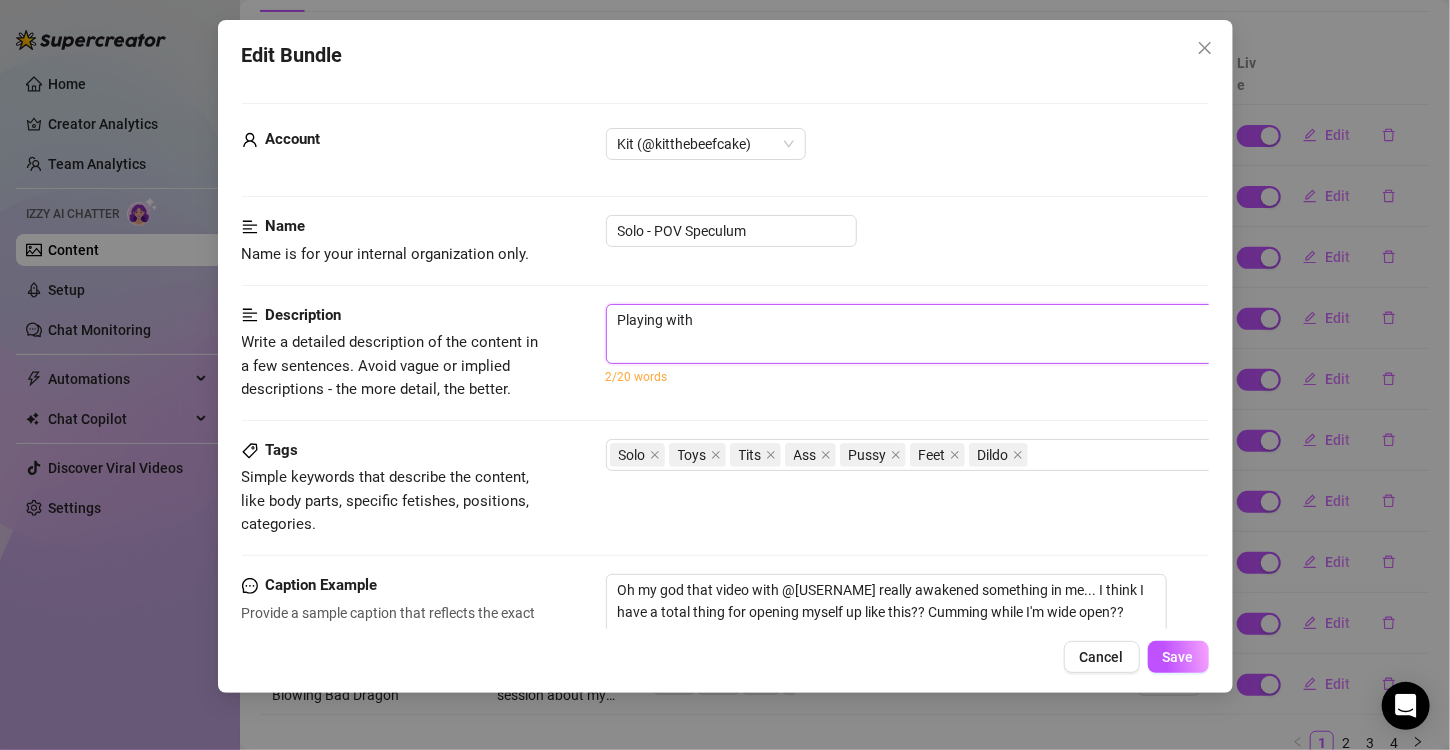 type on "Playing with o" 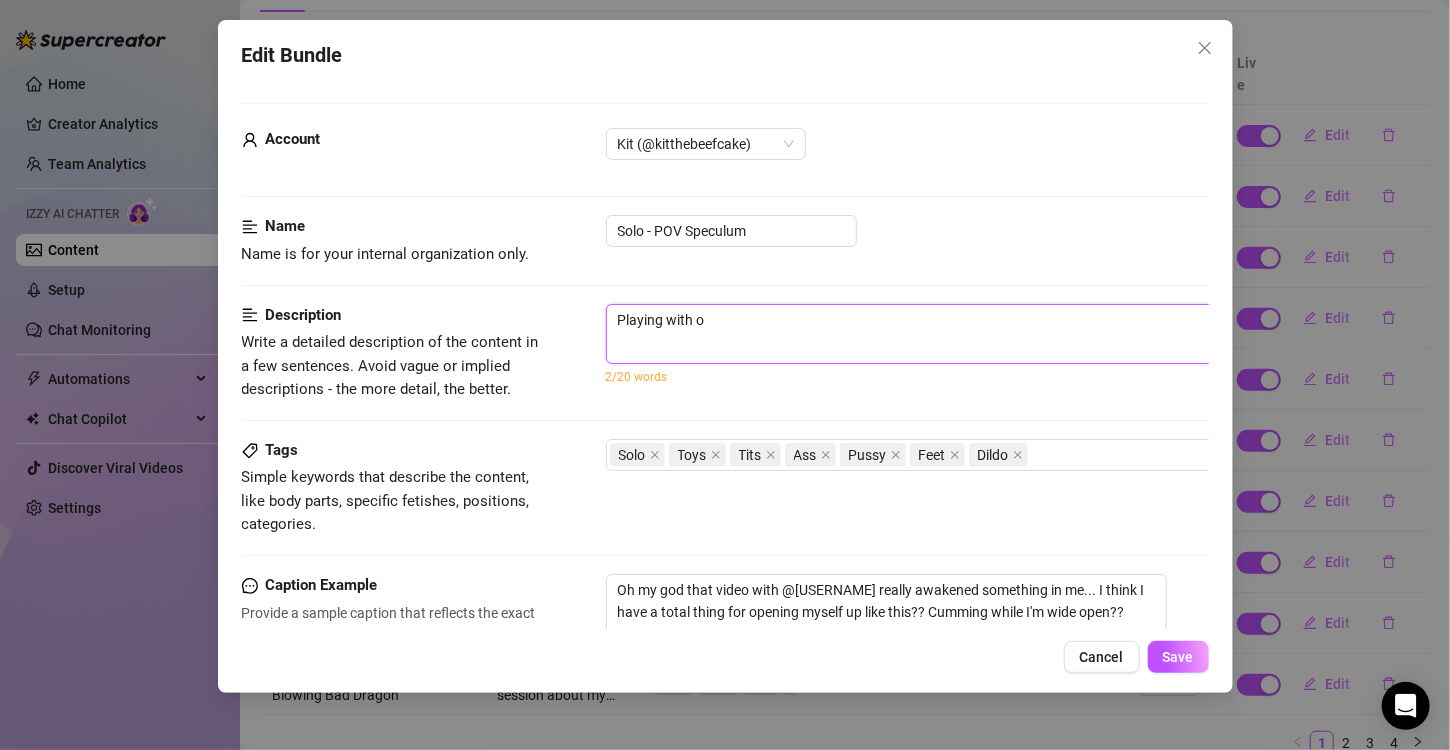 type on "Playing with ou" 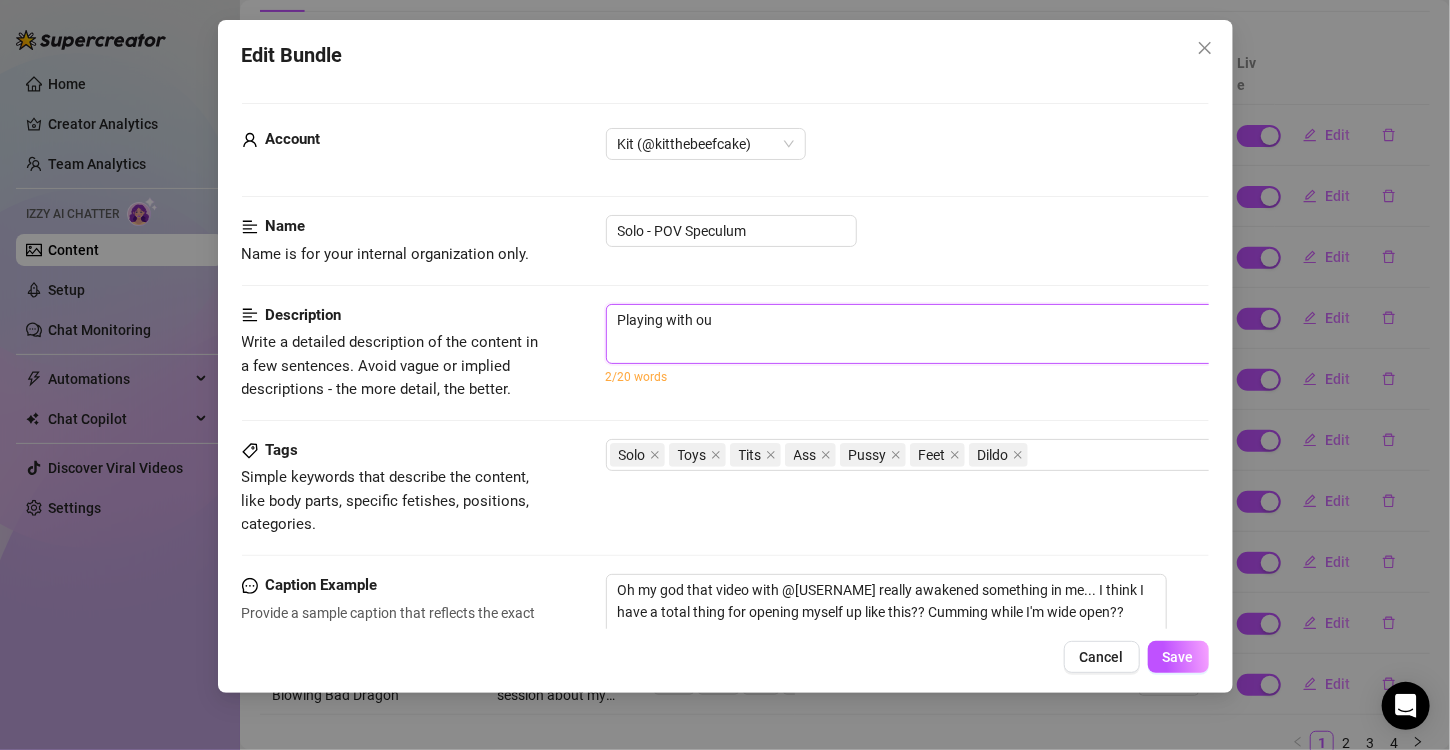 type on "Playing with ous" 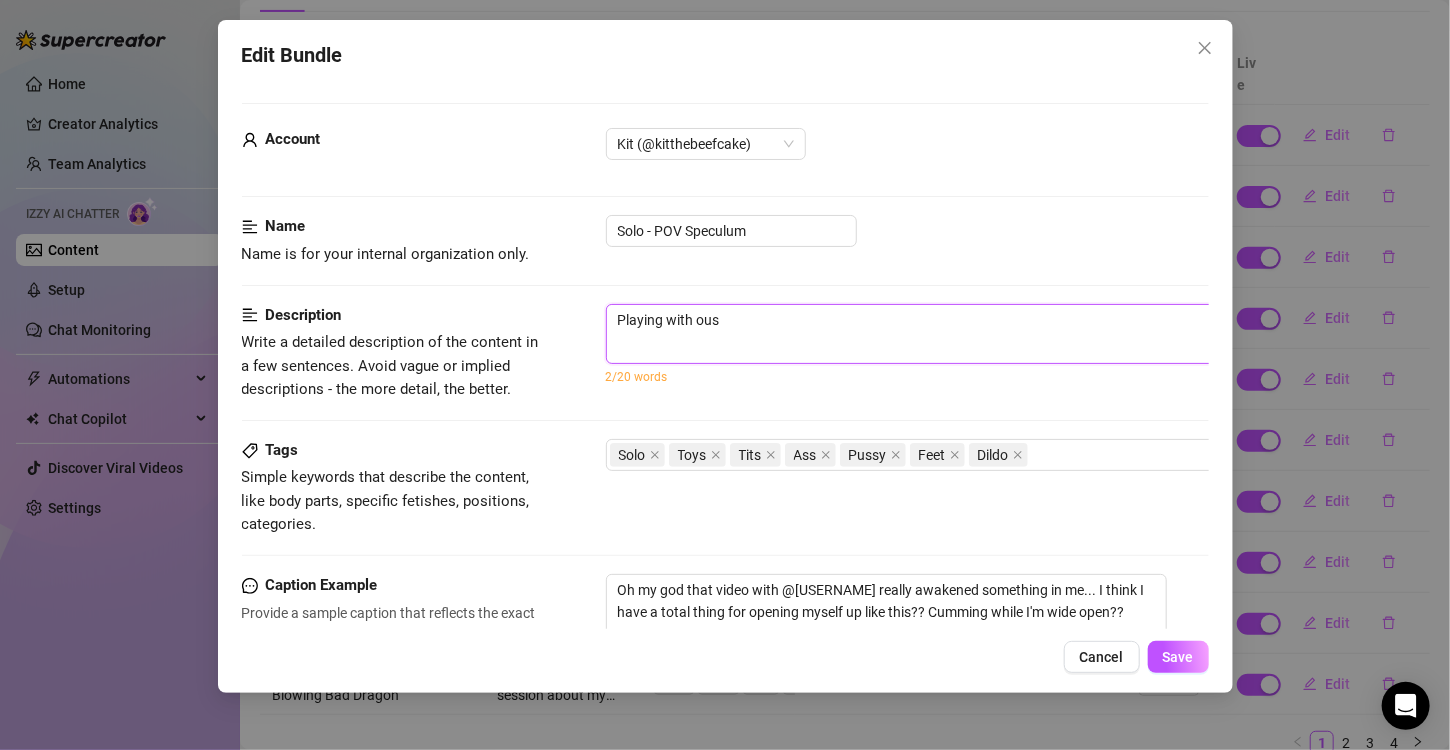 type on "Playing with ouss" 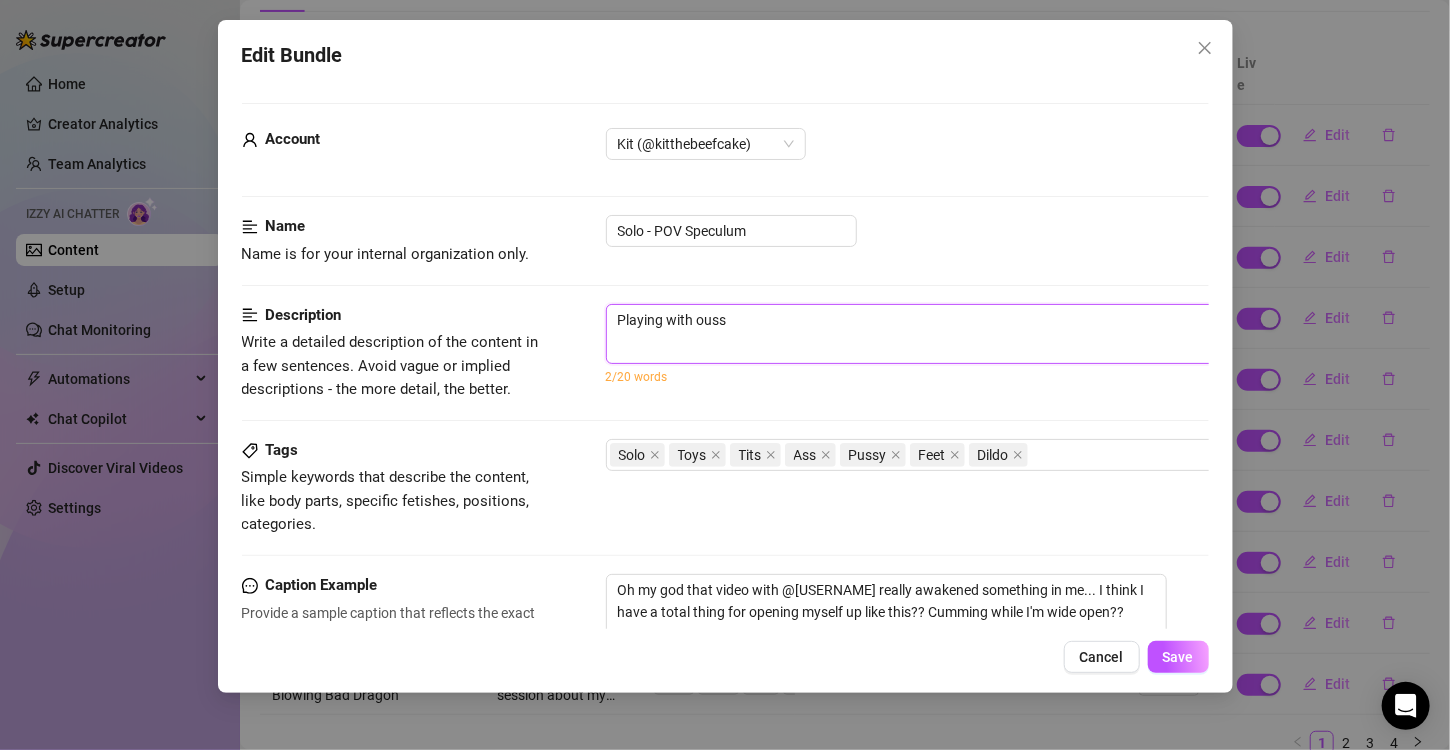 type on "Playing with oussy" 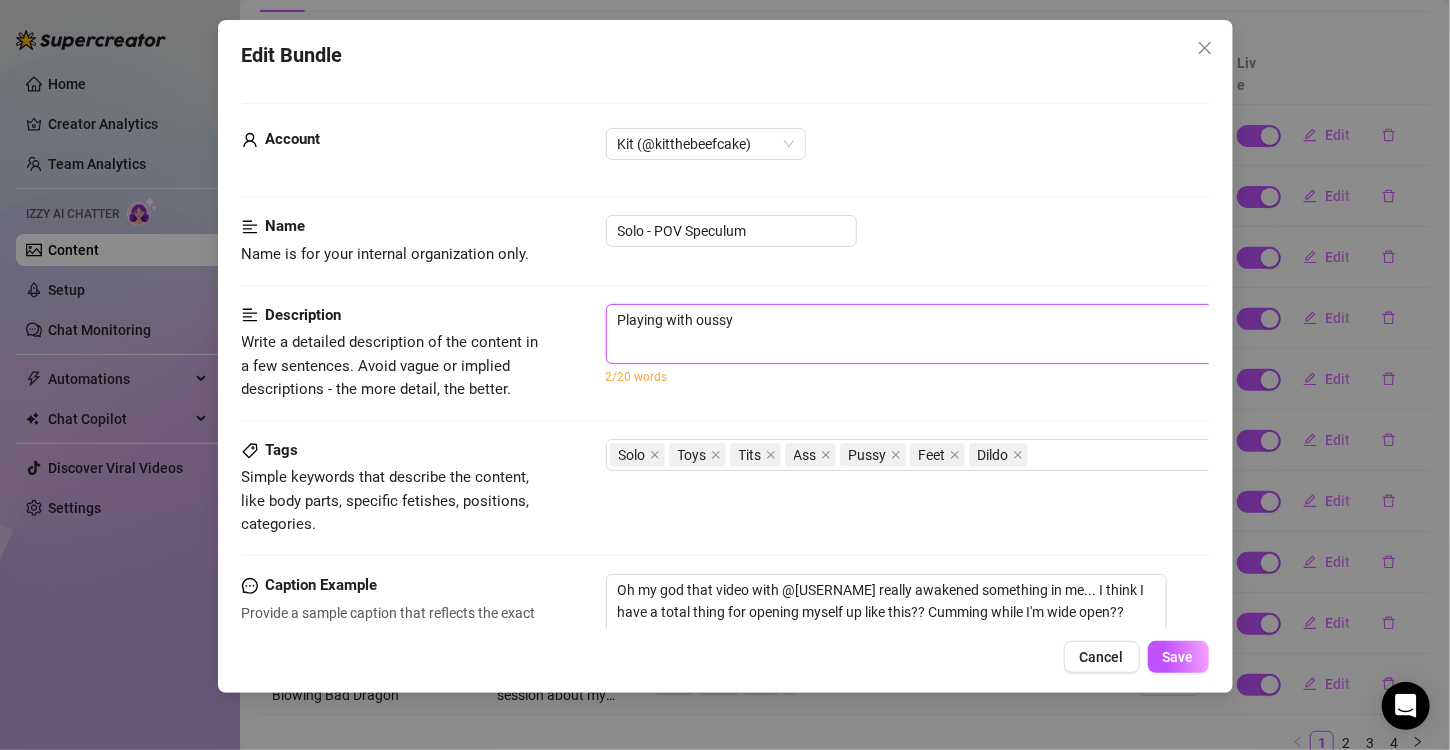 type on "Playing with oussy" 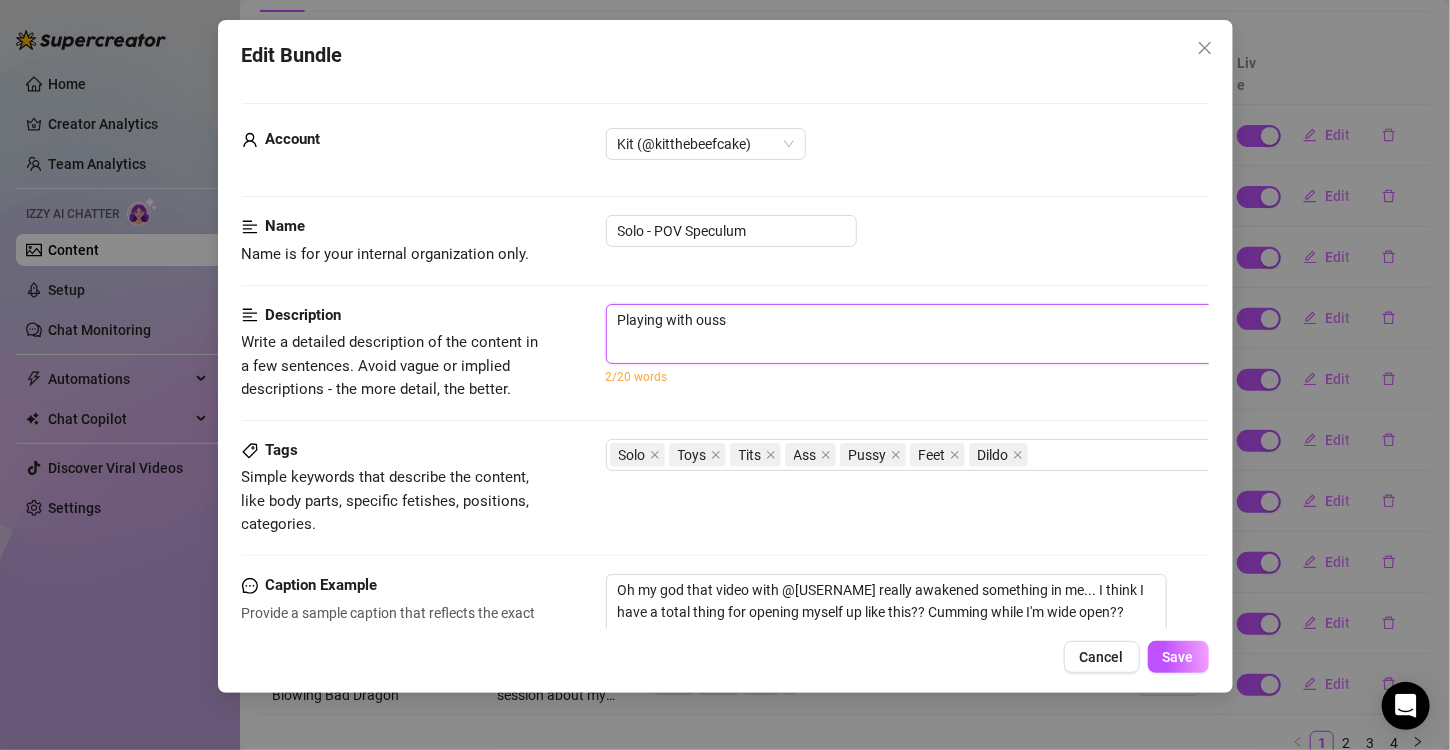 type on "Playing with ous" 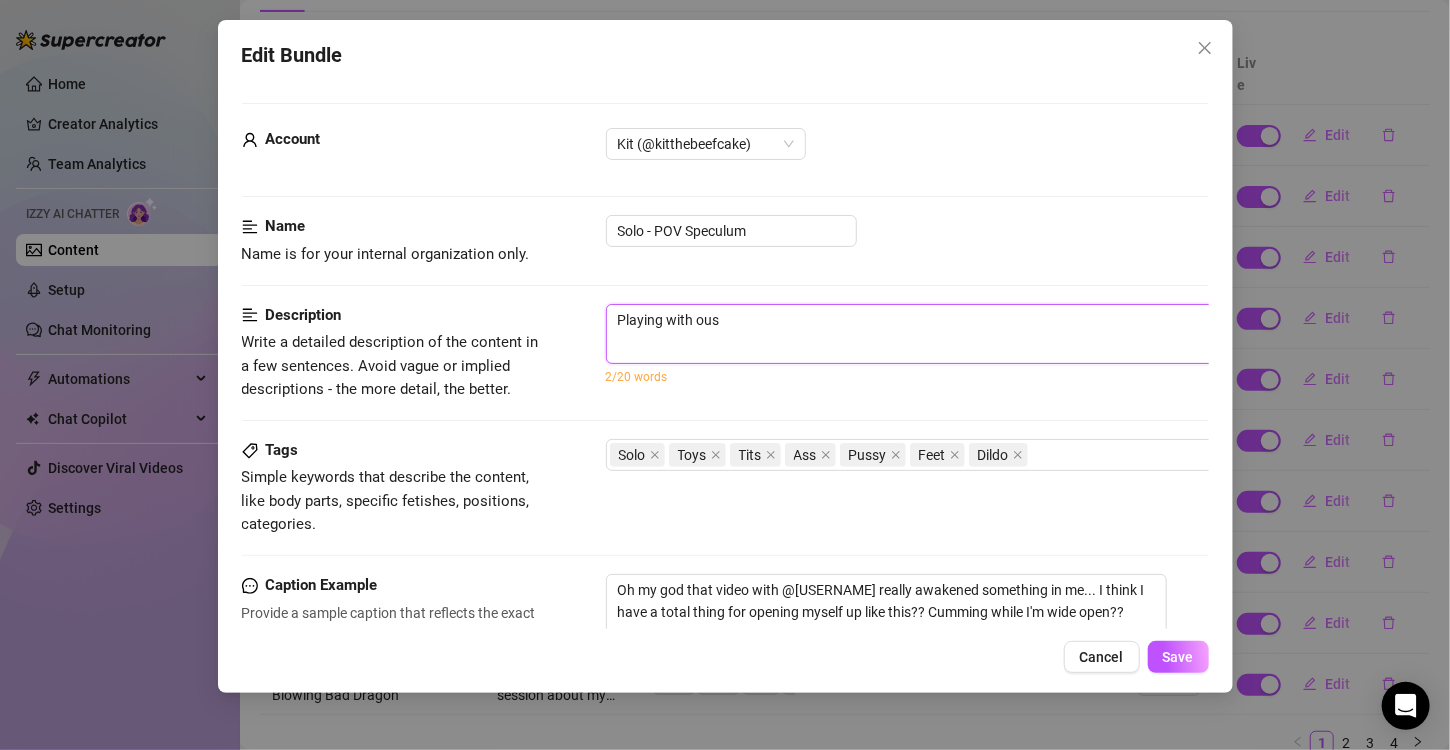 type on "Playing with ou" 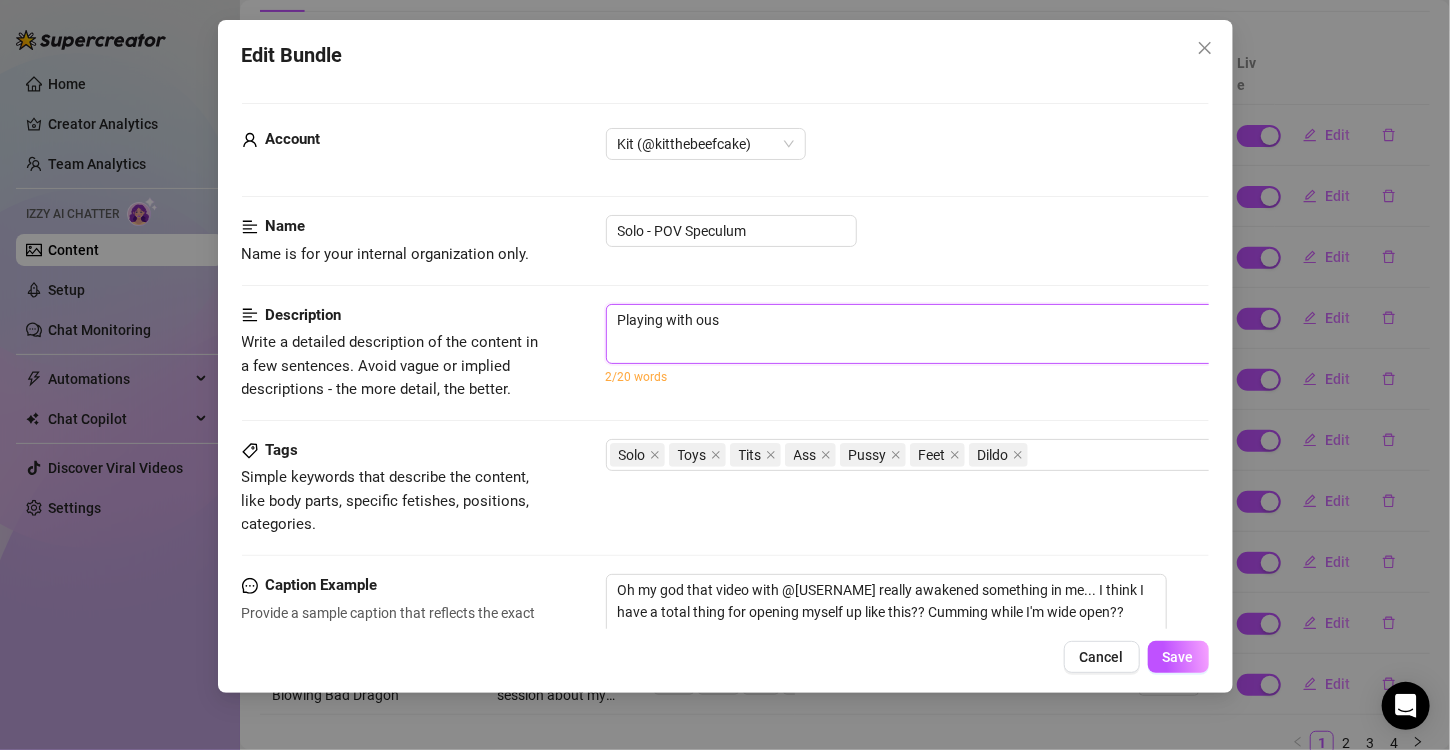 type on "Playing with ou" 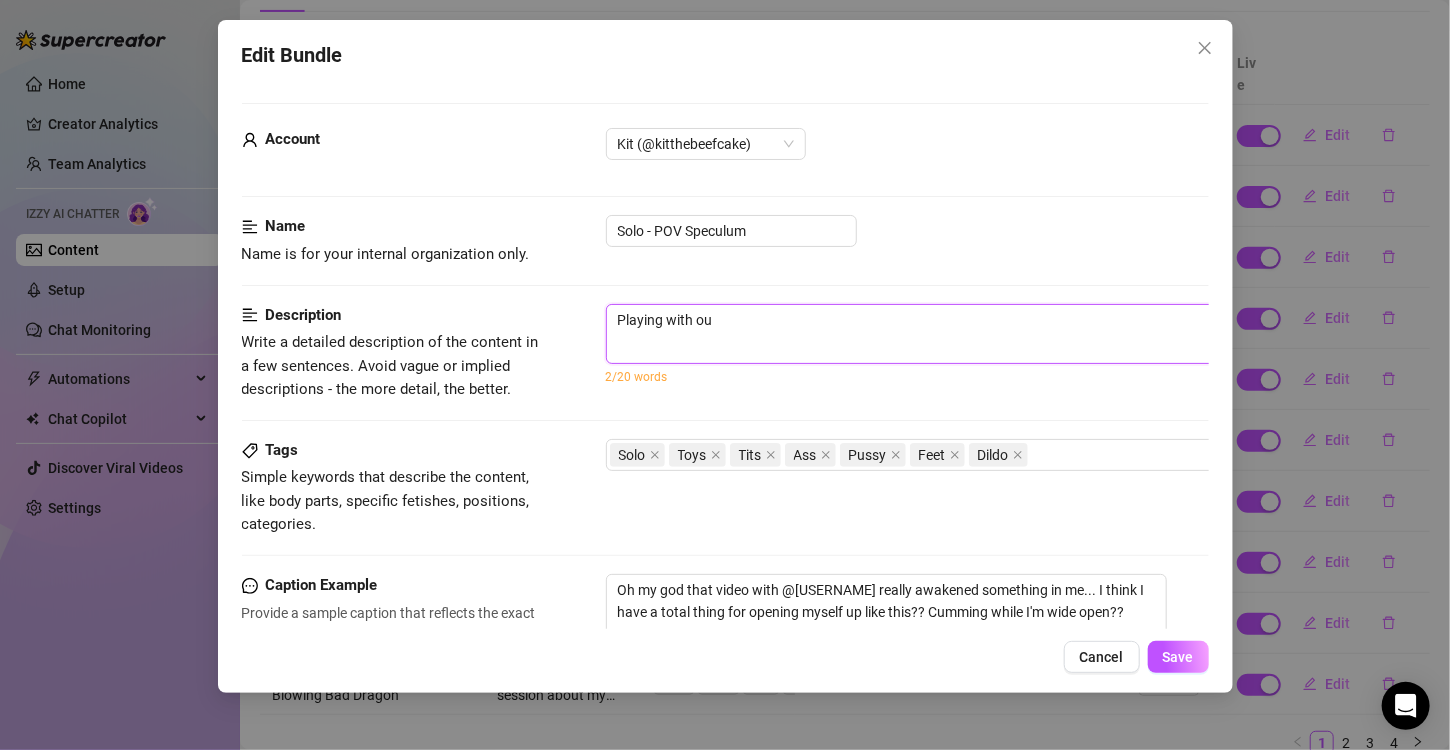 type on "Playing with o" 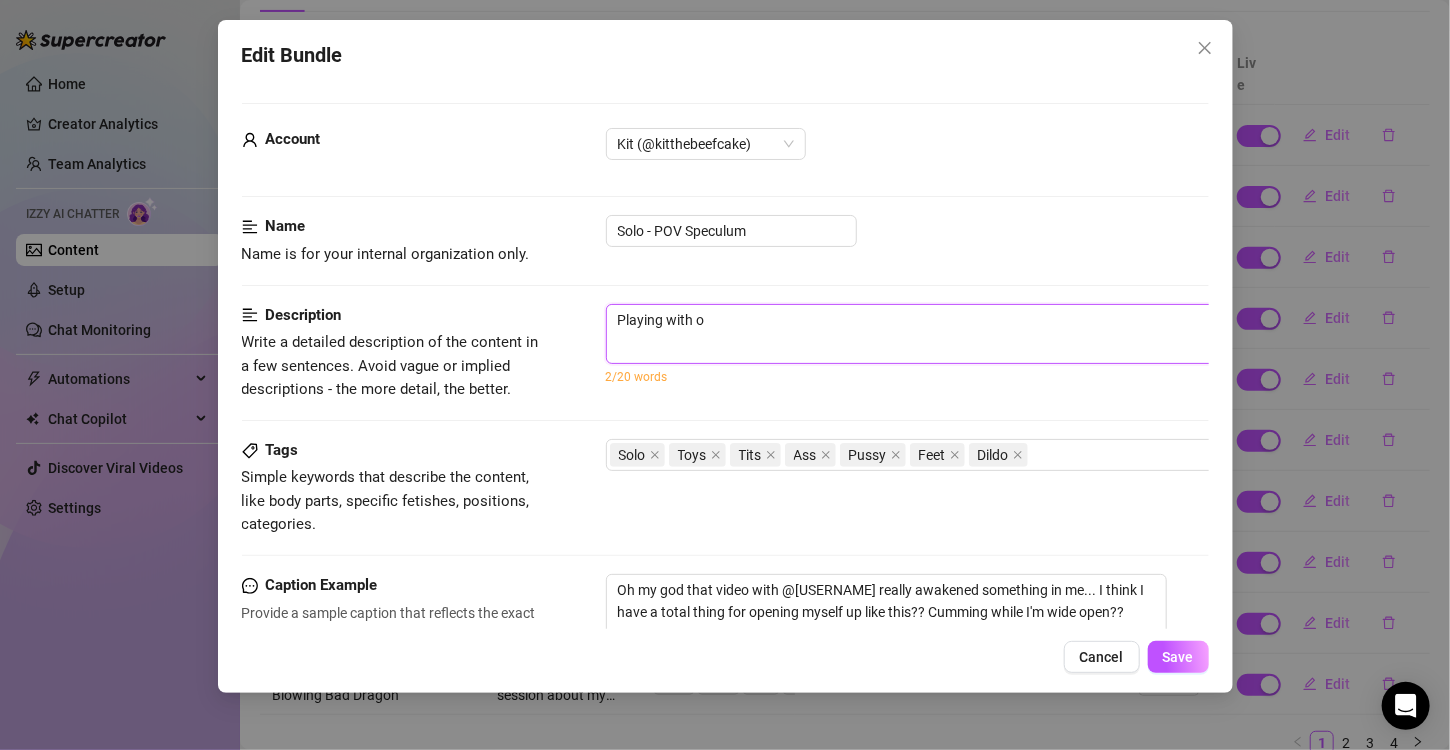 type on "Playing with" 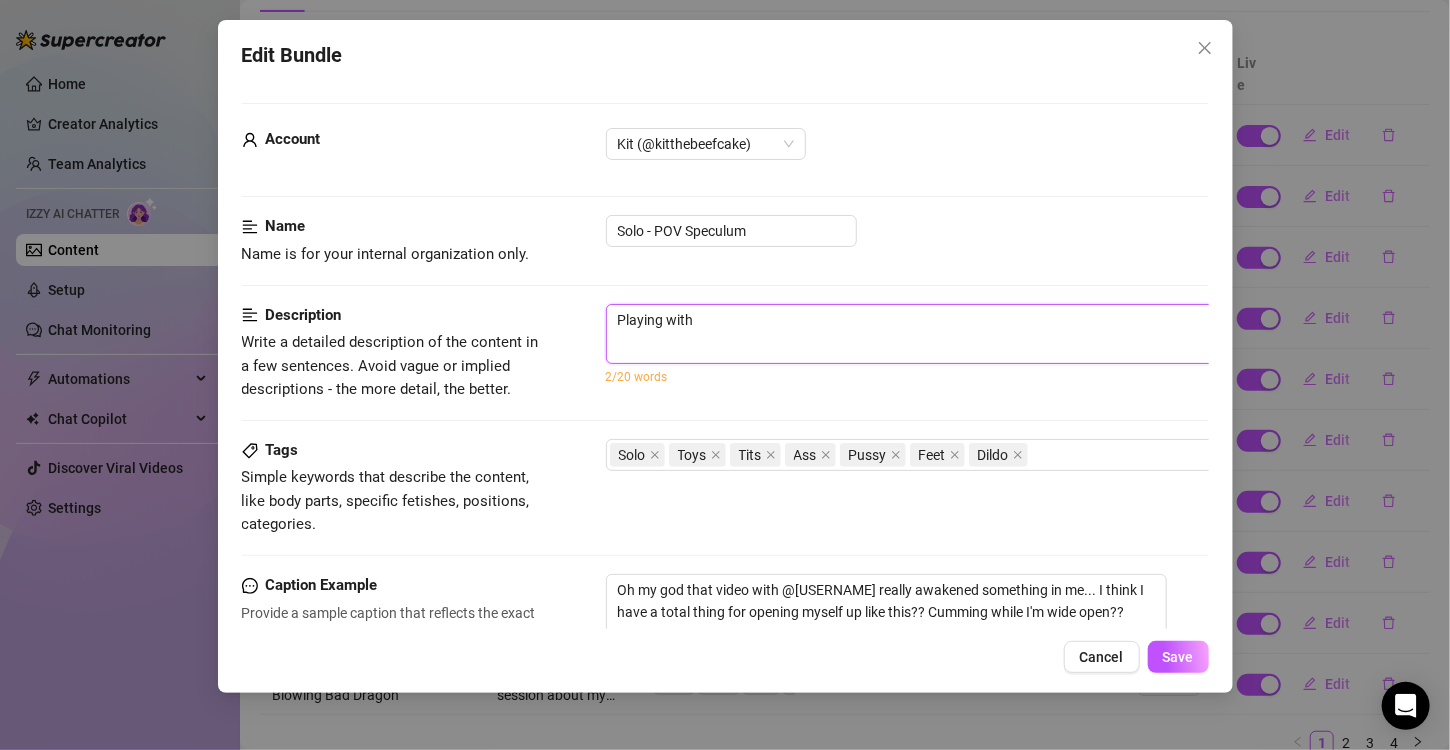 type on "Playing with o" 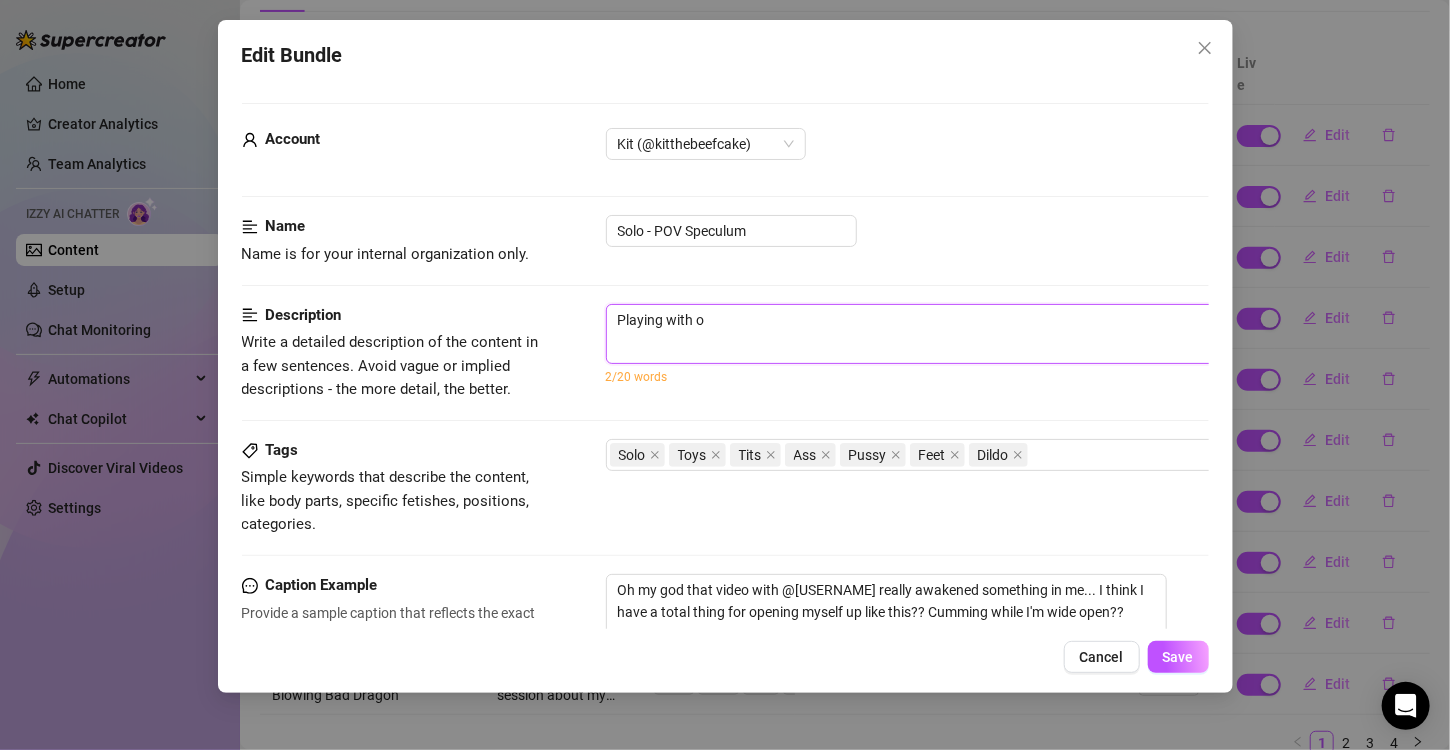 type on "Playing with ou" 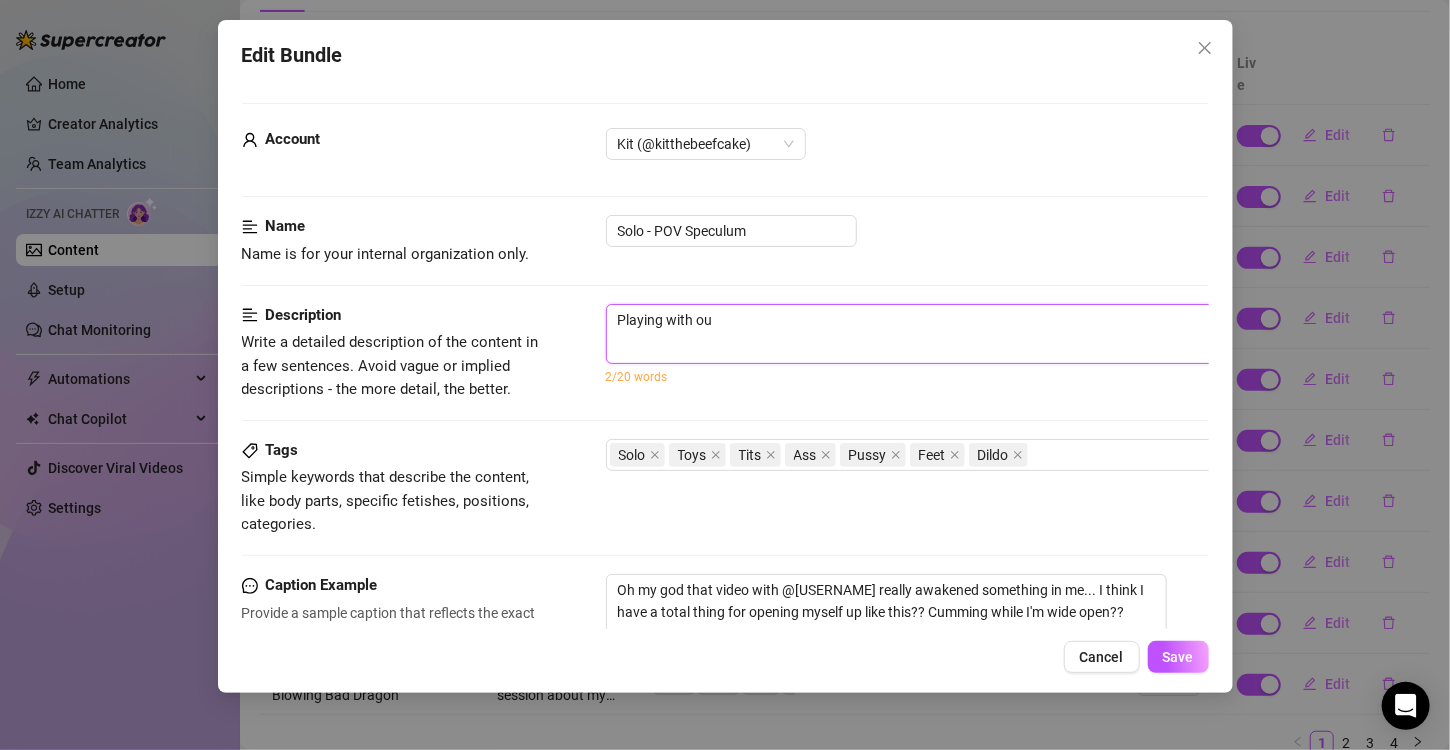 type on "Playing with ous" 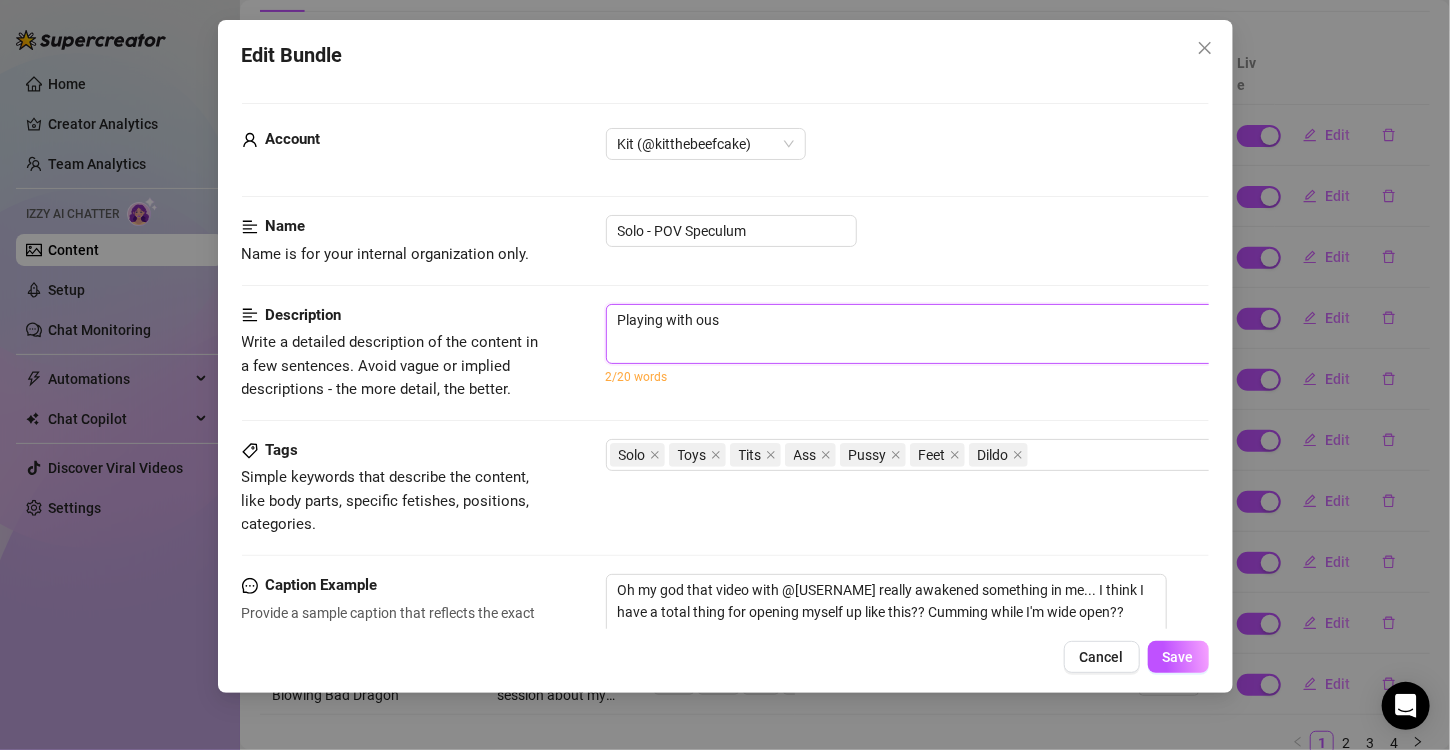 type on "Playing with ouss" 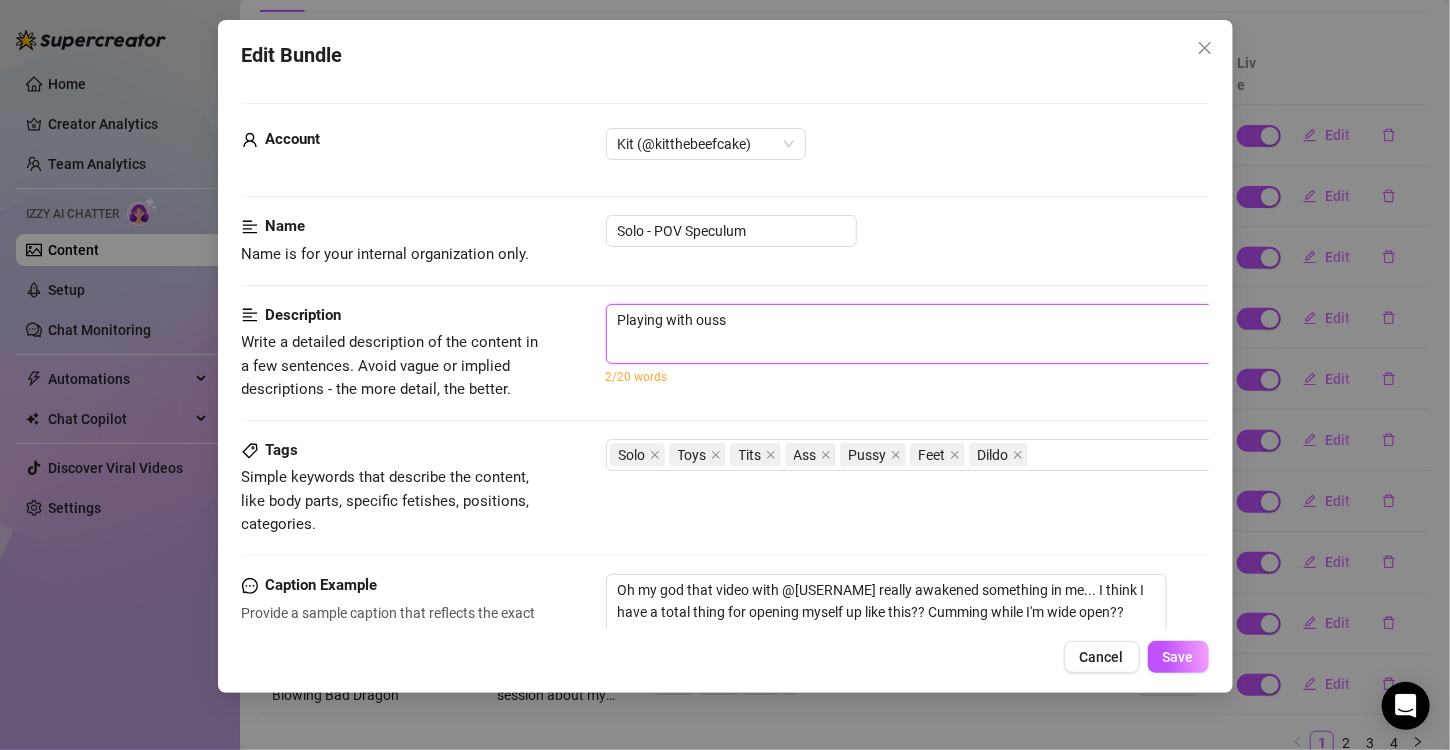 type on "Playing with oussy" 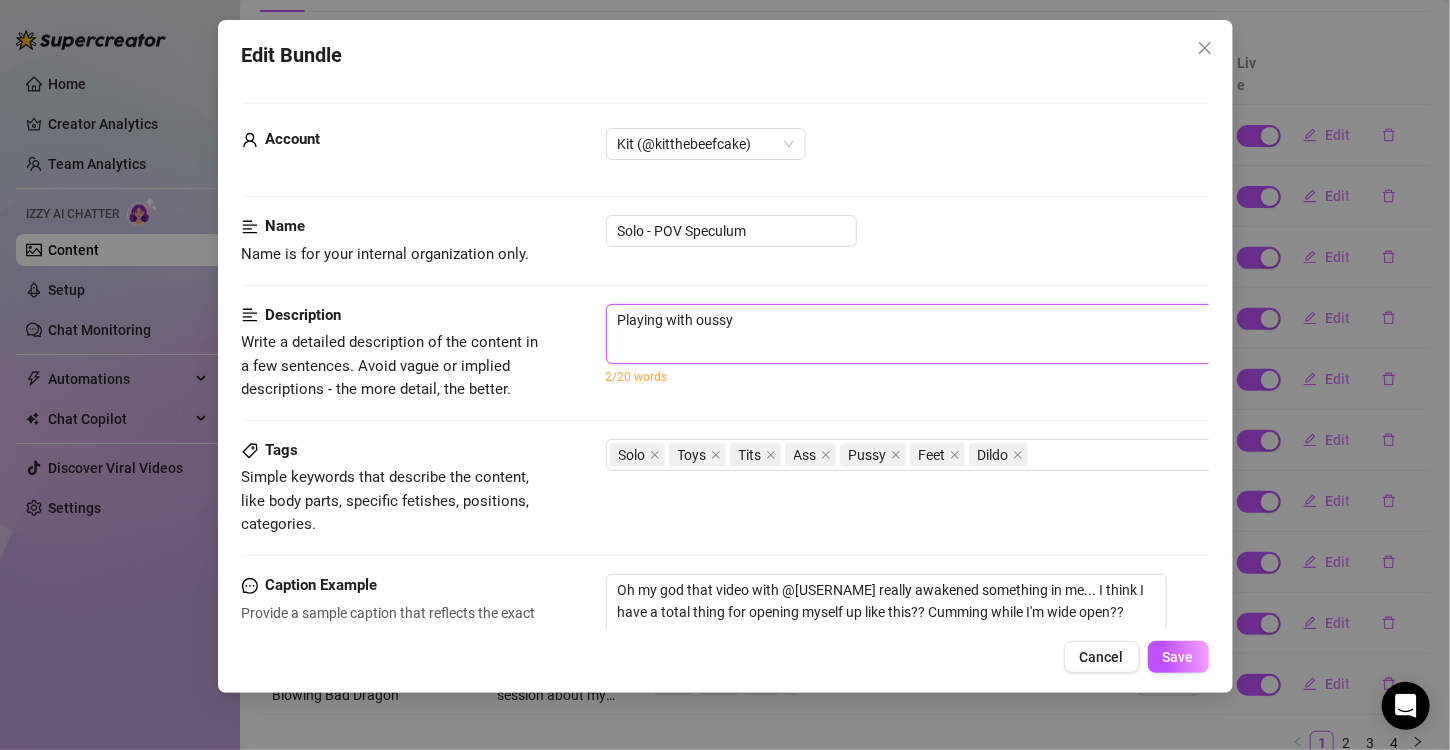 type on "Playing with ouss" 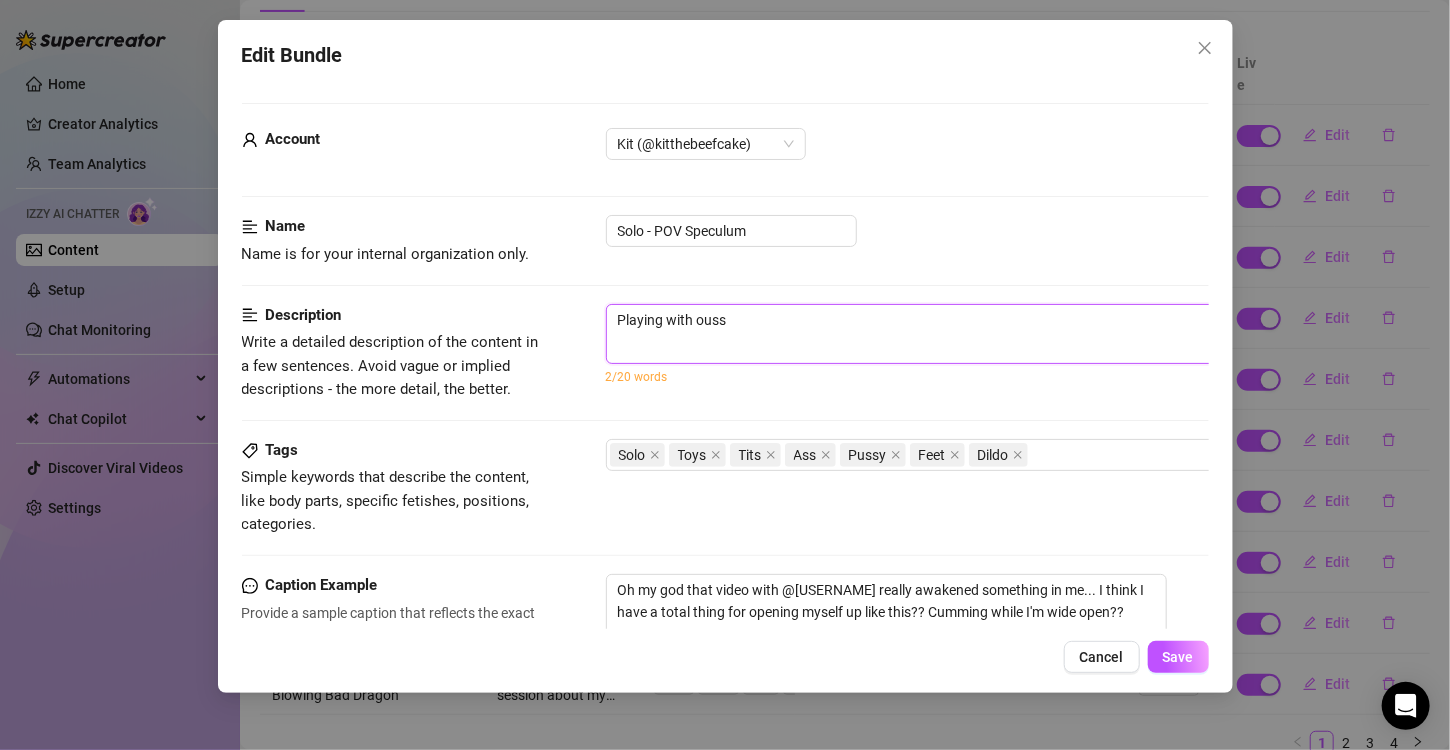 type on "Playing with ous" 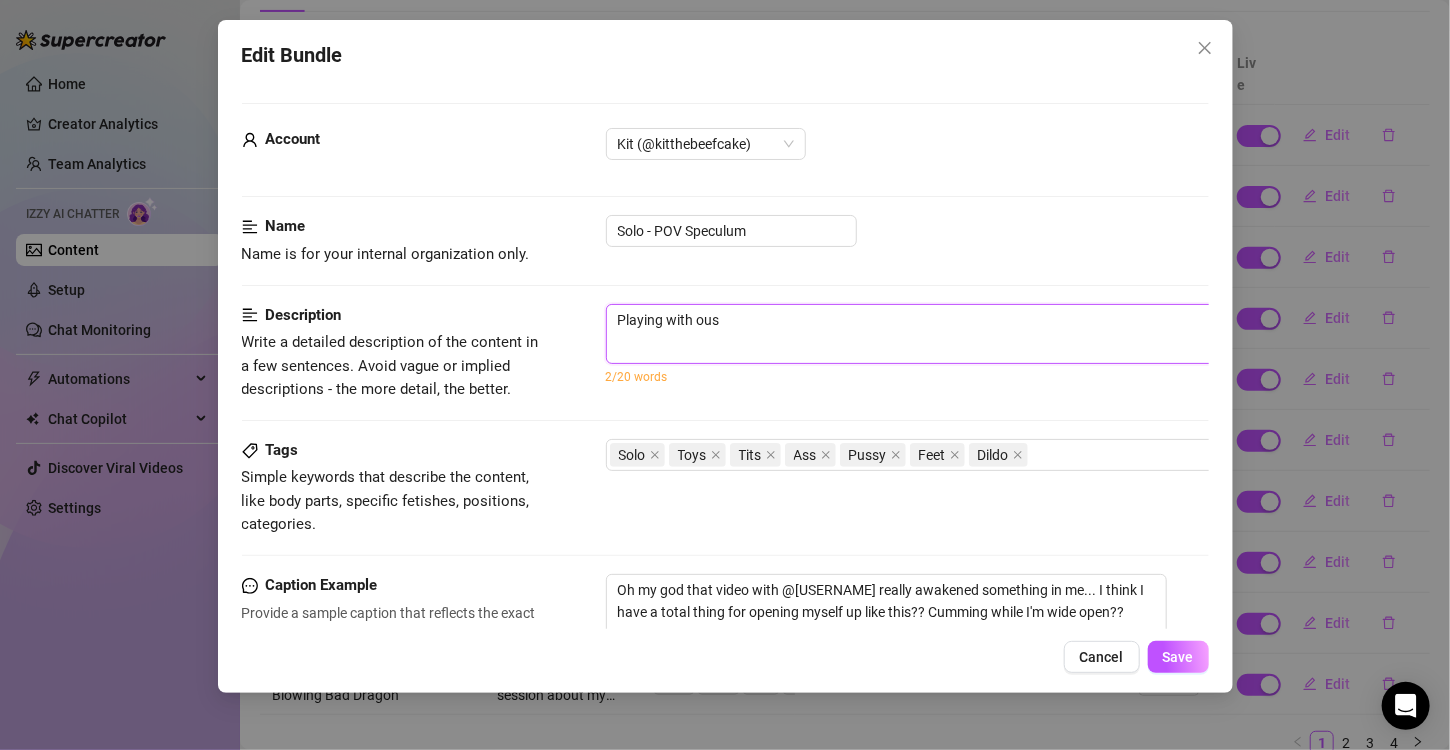 type on "Playing with ou" 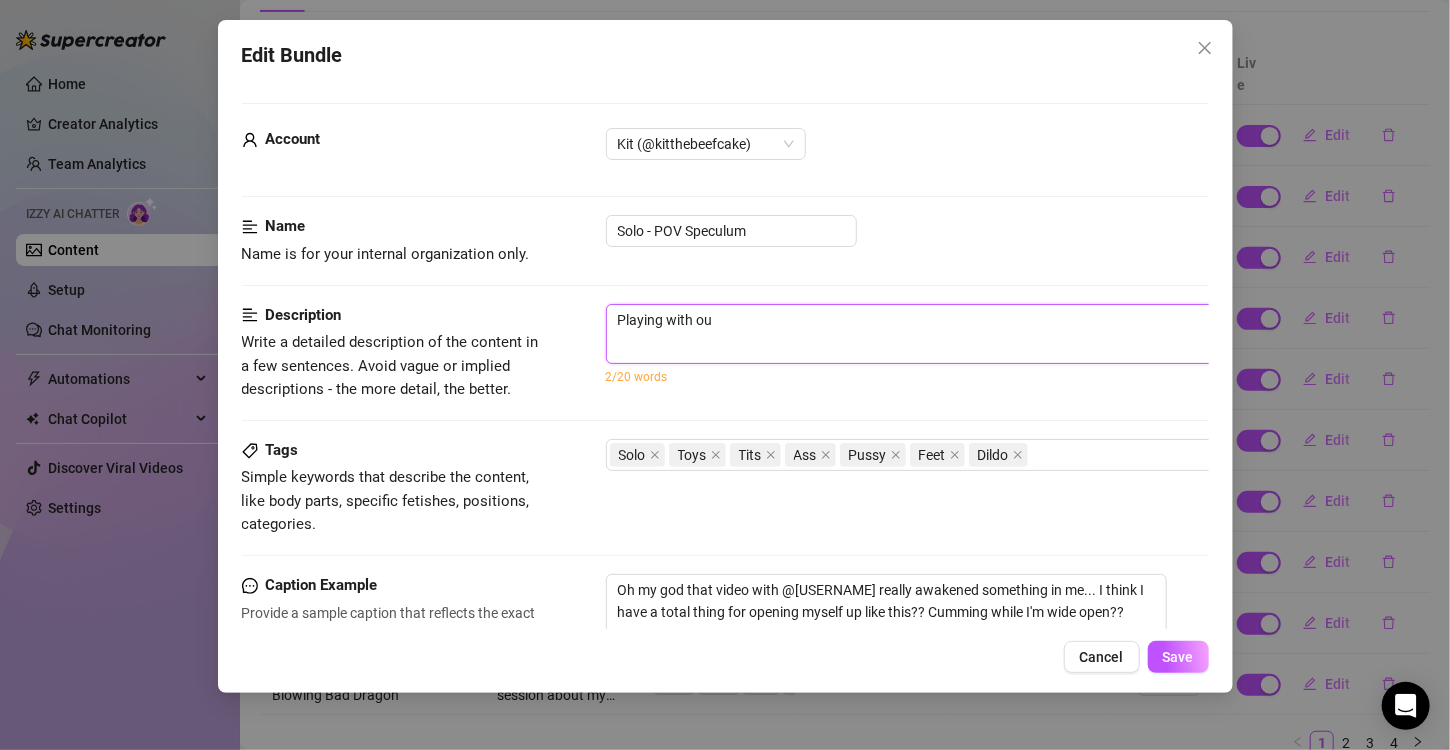 type on "Playing with o" 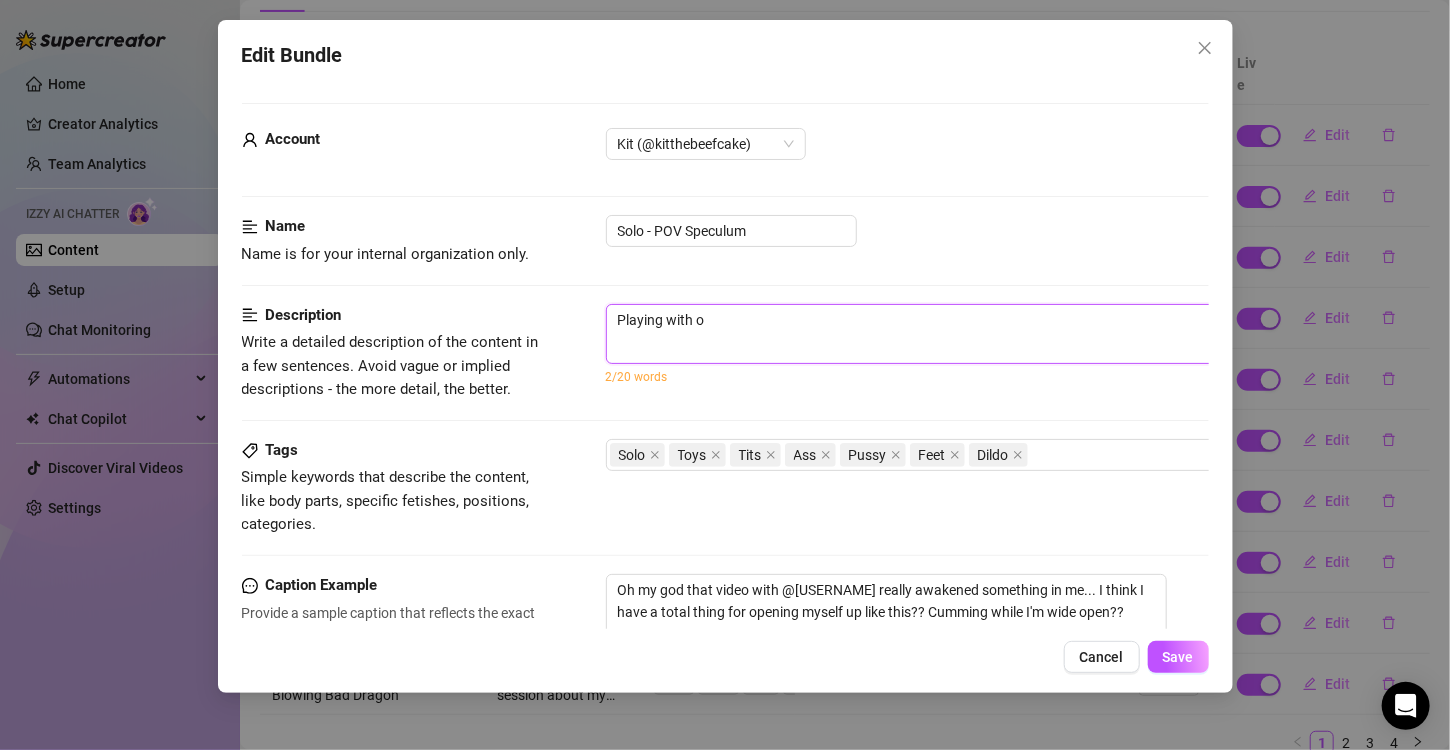 type on "Playing with" 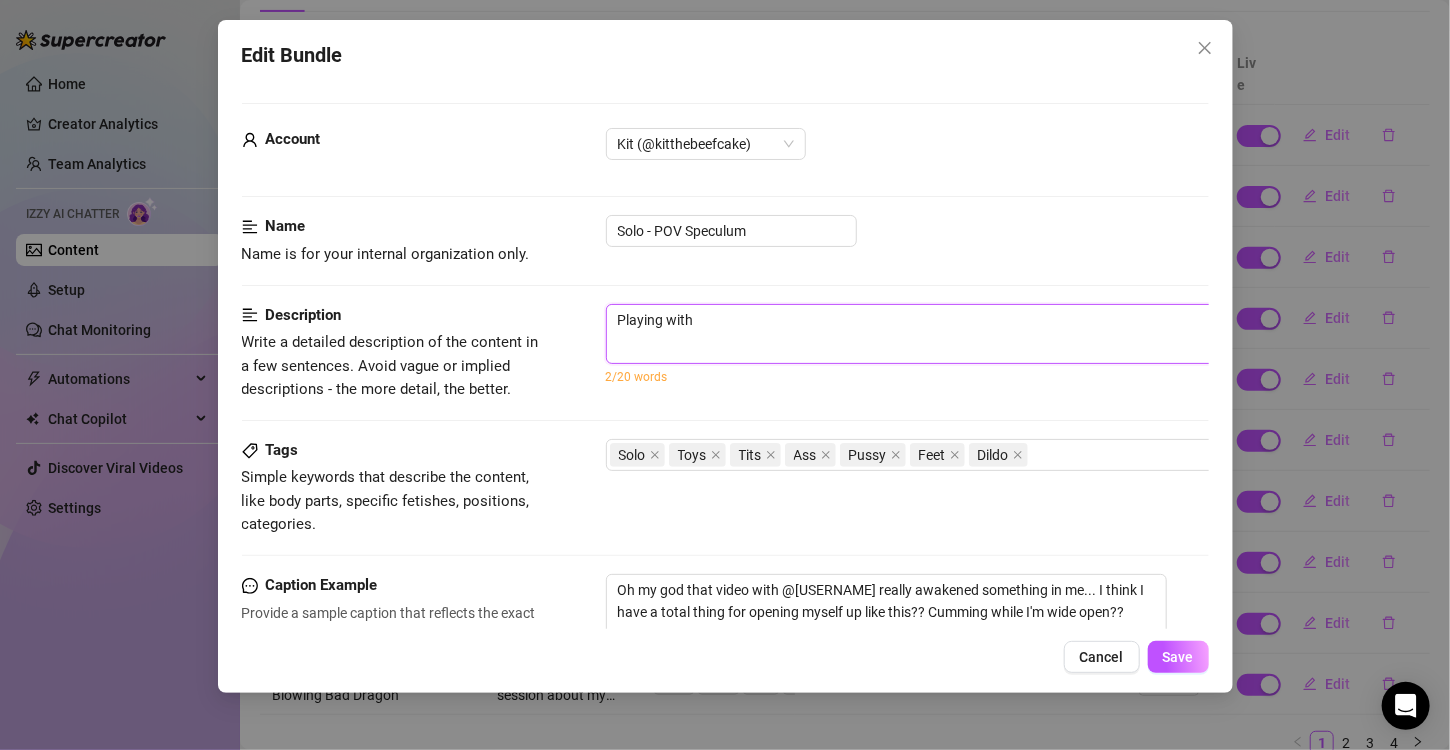 type on "Playing with p" 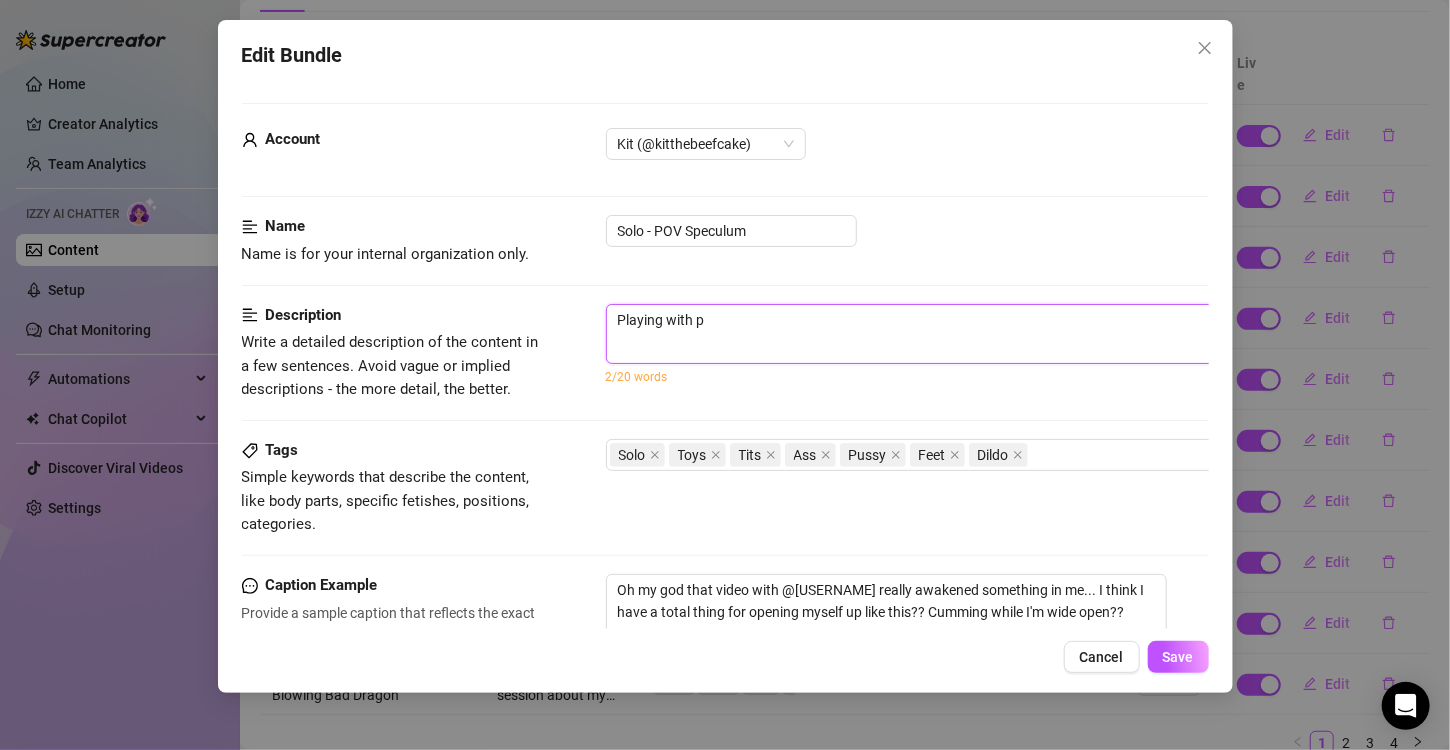 type on "Playing with pu" 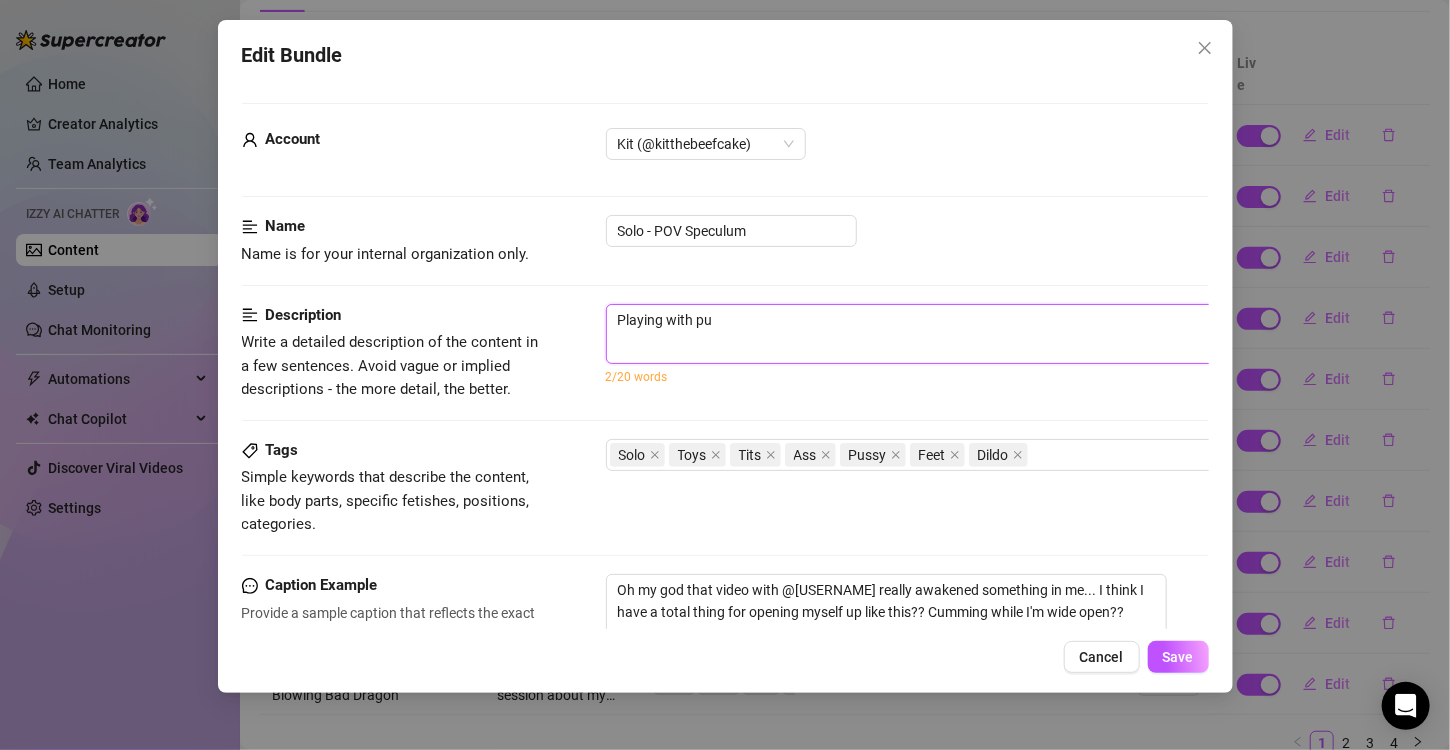 type on "Playing with pus" 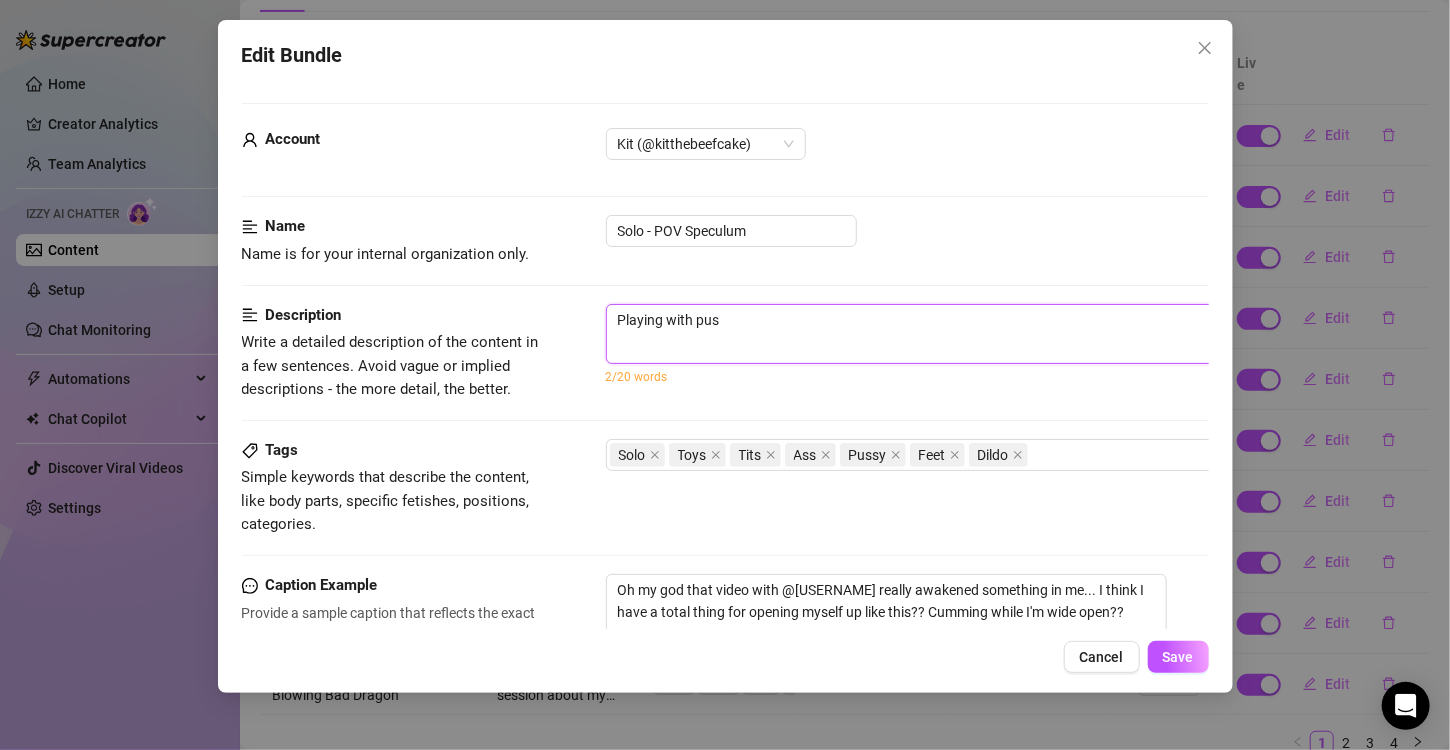 type on "Playing with puss" 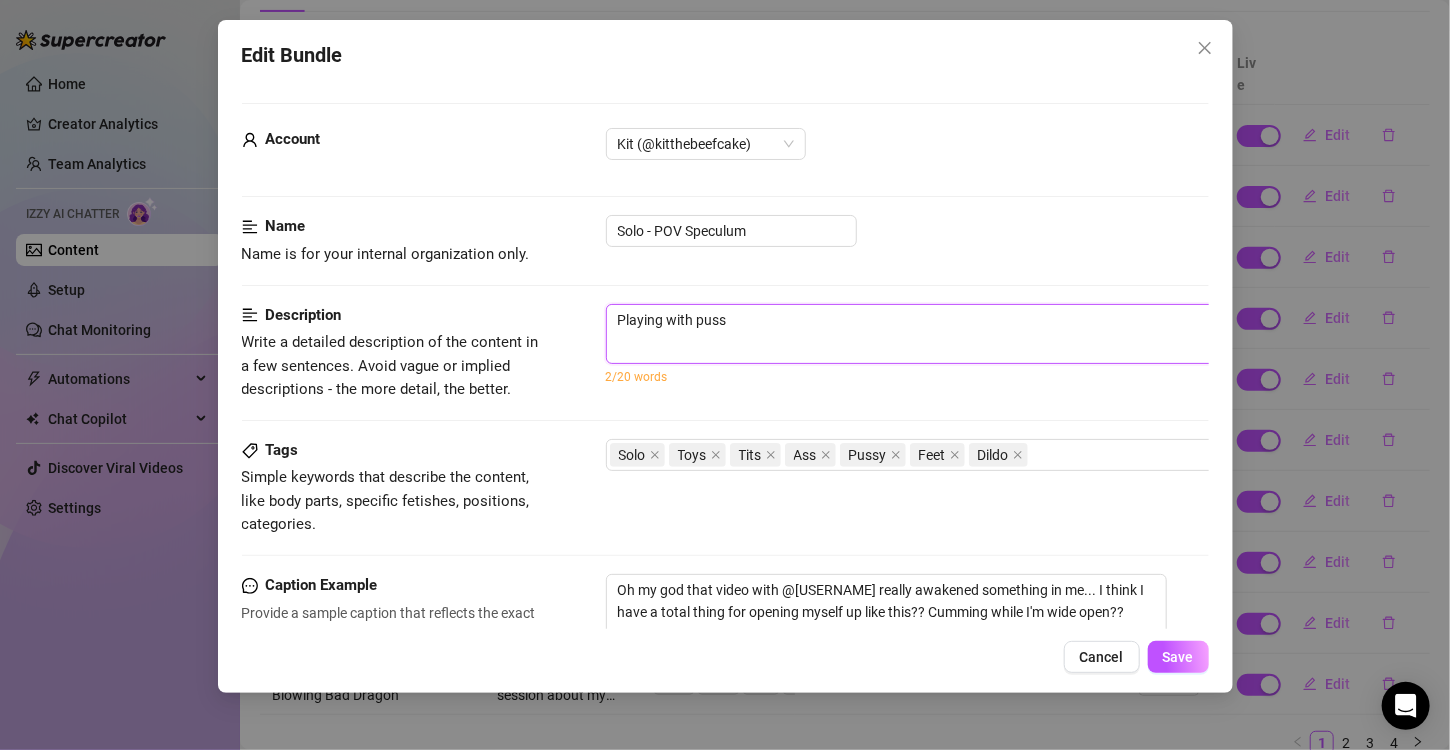 type on "Playing with pussy" 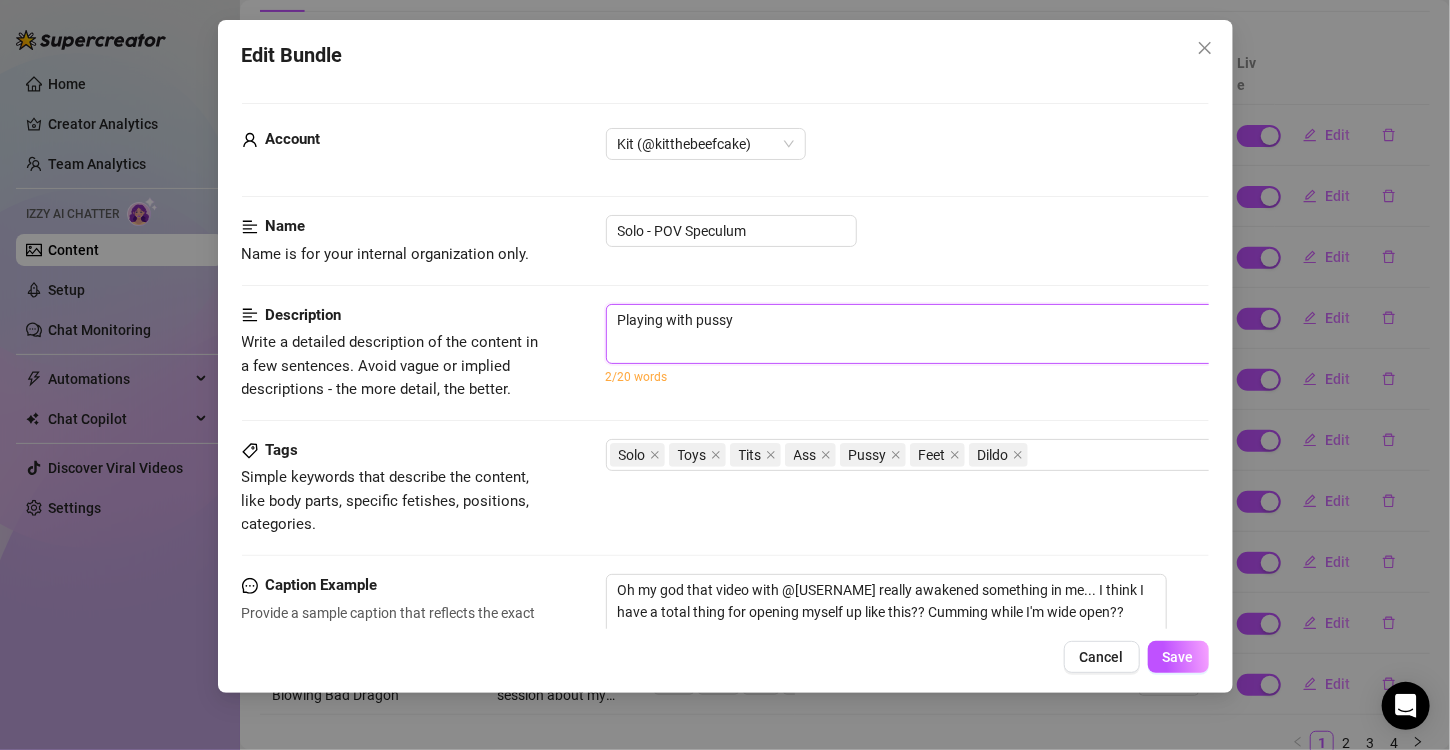 type on "Playing with pussy" 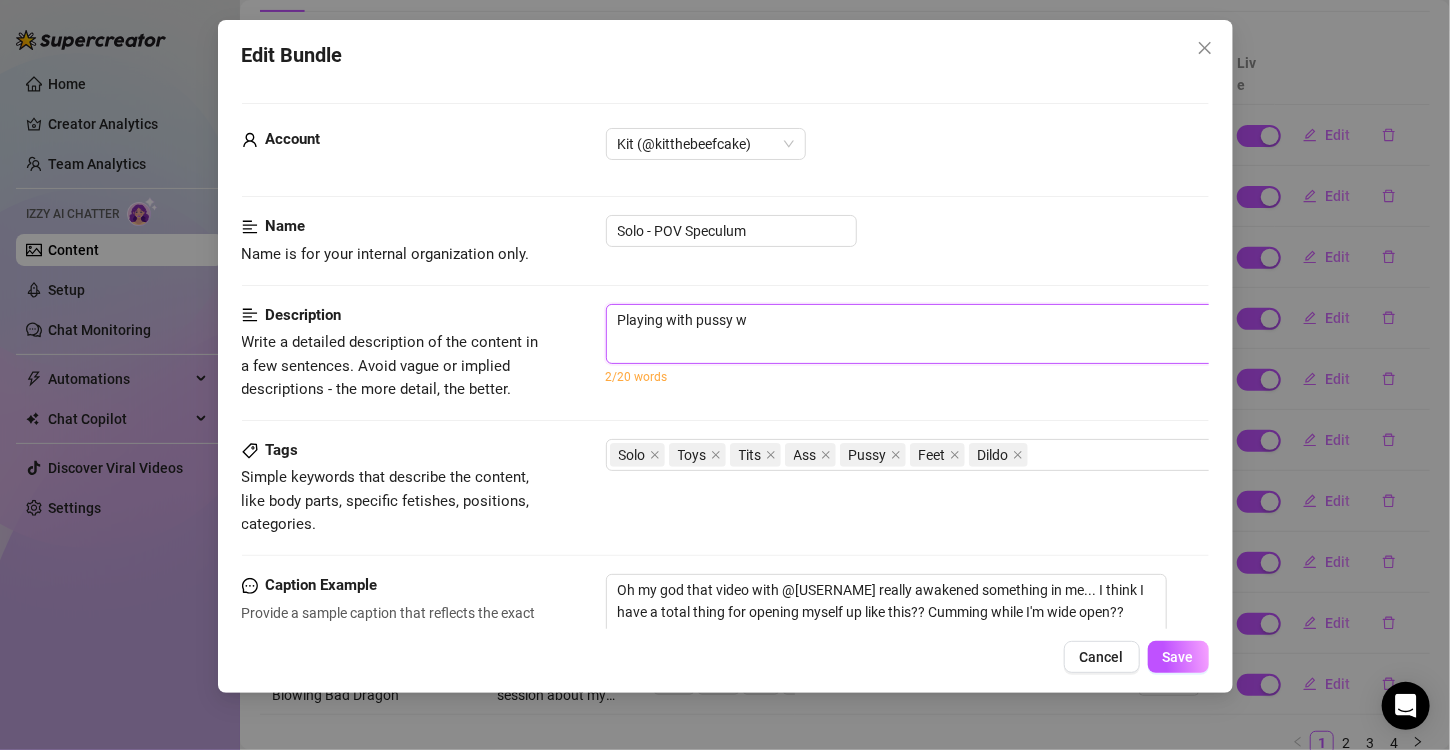 type on "Playing with pussy wt" 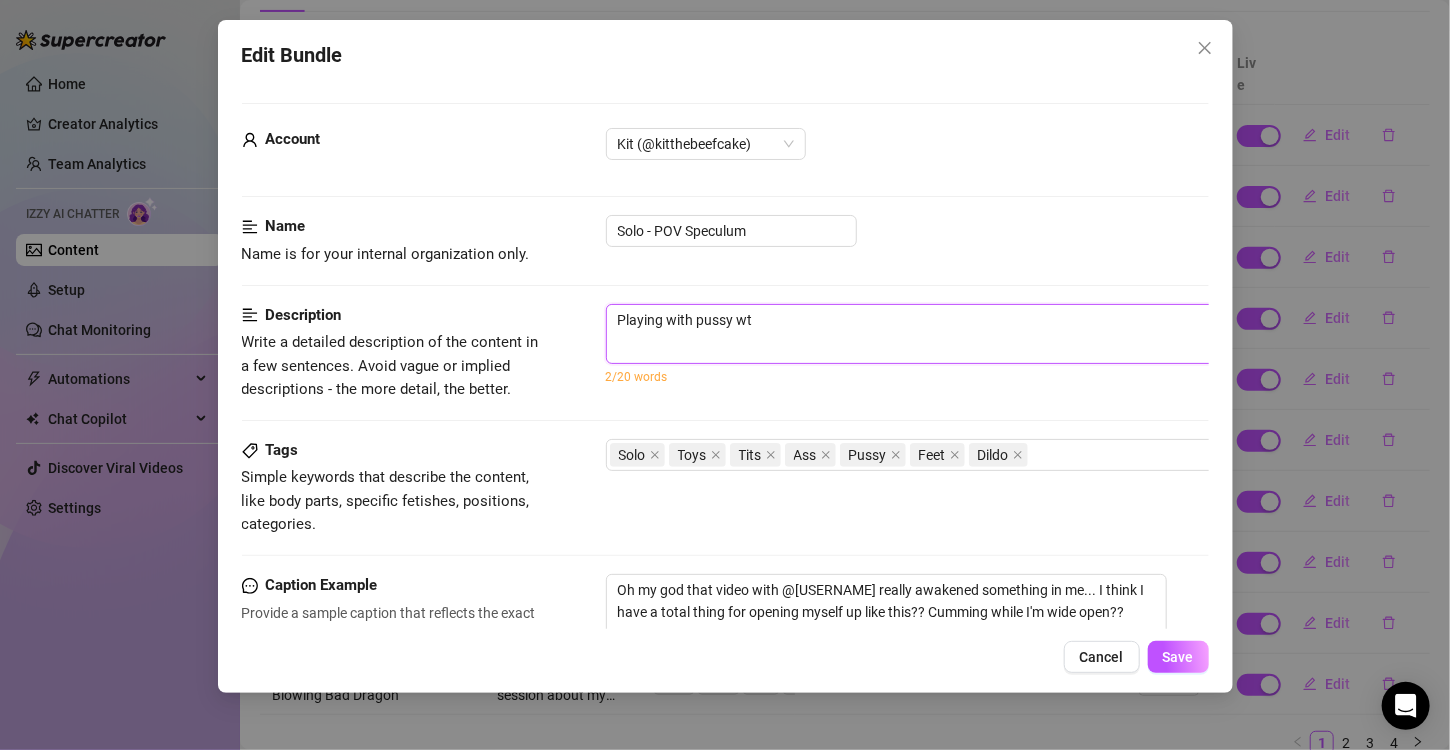 type on "Playing with pussy wth" 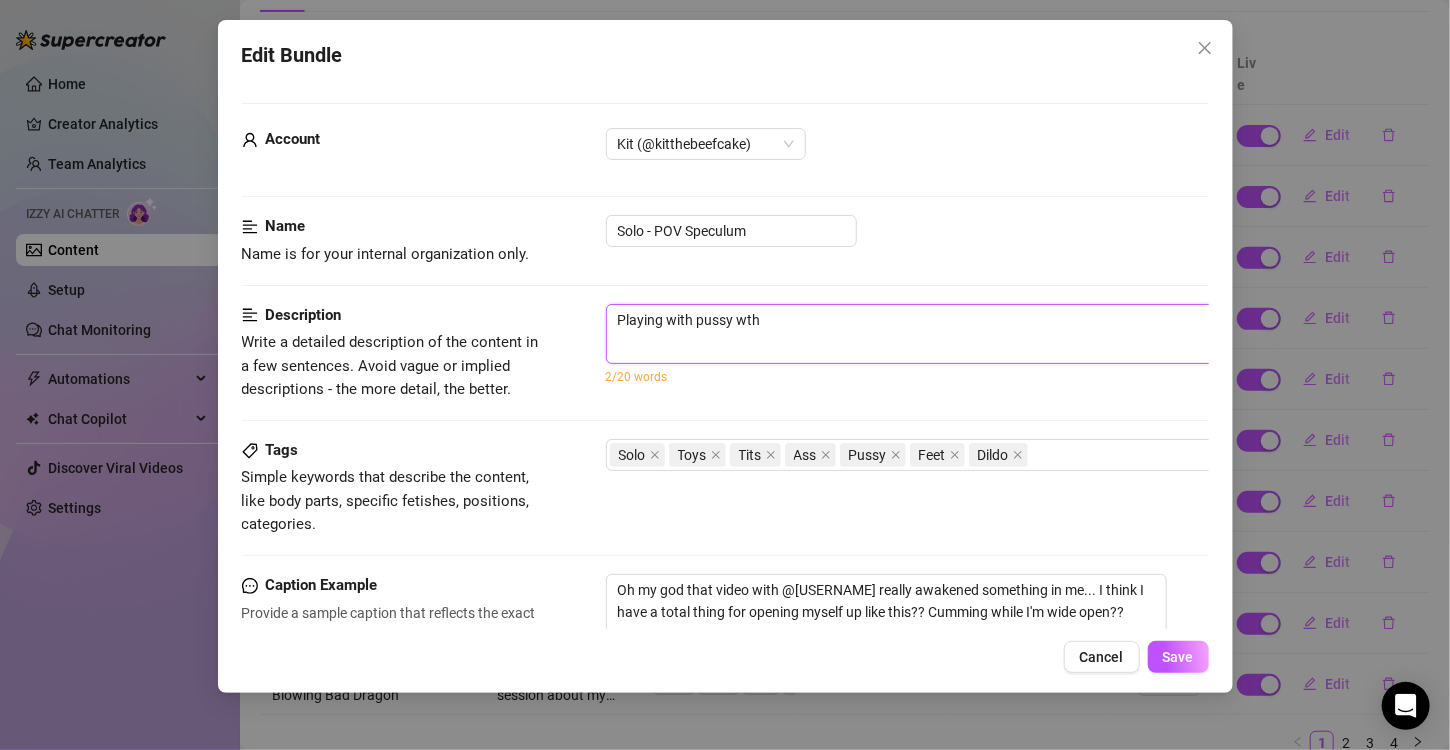 type on "Playing with pussy wt" 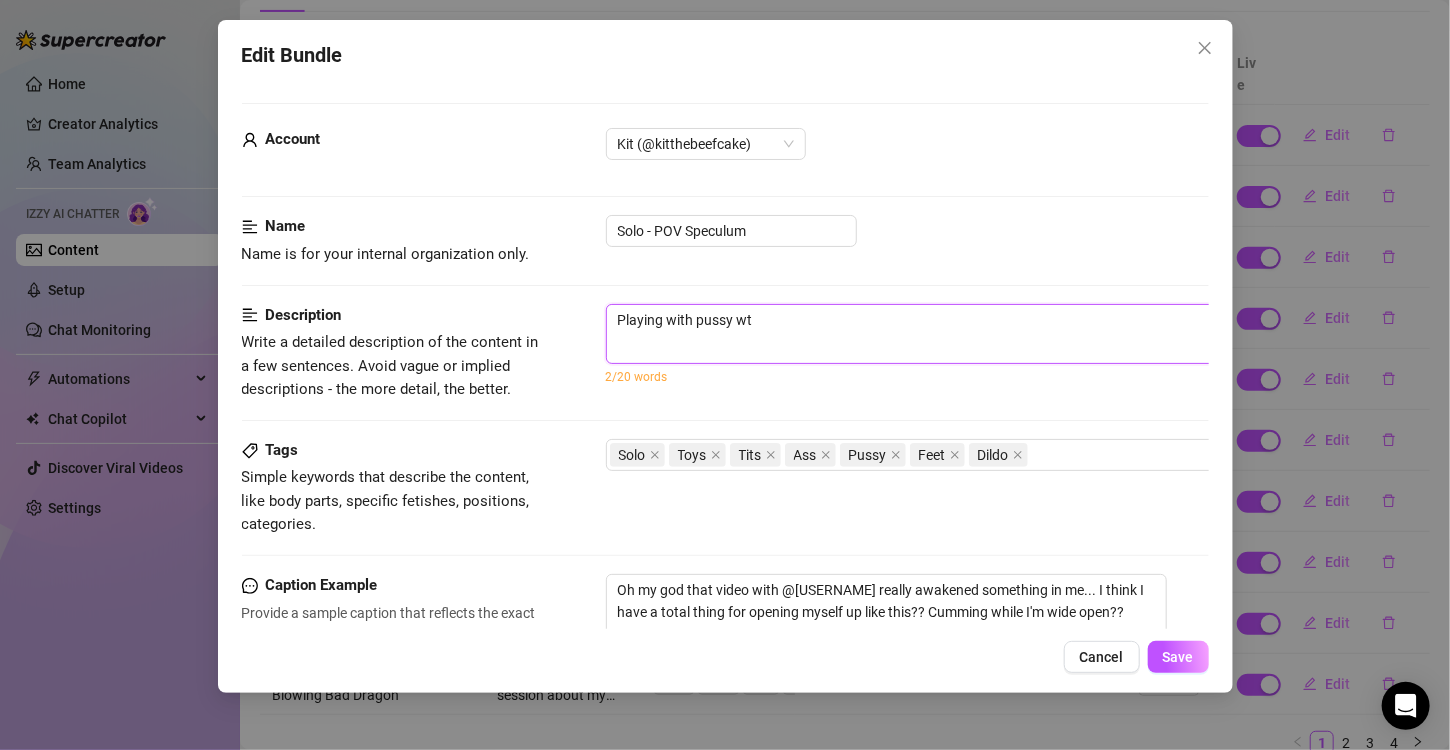 type on "Playing with pussy w" 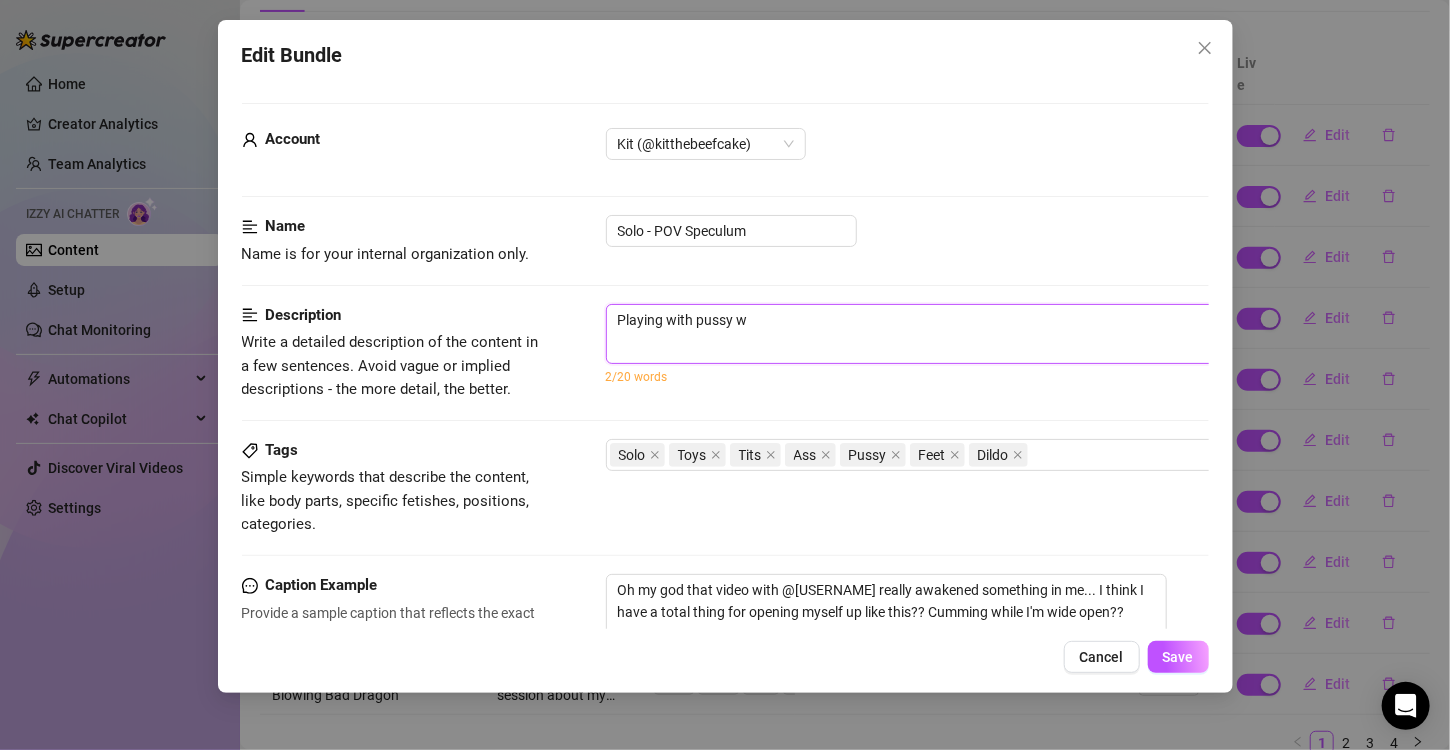 type on "Playing with pussy wi" 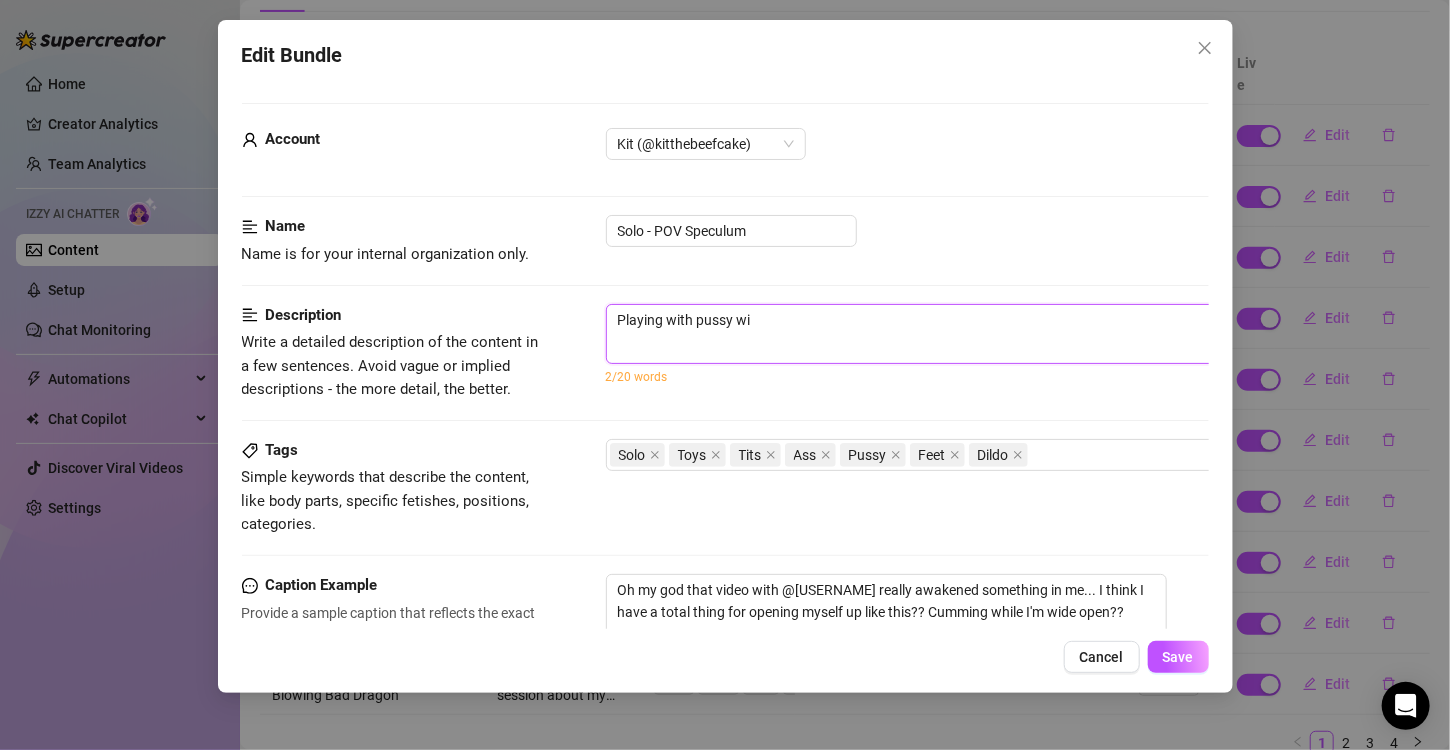 type on "Playing with pussy wit" 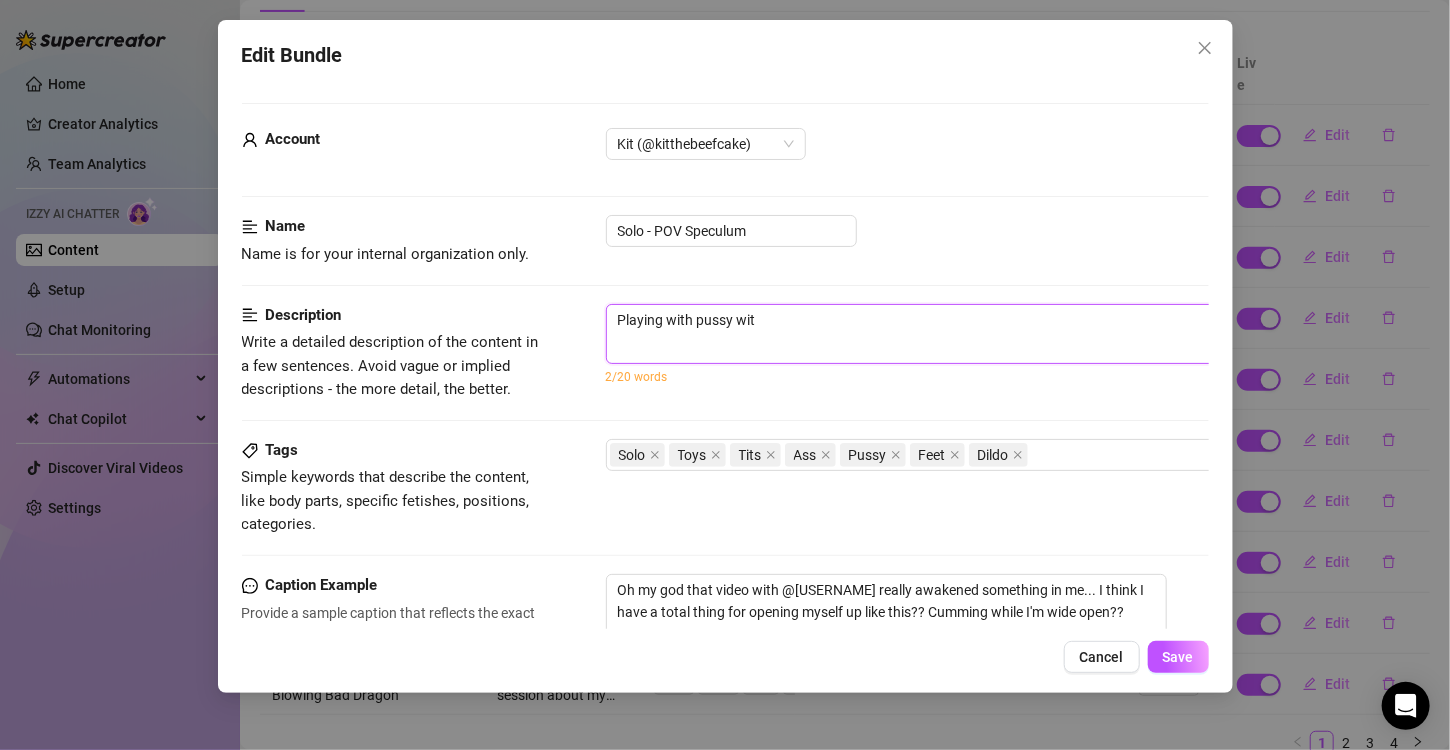 type on "Playing with pussy with" 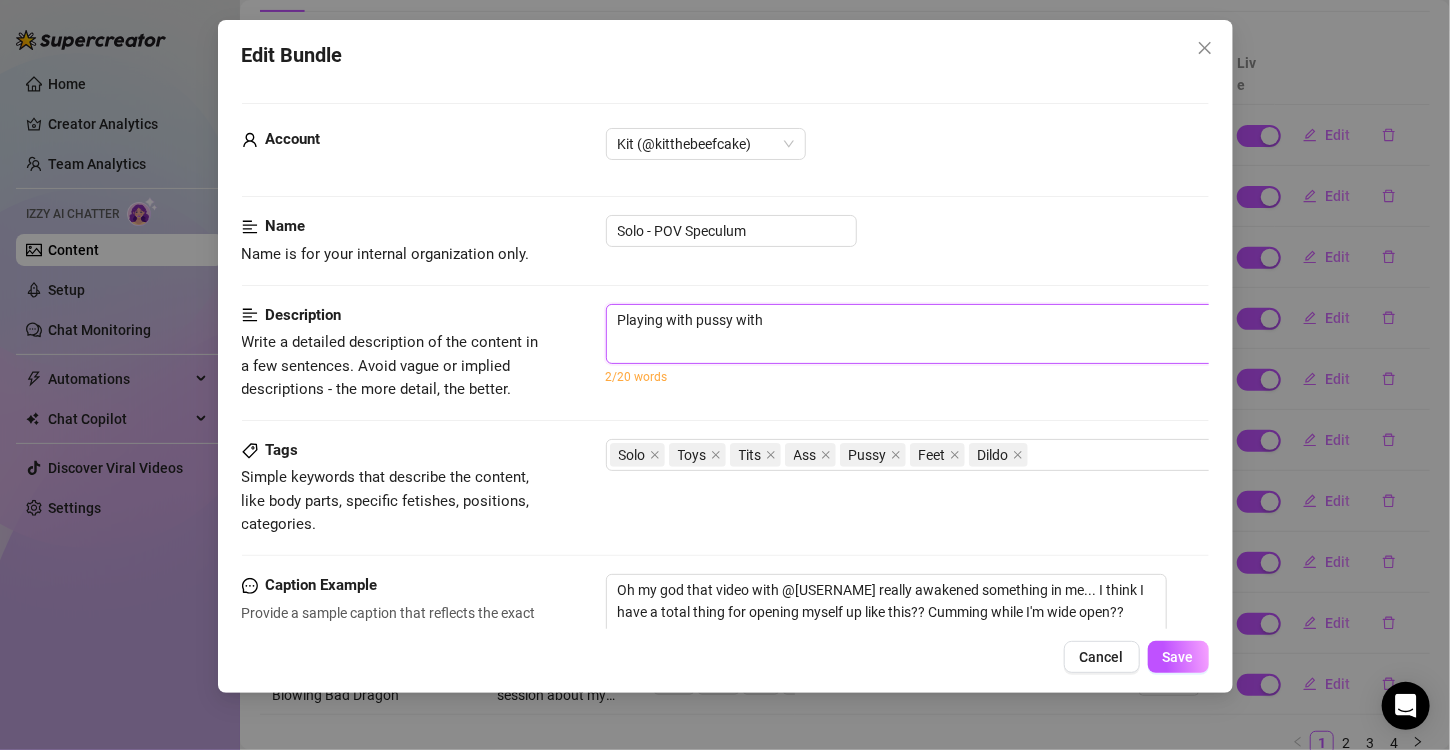 type on "Playing with pussy withn" 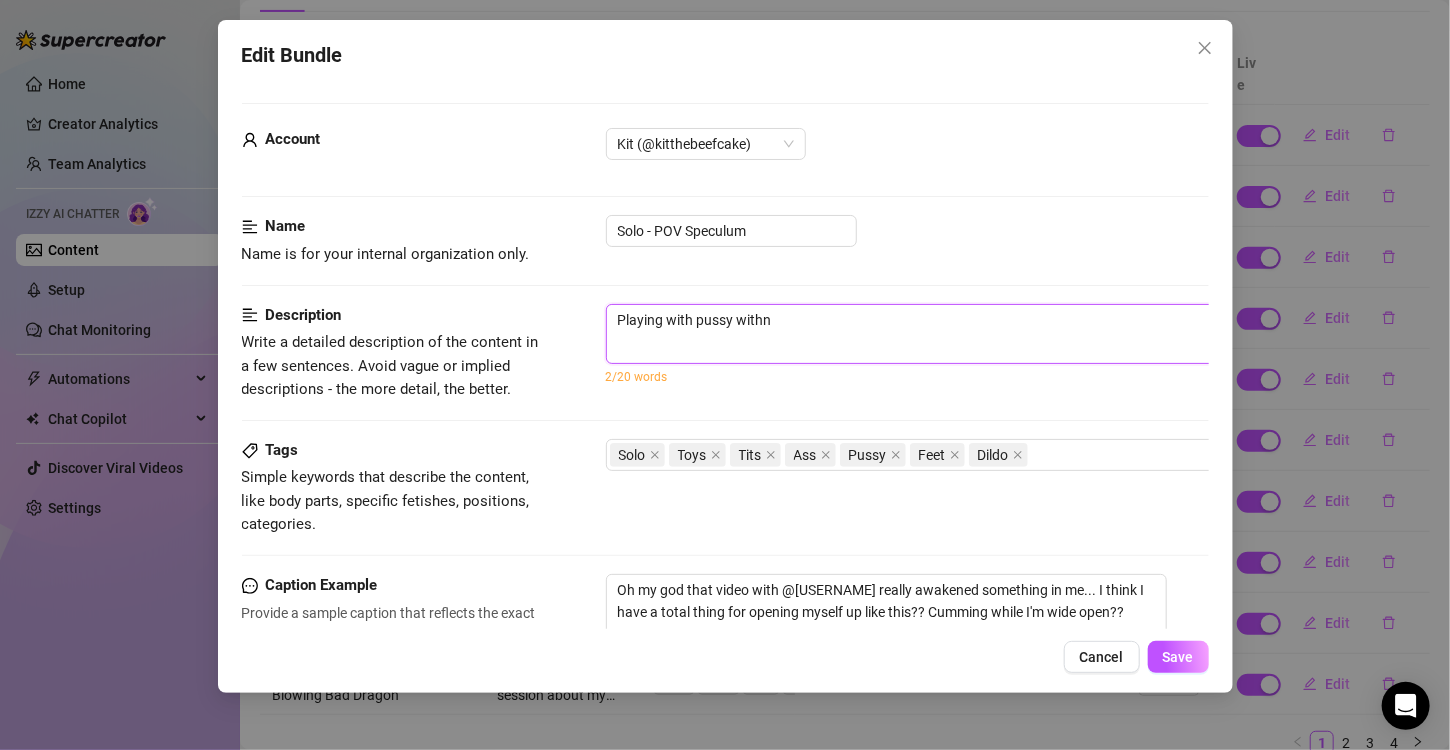 type on "Playing with pussy withna" 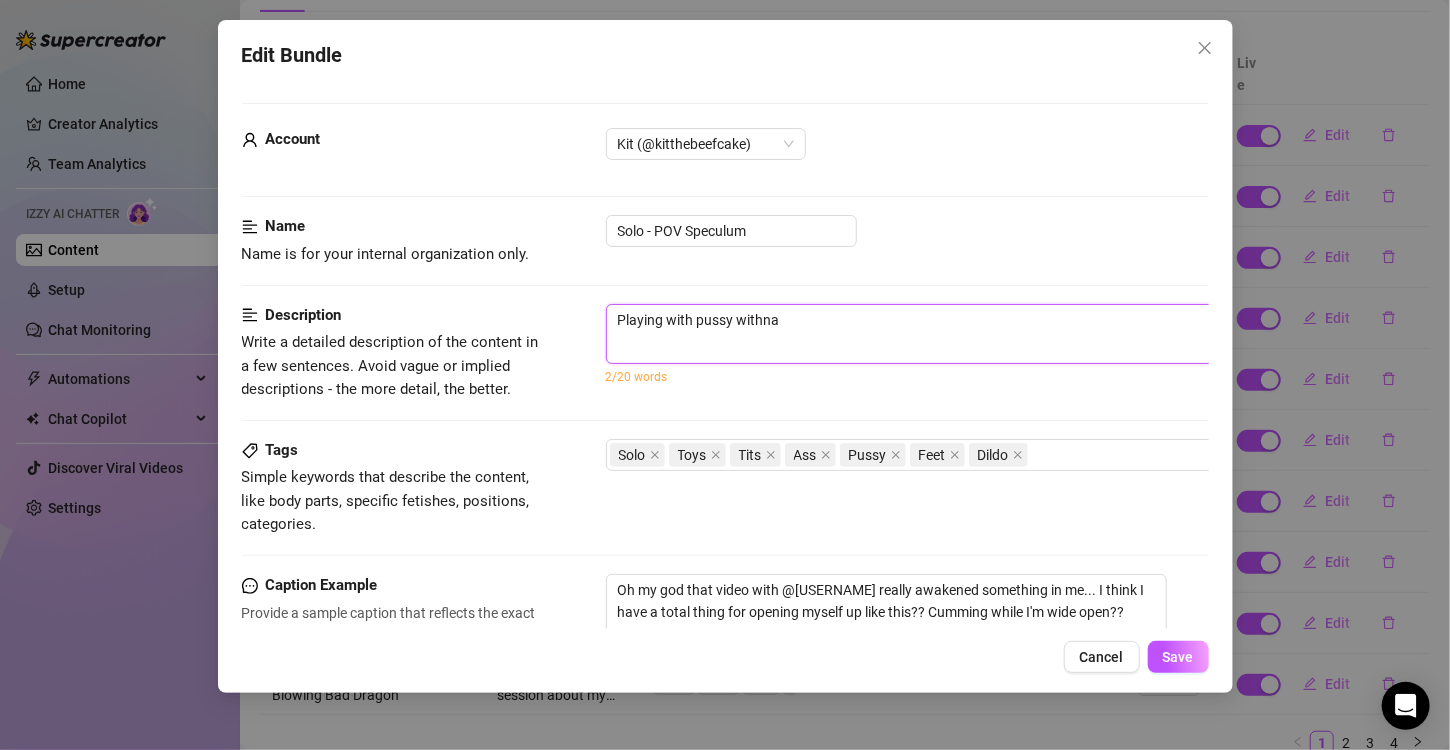 type on "Playing with pussy withn" 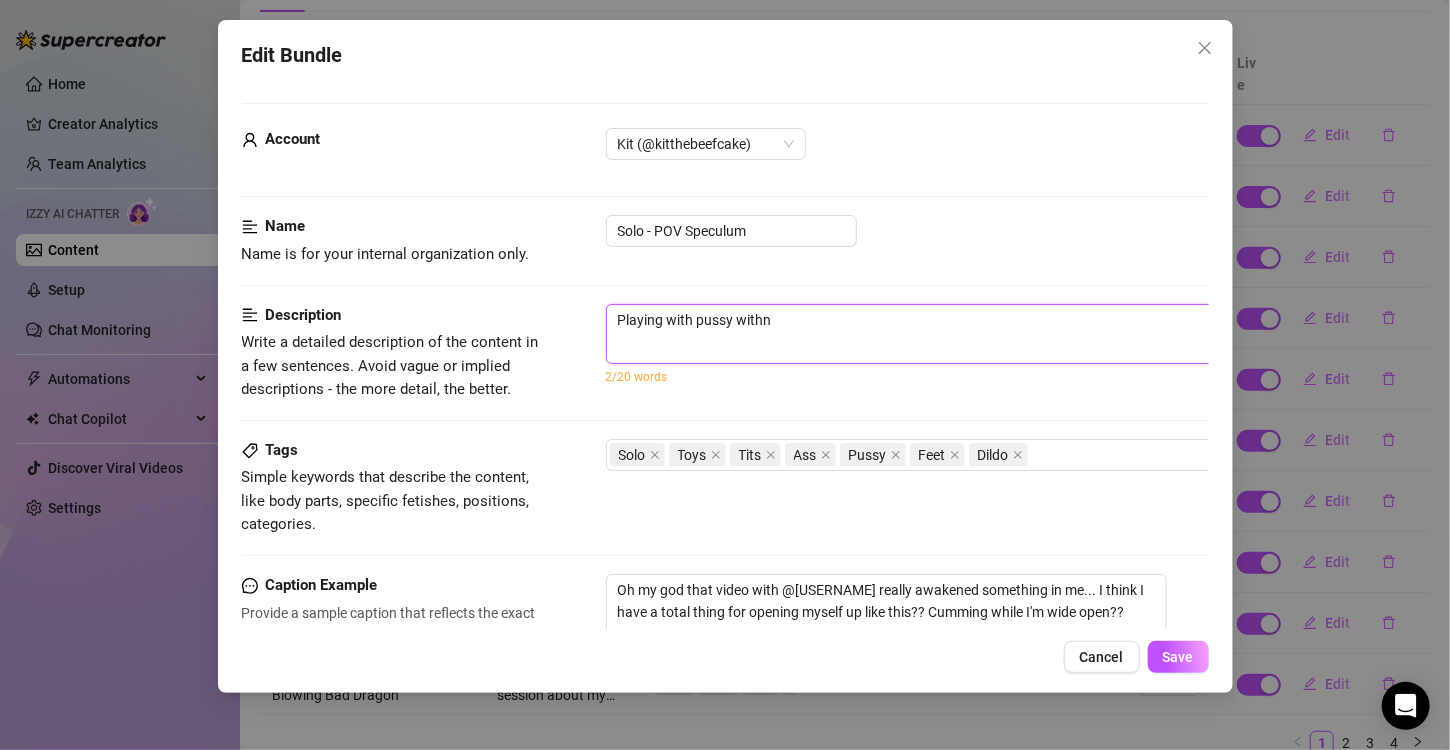 type on "Playing with pussy with" 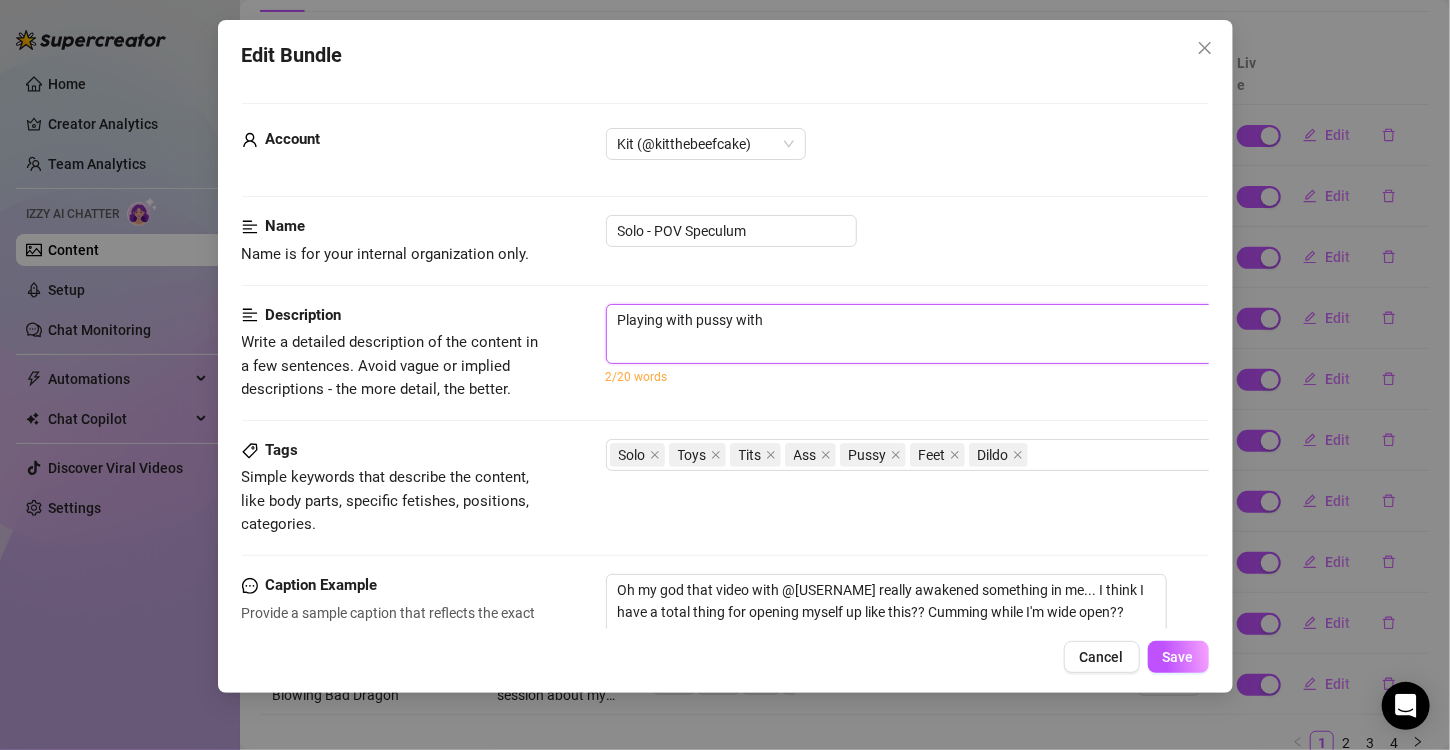 type on "Playing with pussy with" 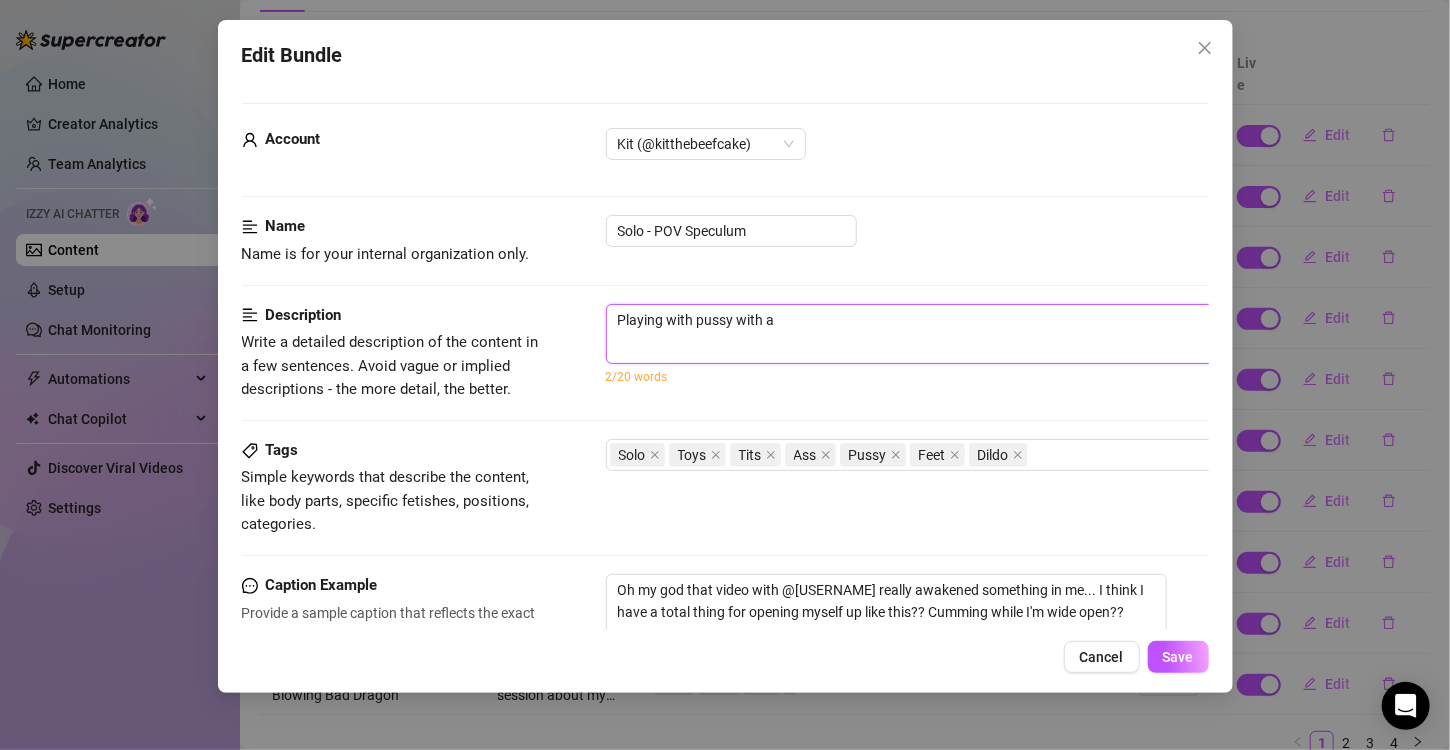 type on "Playing with pussy with a" 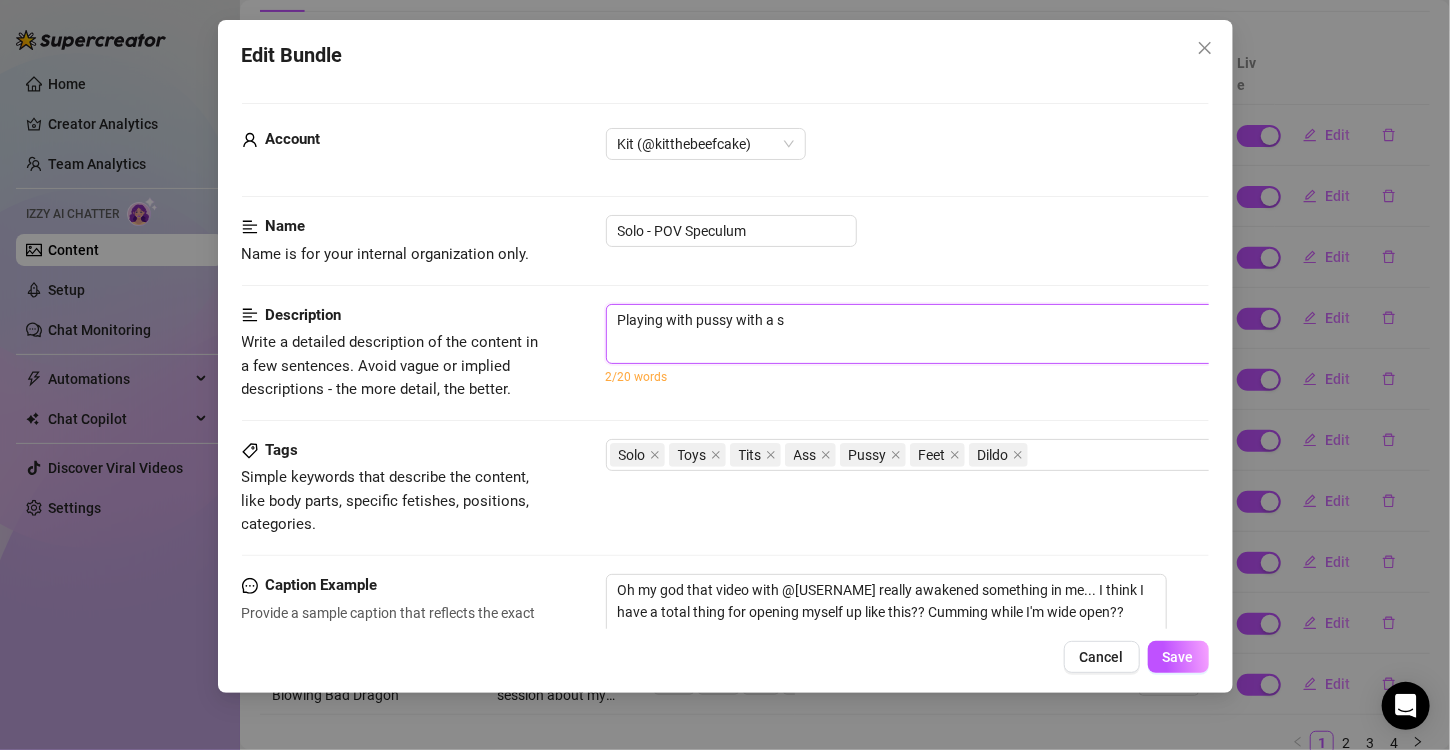 type on "Playing with pussy with a sp" 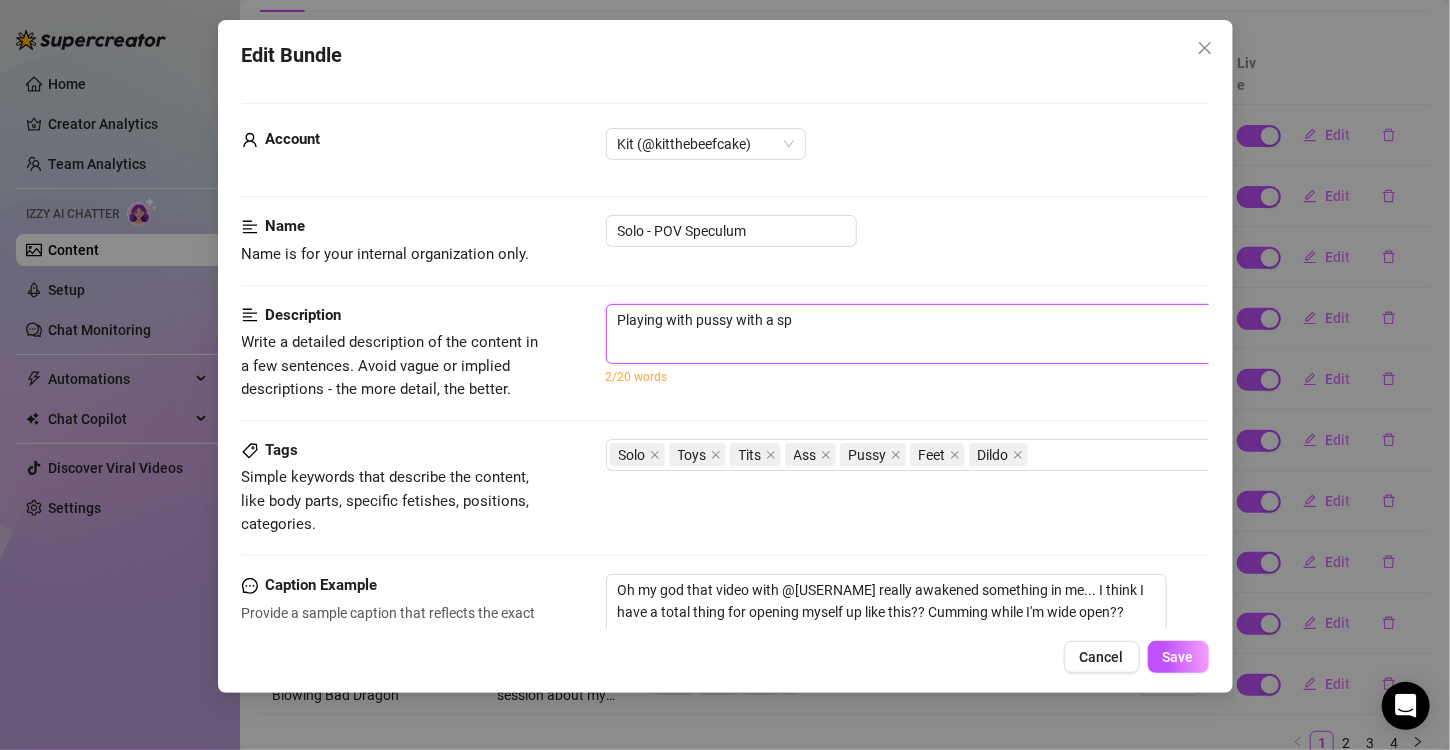 type on "Playing with pussy with a spe" 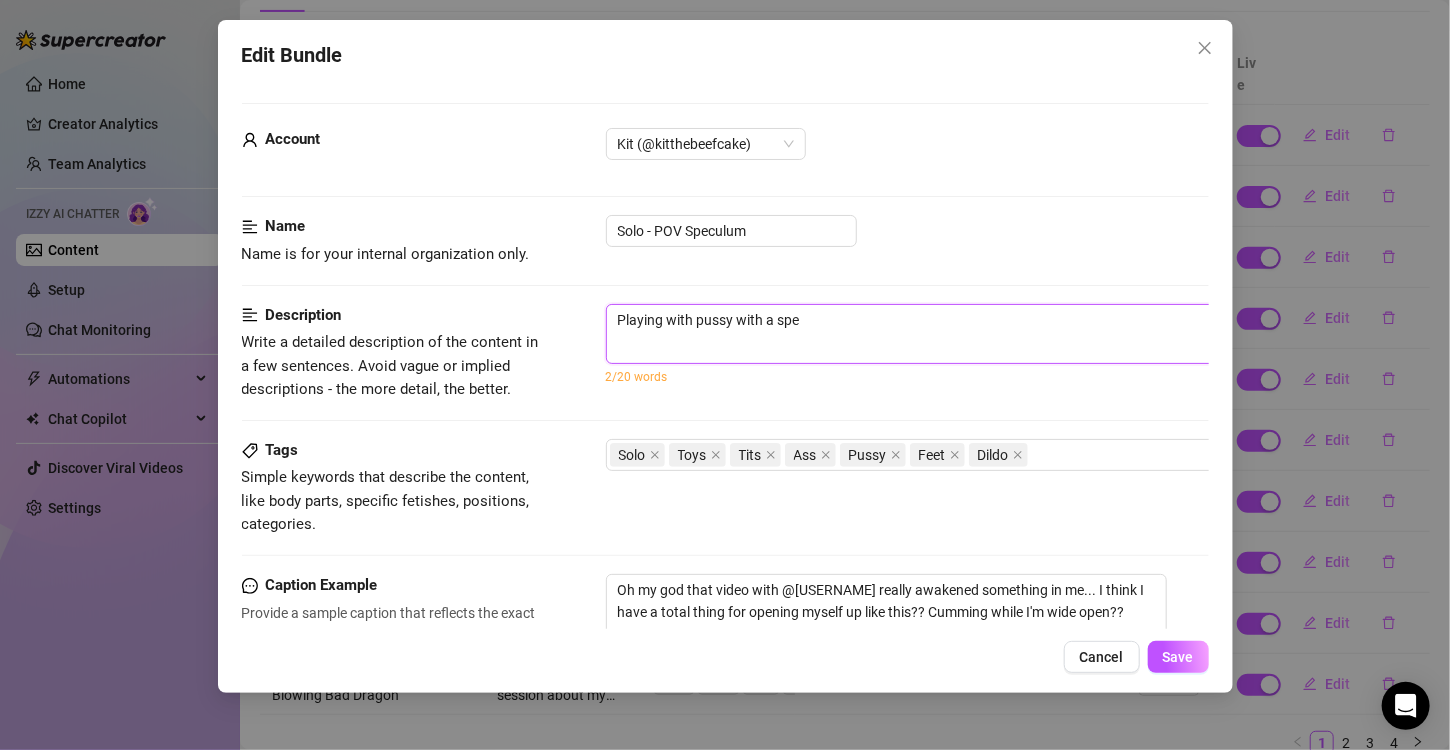 type on "Playing with pussy with a spec" 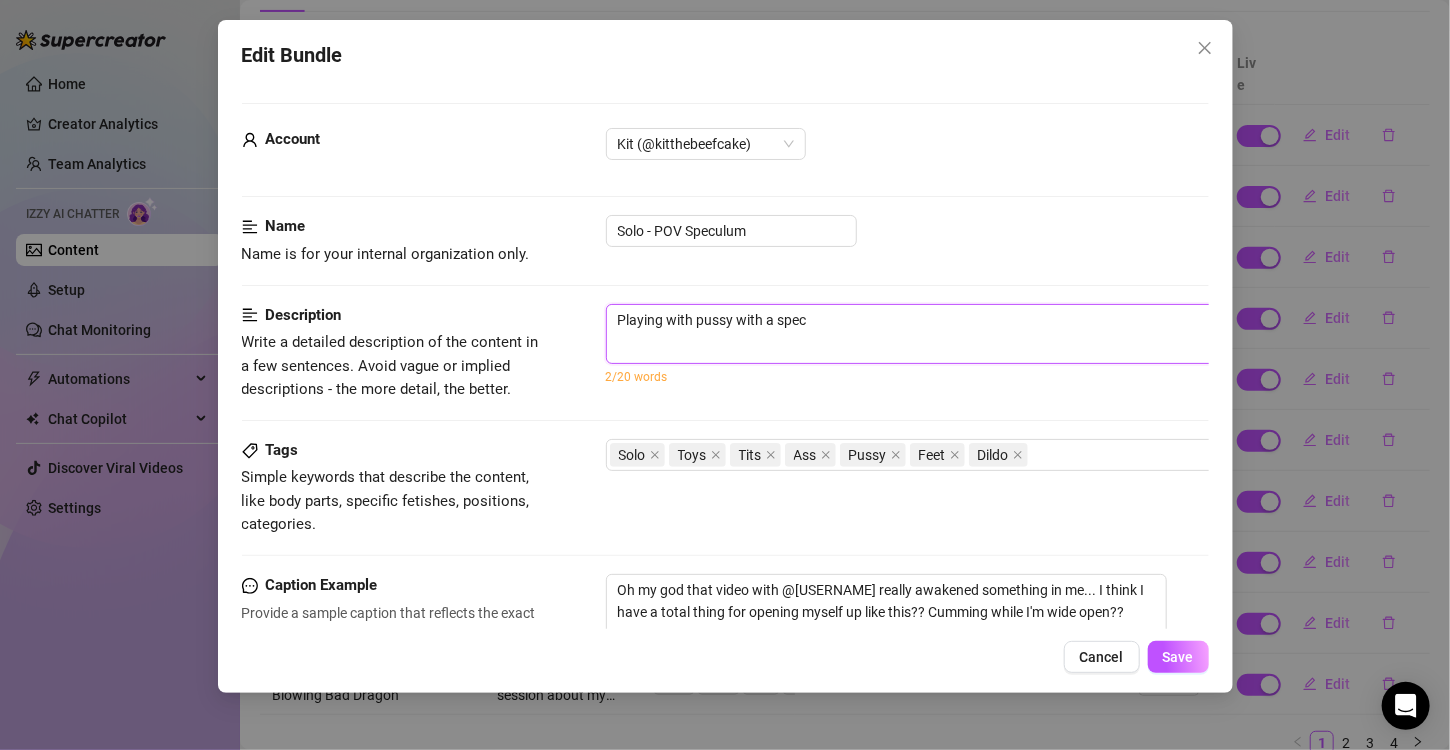 type on "Playing with pussy with a specu" 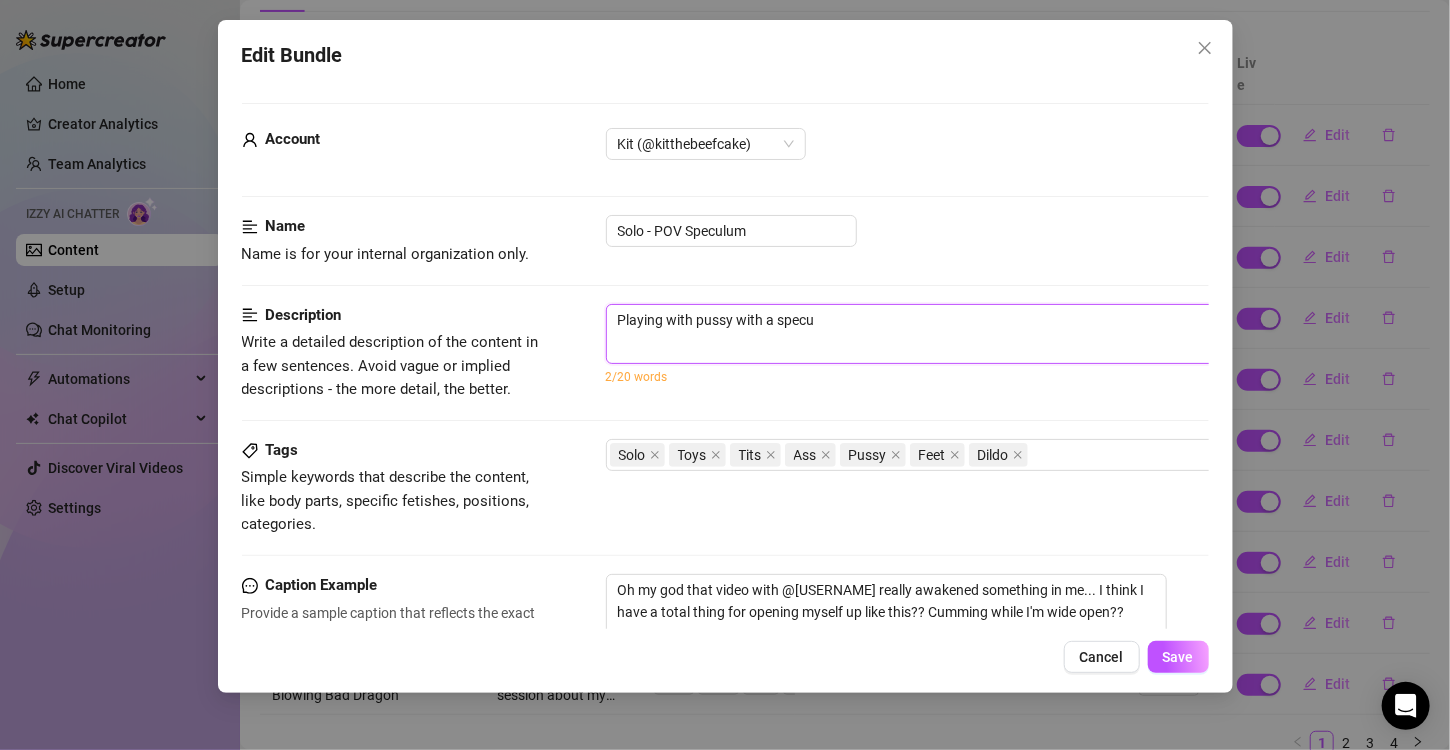 type on "Playing with pussy with a specul" 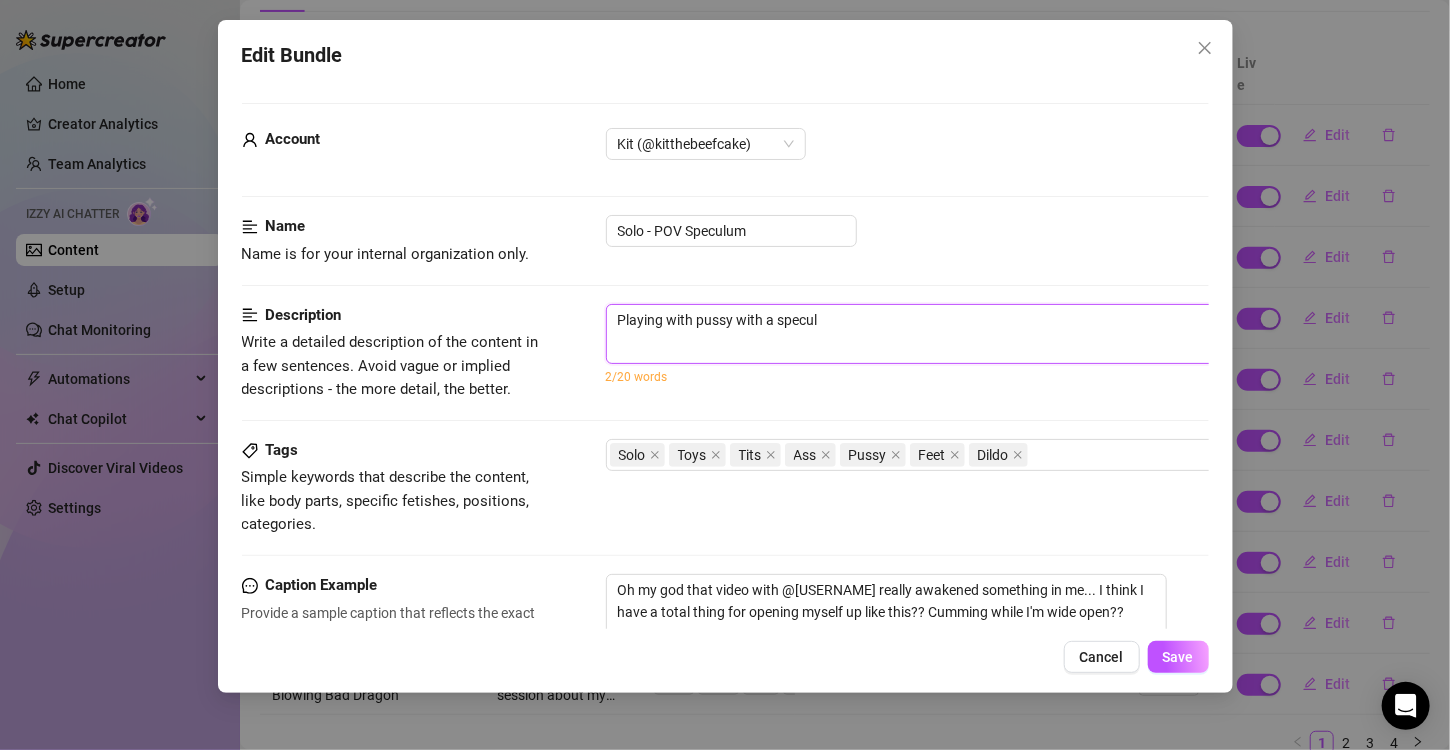 type on "Playing with pussy with a speculu" 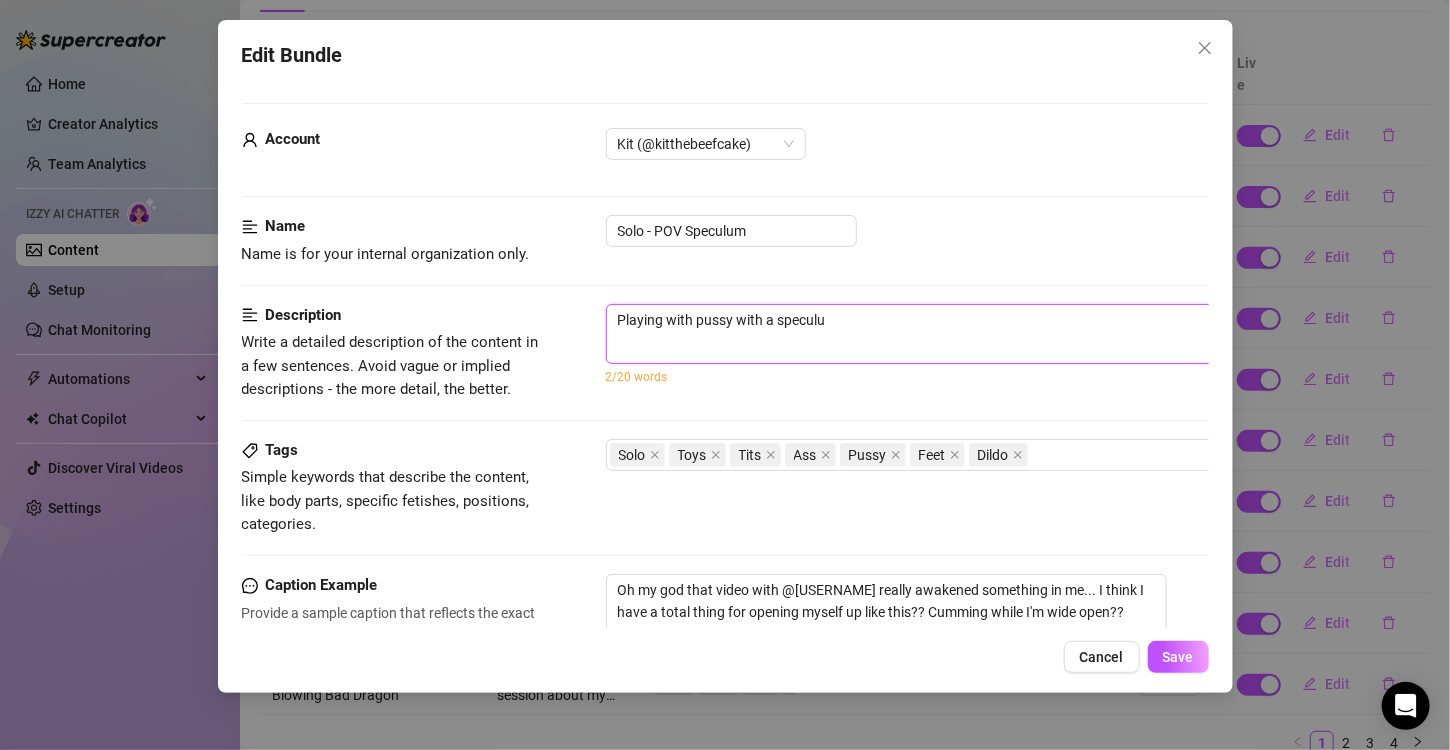 type on "Playing with pussy with a speculum" 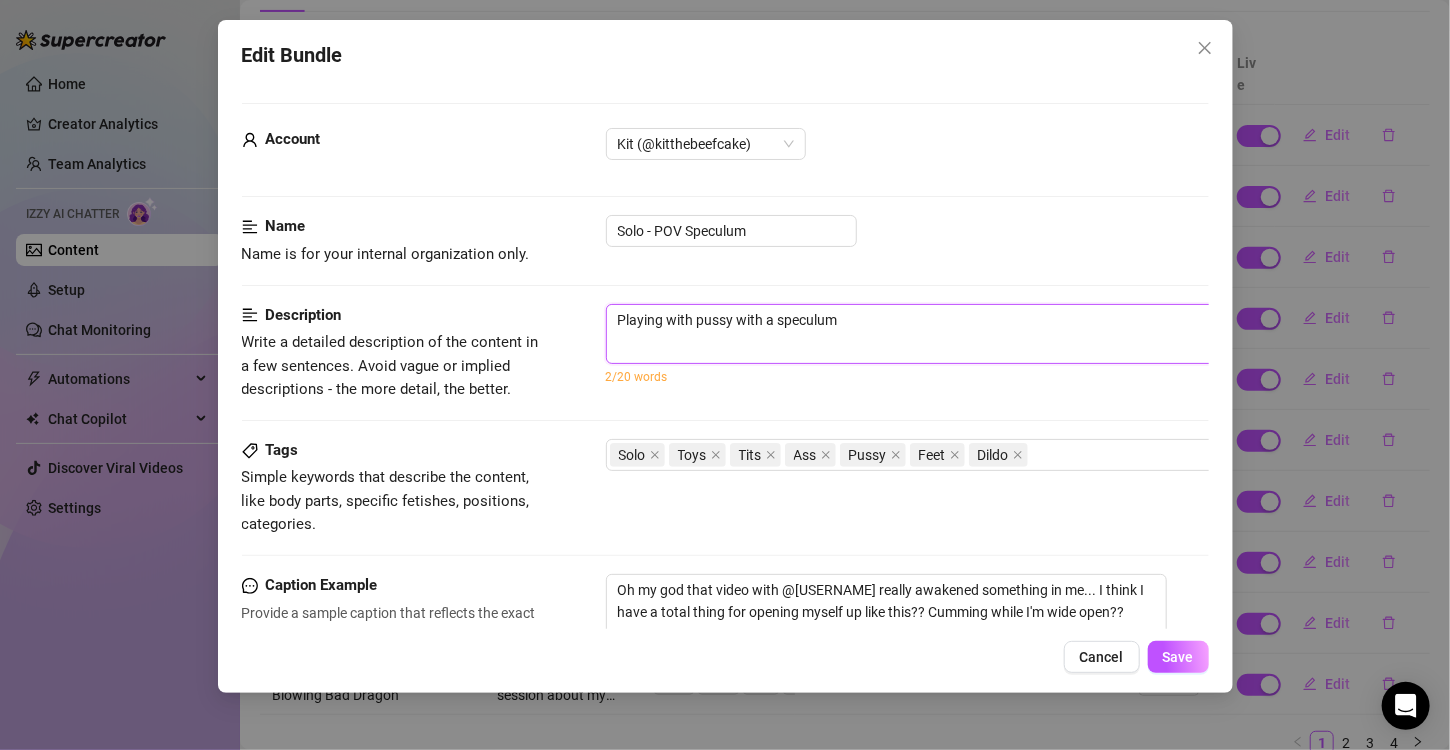 type on "Playing with pussy with a speculum" 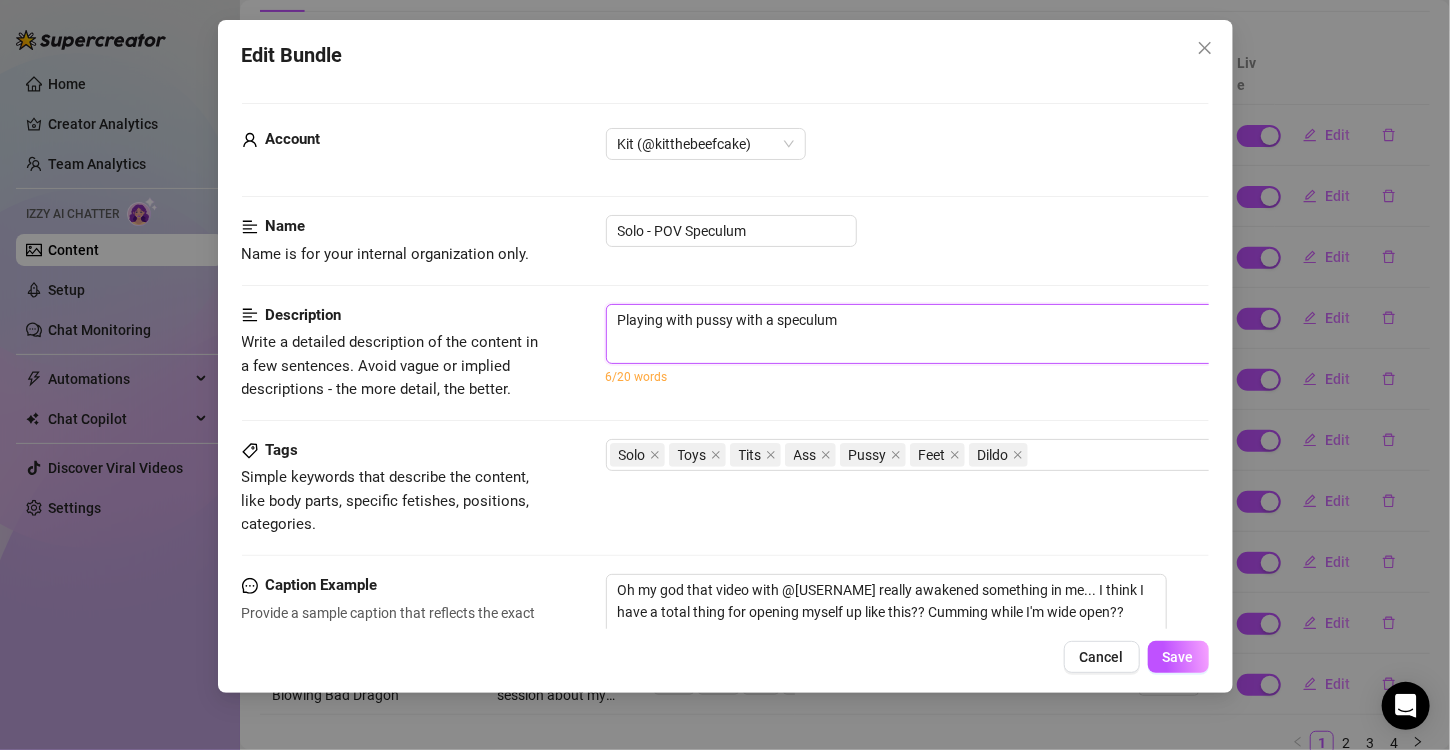 type on "Playing with pussy with a speculum" 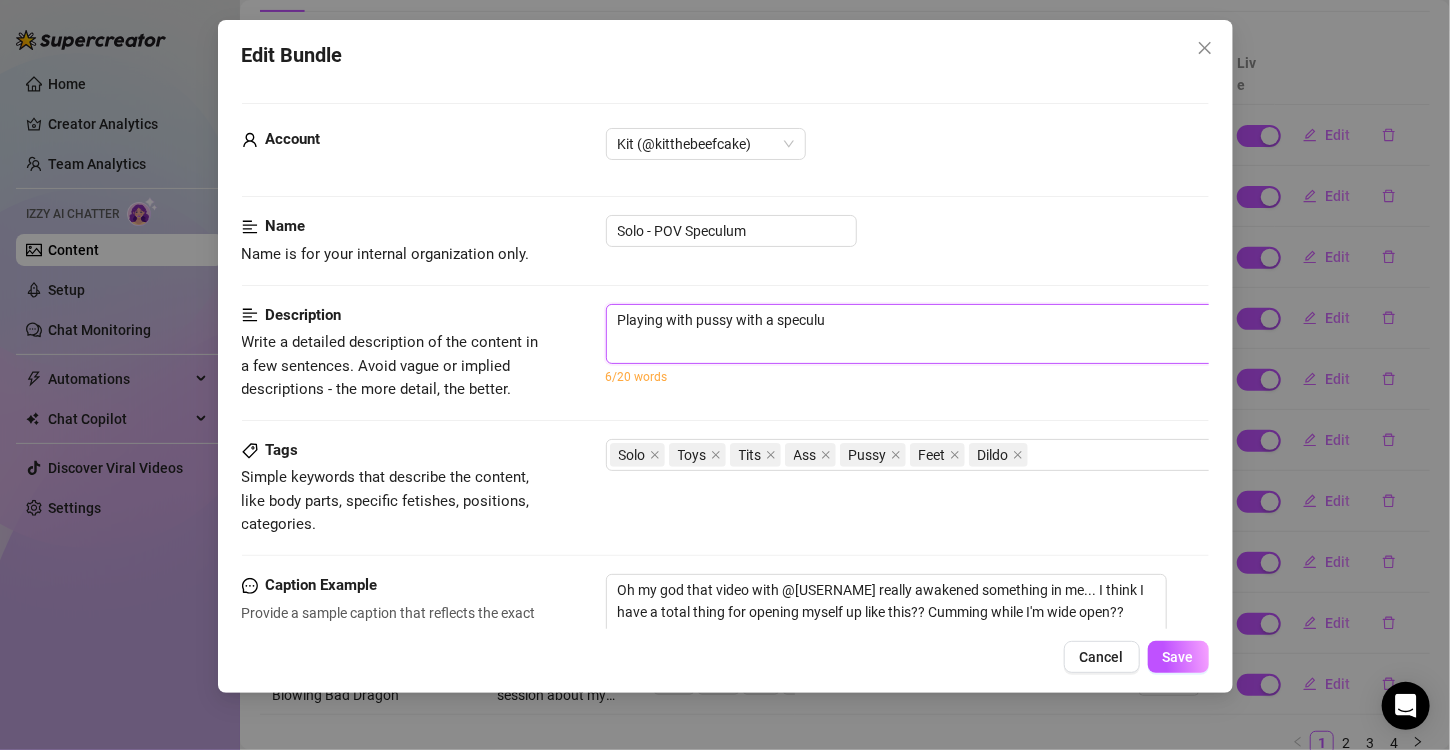 type on "Playing with pussy with a specul" 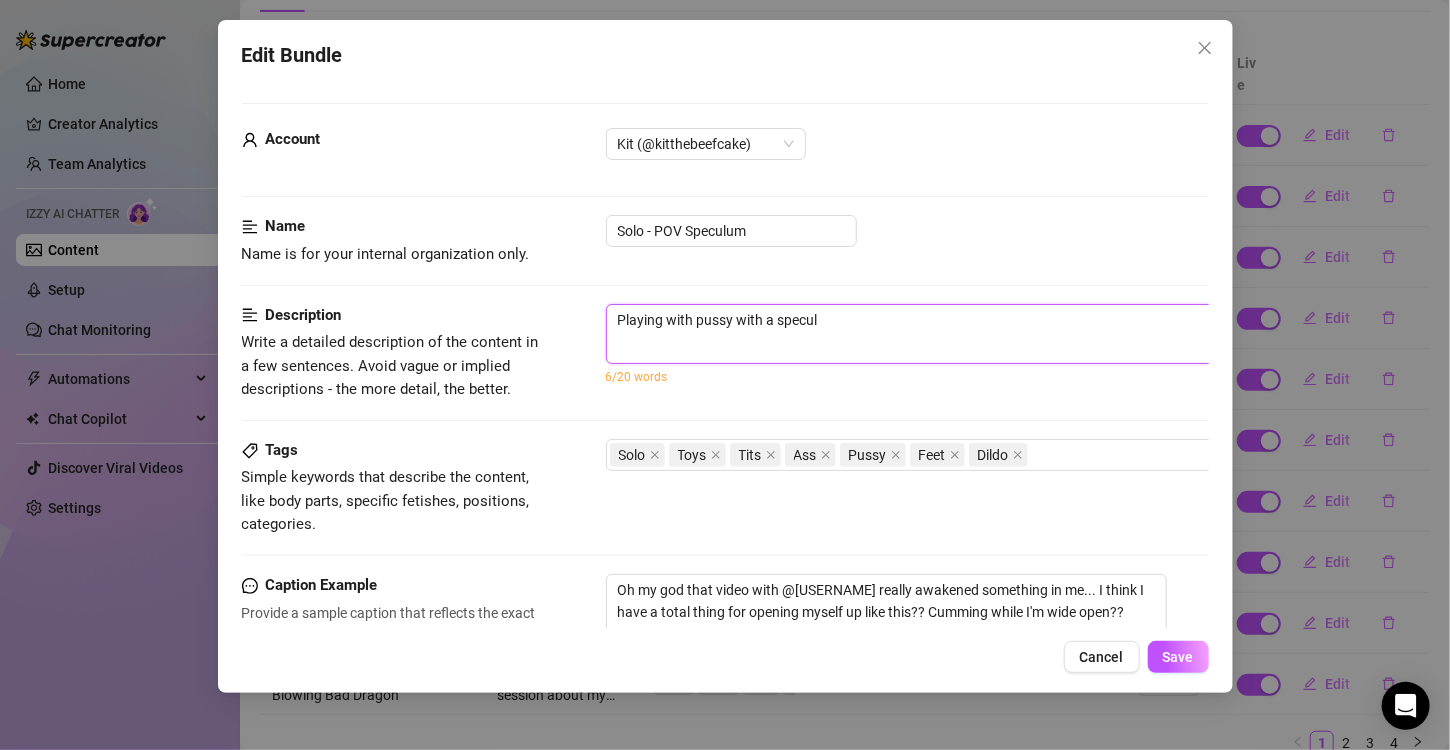 type on "Playing with pussy with a specu" 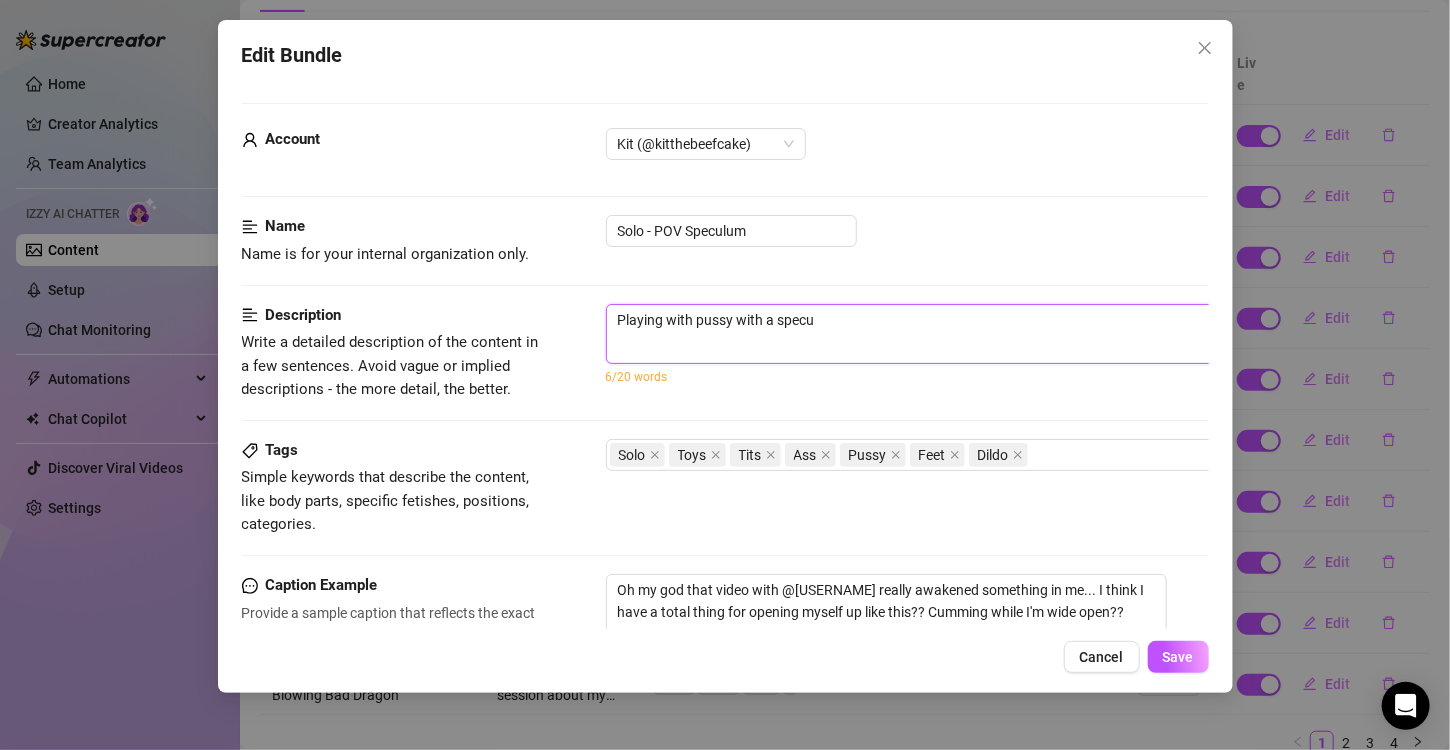 type on "Playing with pussy with a spec" 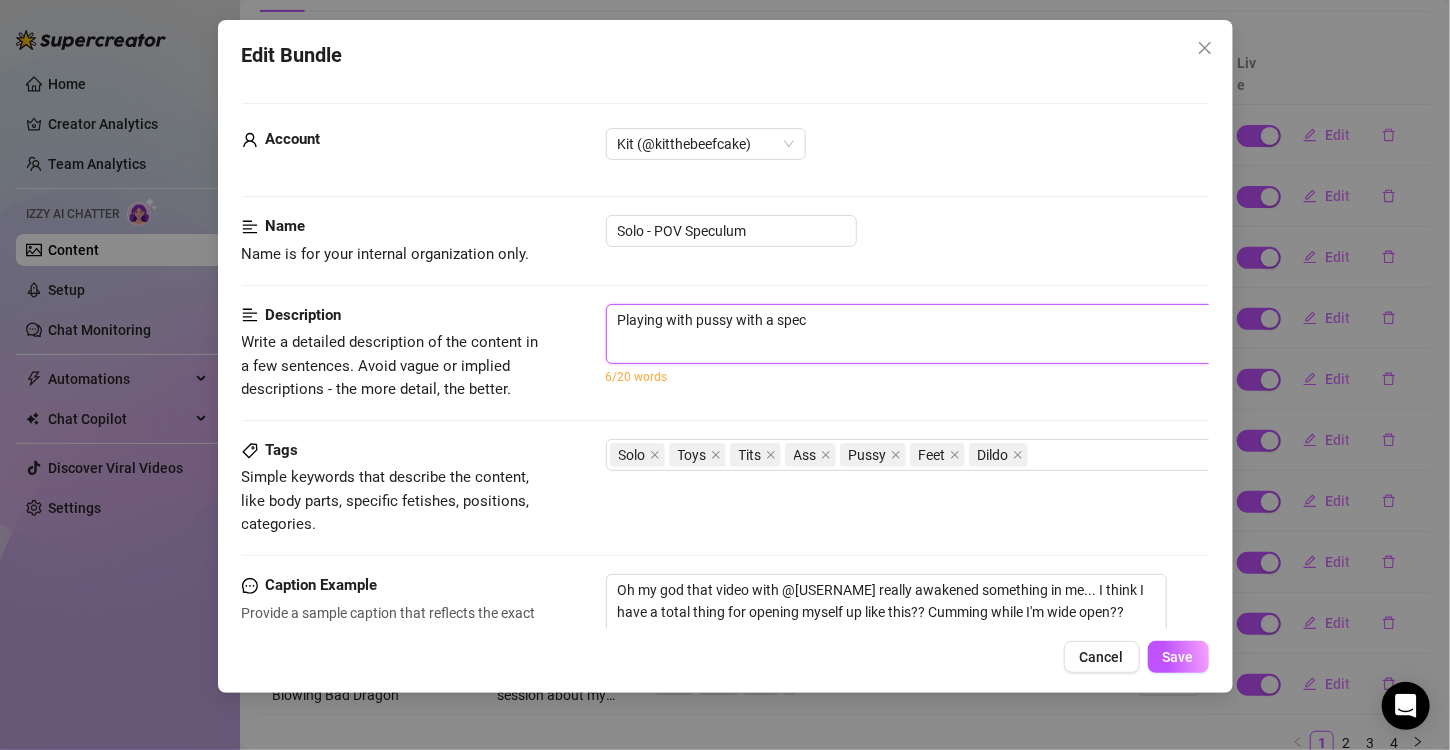 type on "Playing with pussy with a spe" 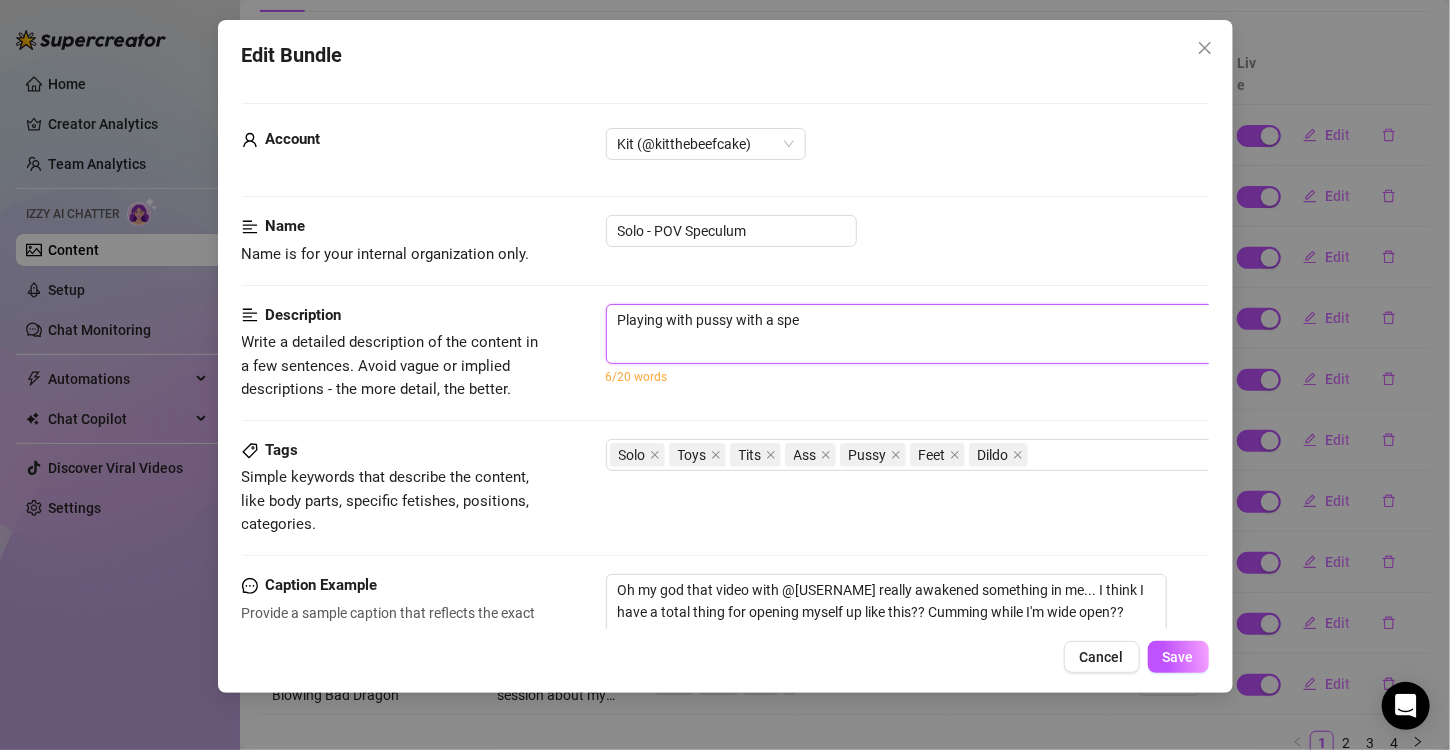 type on "Playing with pussy with a sp" 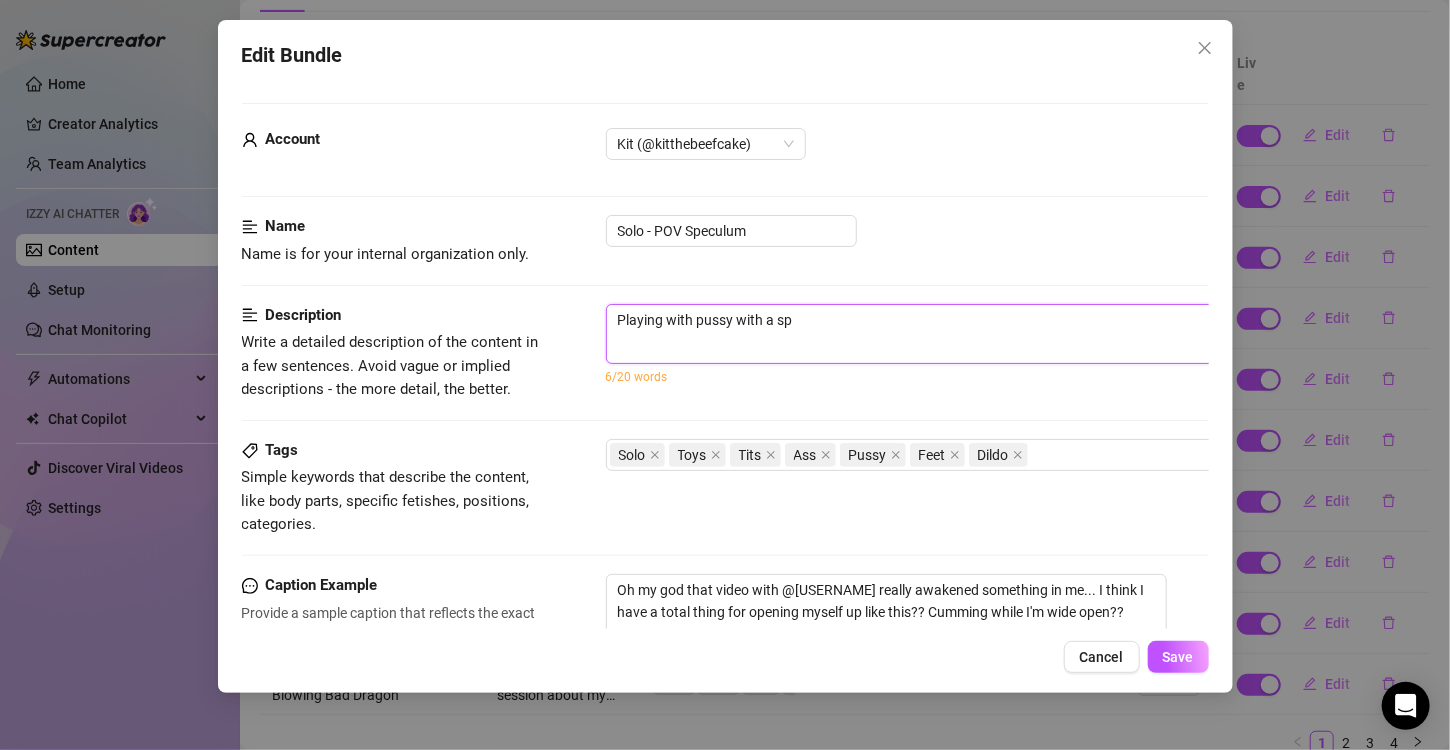 type on "Playing with pussy with a s" 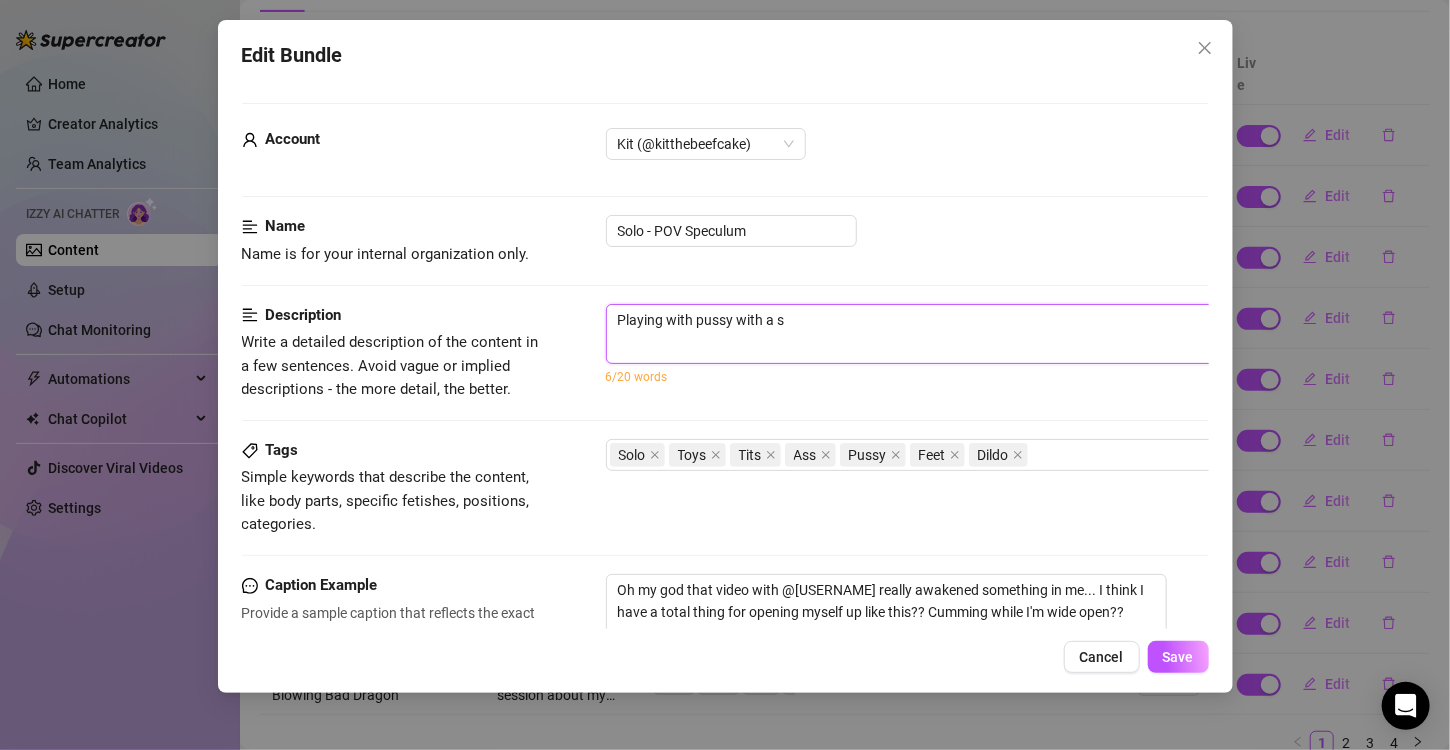 type on "Playing with pussy with a" 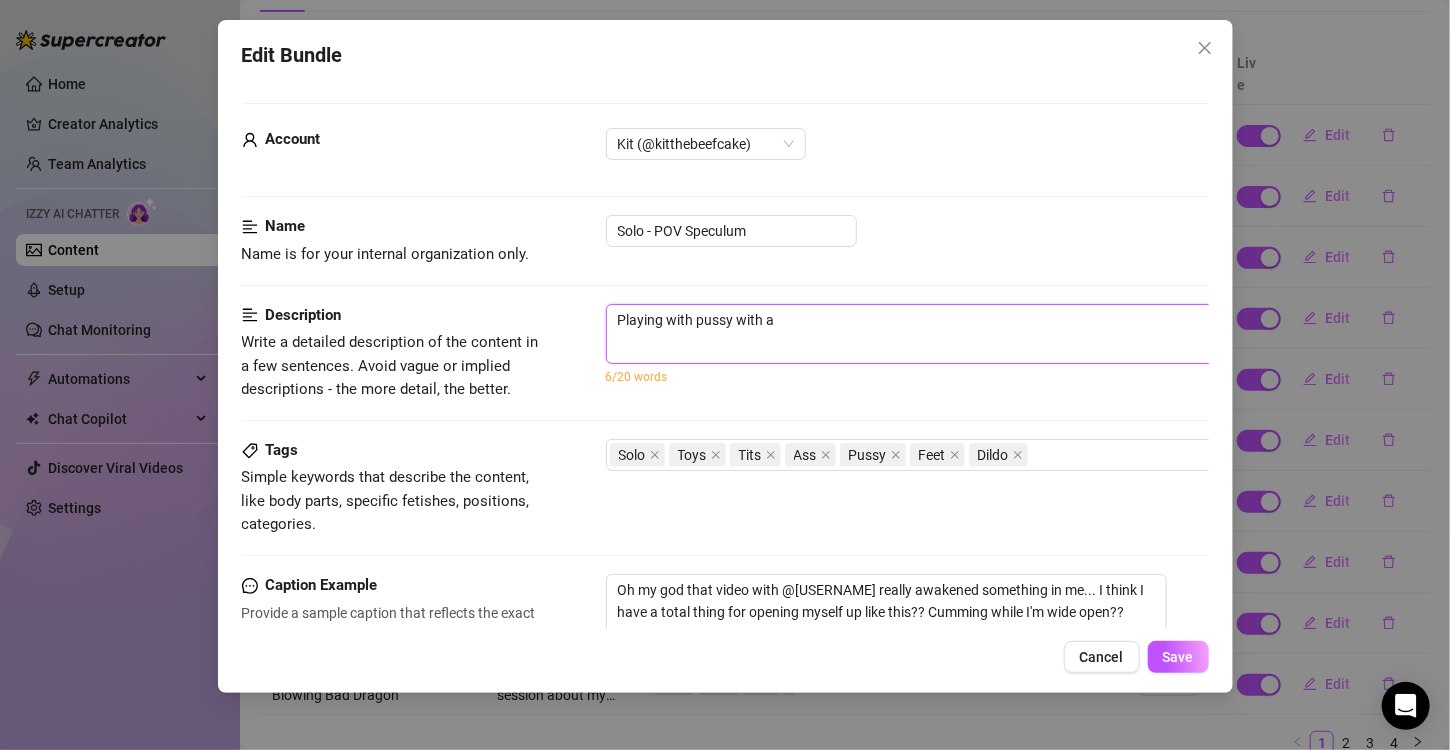 type on "Playing with pussy with a" 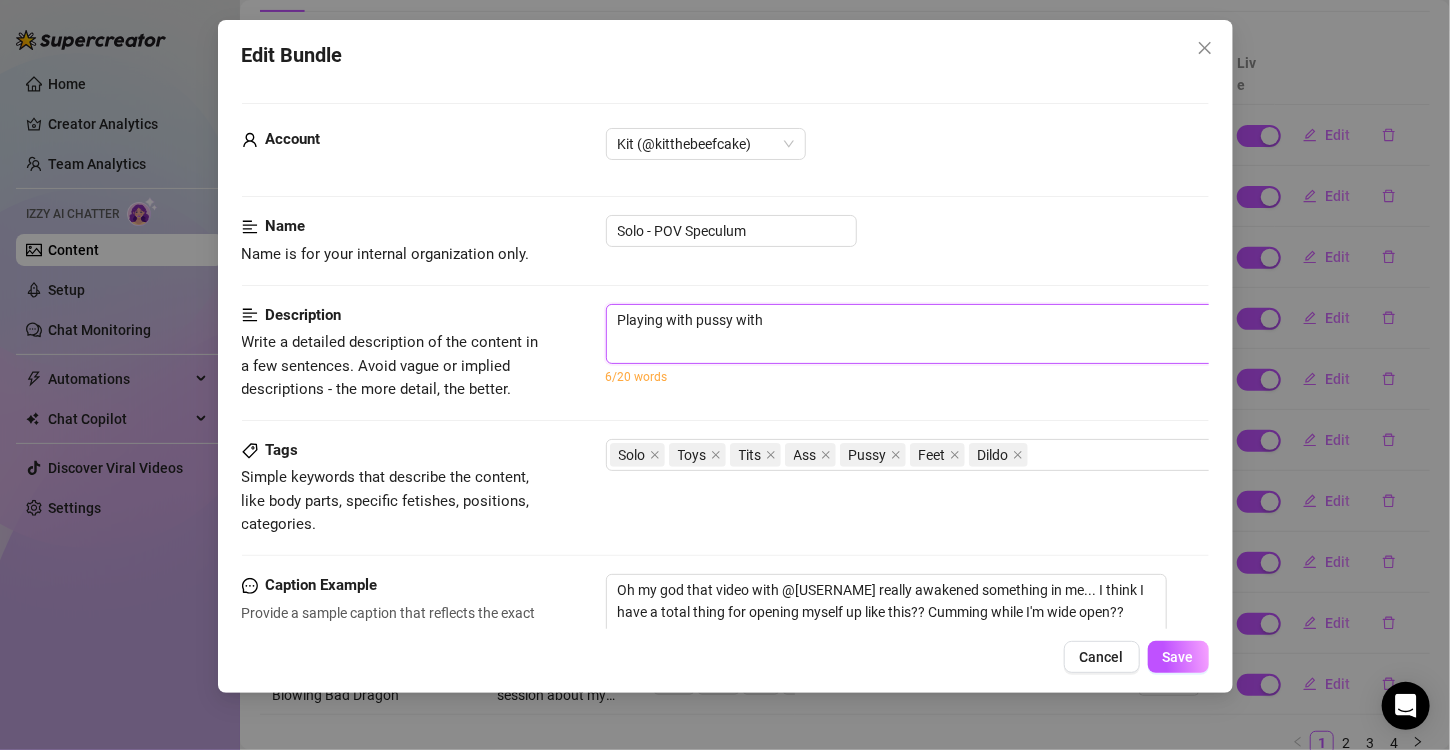 type on "Playing with pussy with" 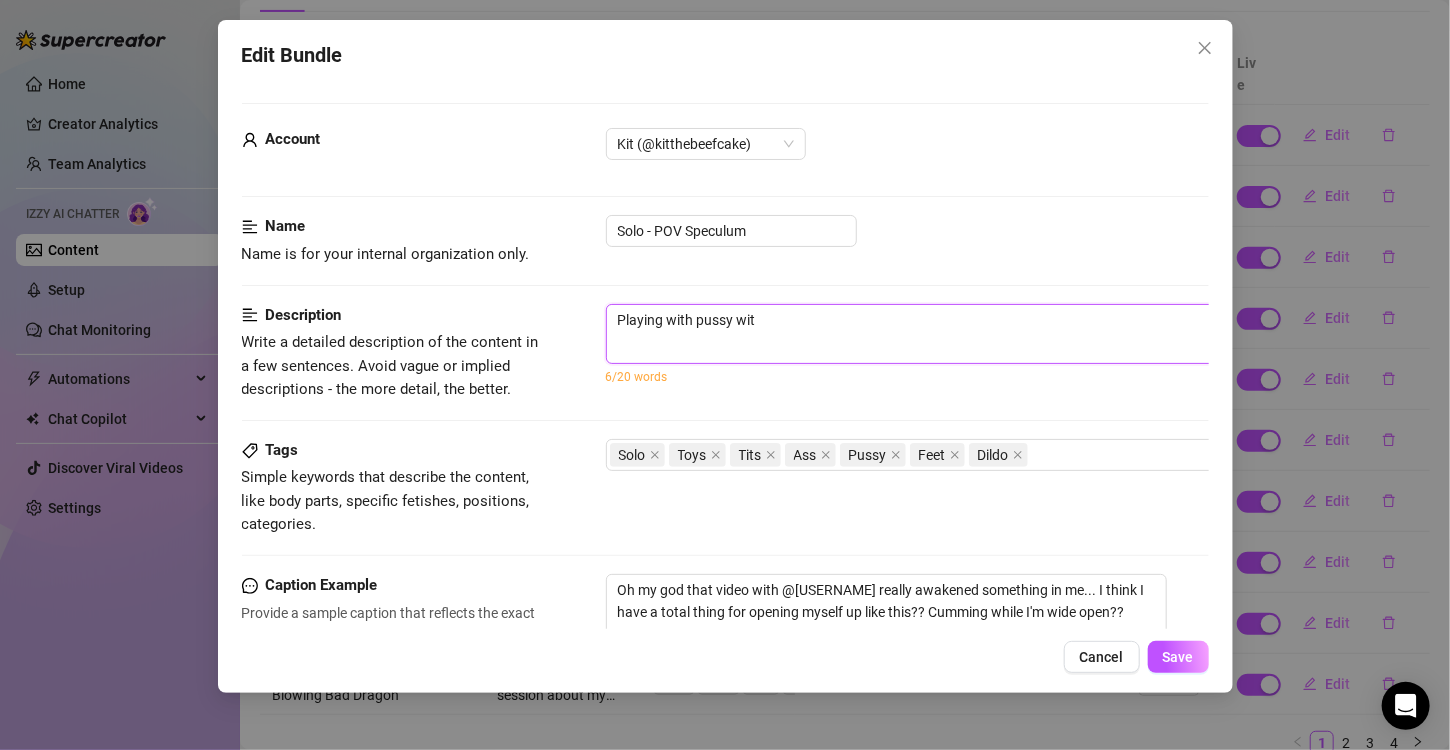 type on "Playing with pussy wi" 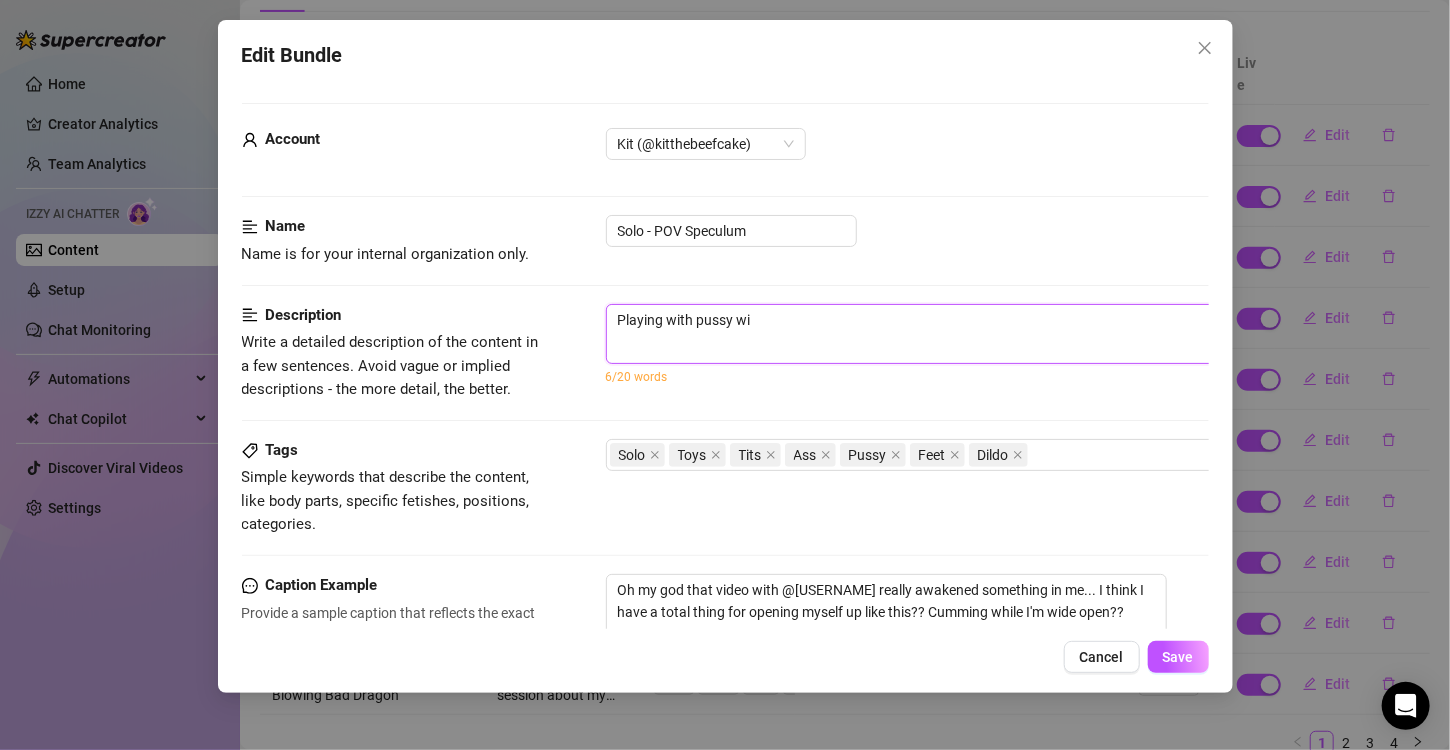 type on "Playing with pussy w" 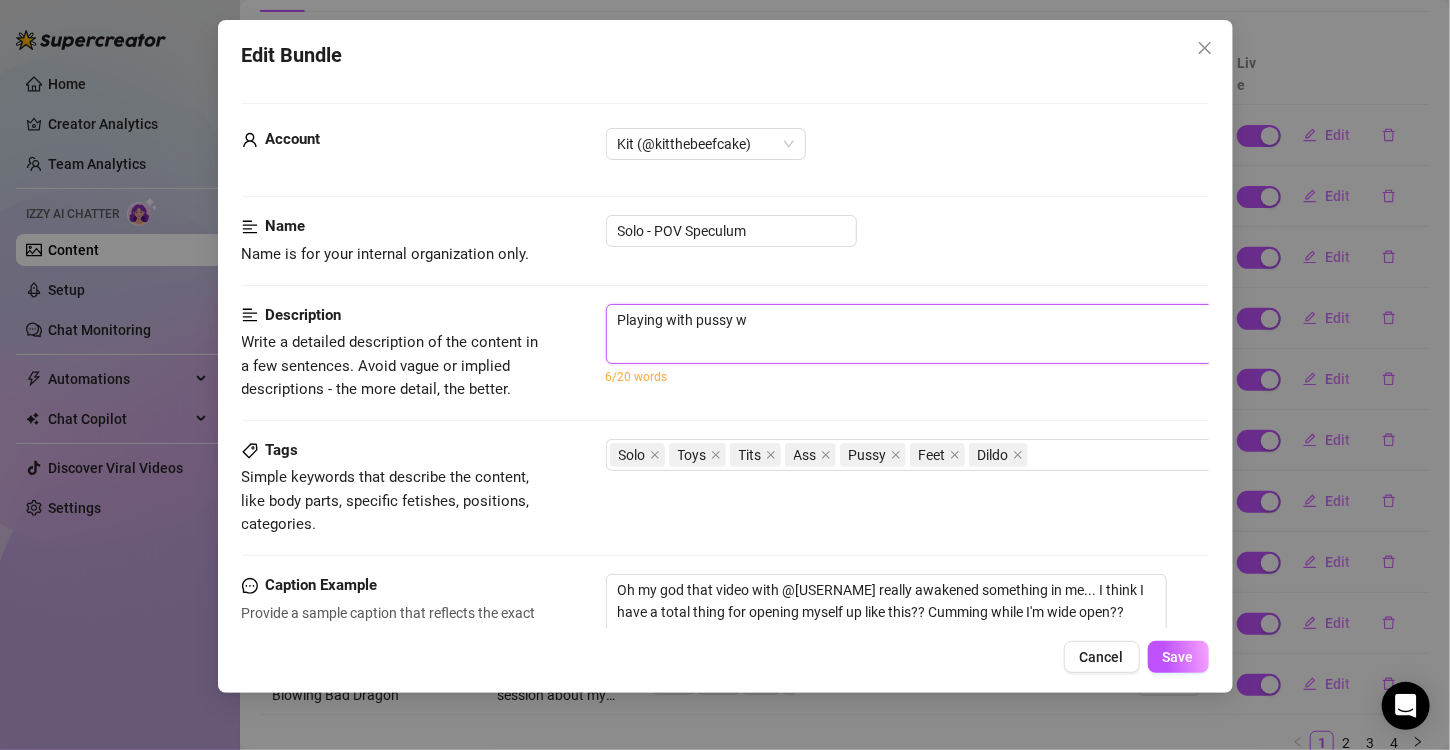 type on "Playing with pussy" 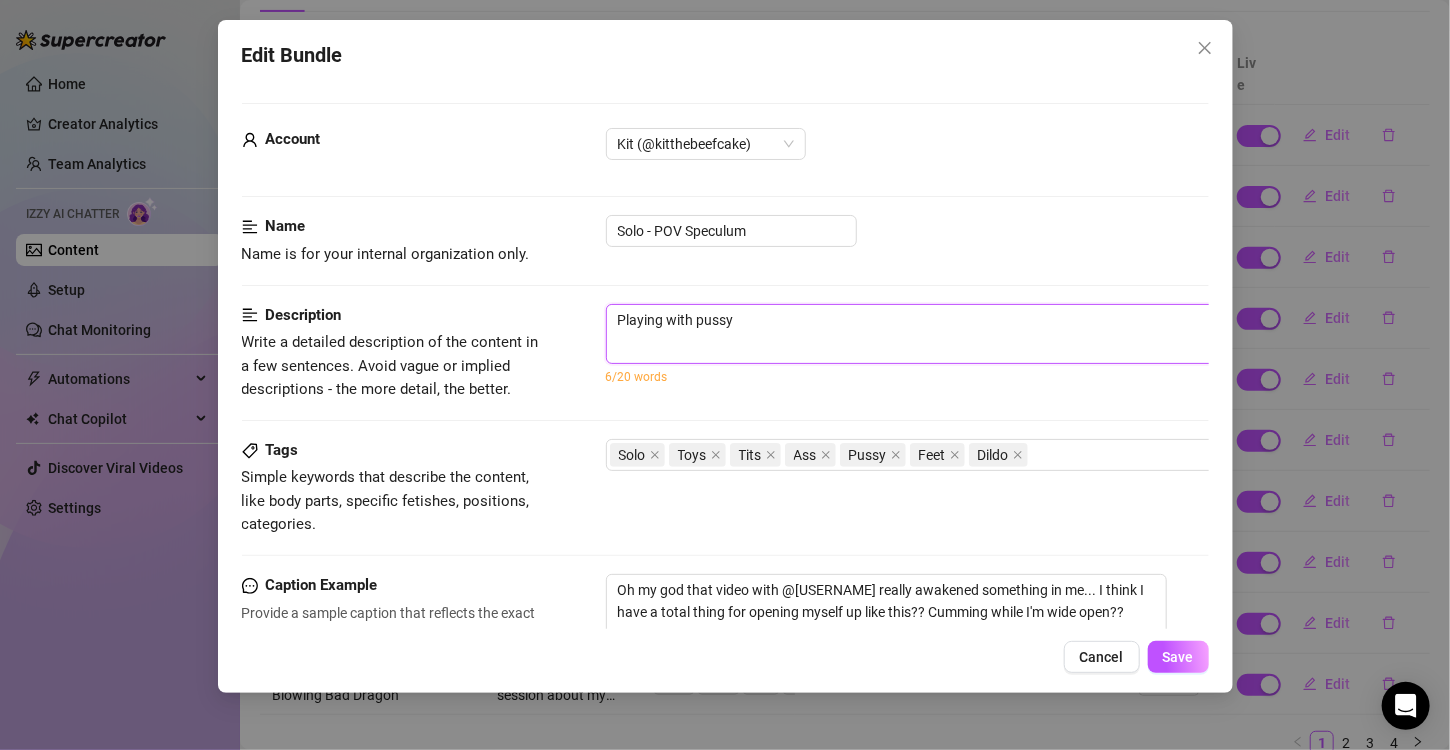 type on "Playing with pussy" 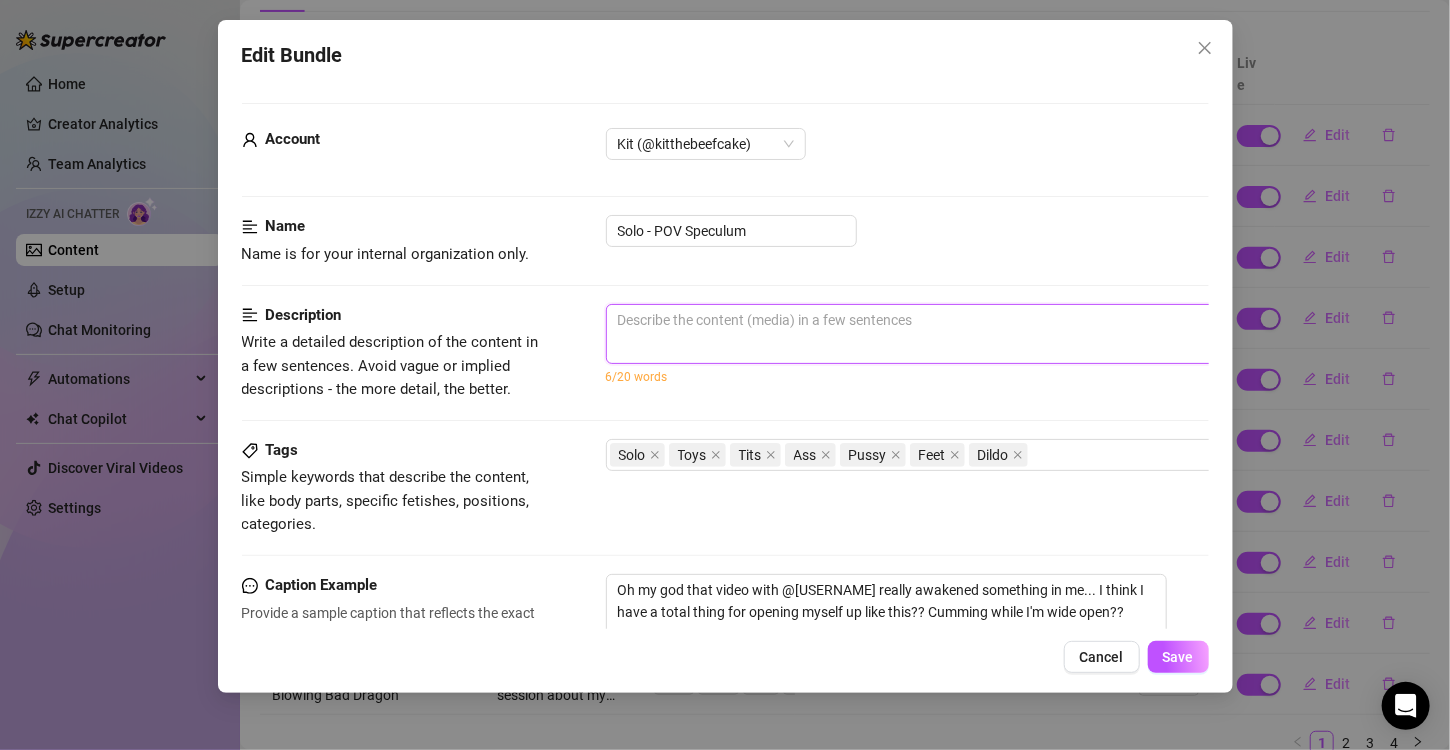 paste on "Oh my god that video with @[USERNAME] really awakened something in me... I think I have a total thing for opening myself up like this?? Cumming while I'm wide open?? WHY IS THIS SO HOT PLEASE SEND HELP
Anyway, watch me flick the bean with a speculum opening me wide. You can see every inch of my gorgeous pussy :)" 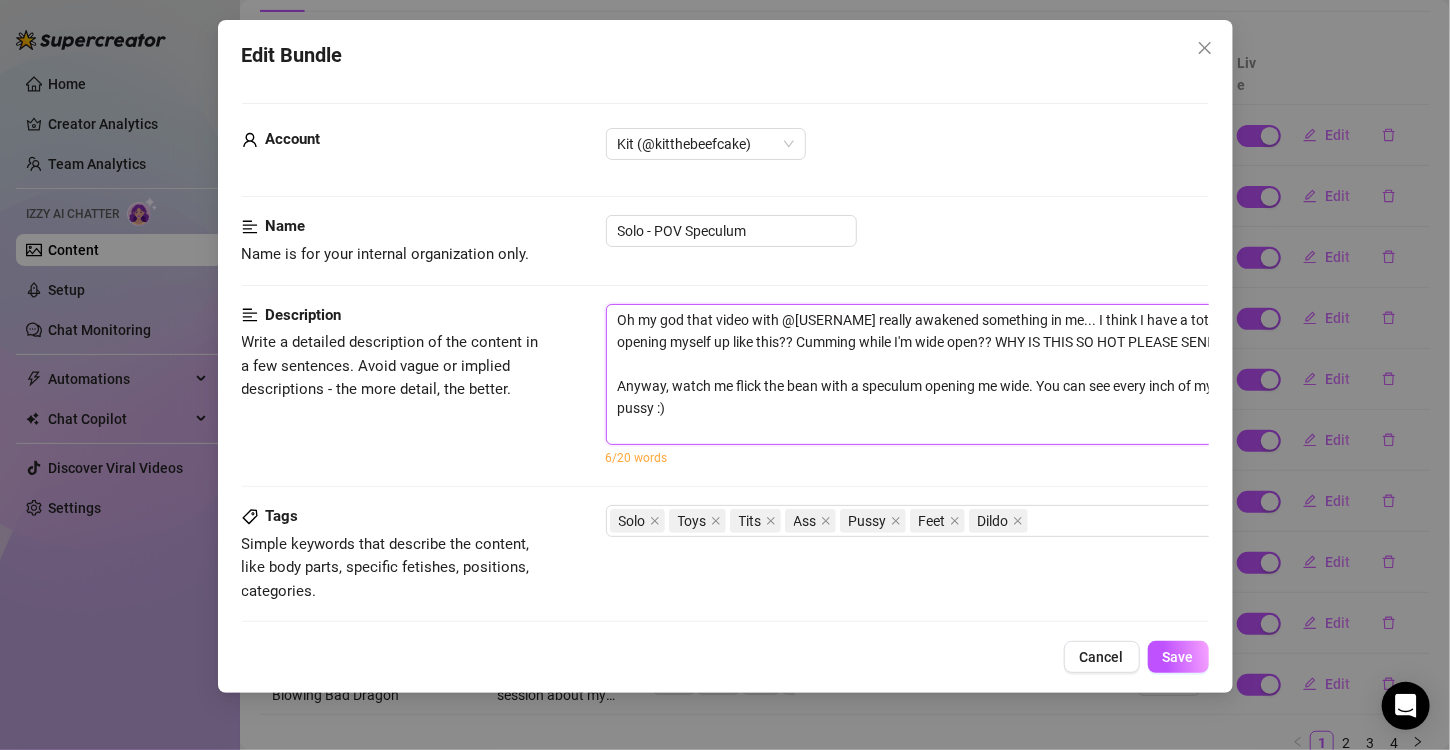 scroll, scrollTop: 0, scrollLeft: 0, axis: both 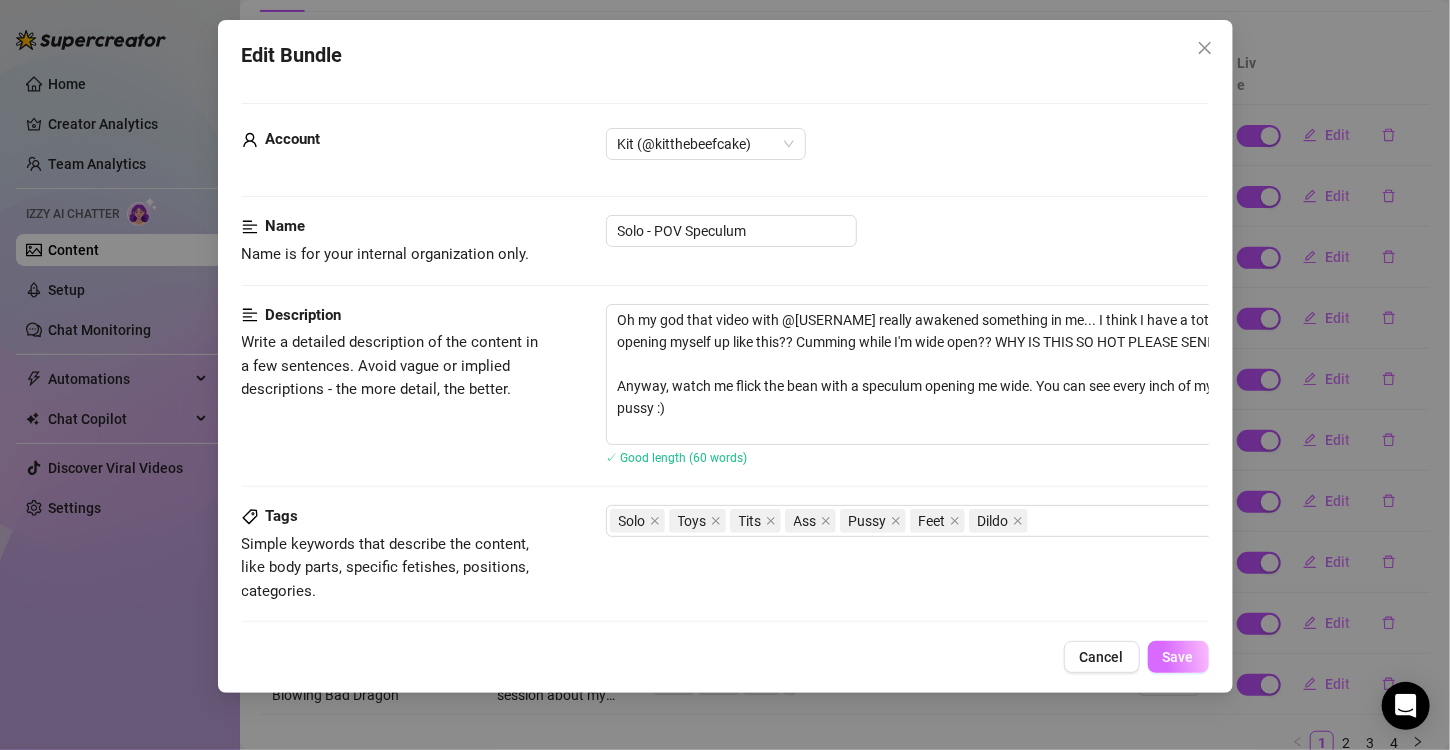 click on "Save" at bounding box center [1178, 657] 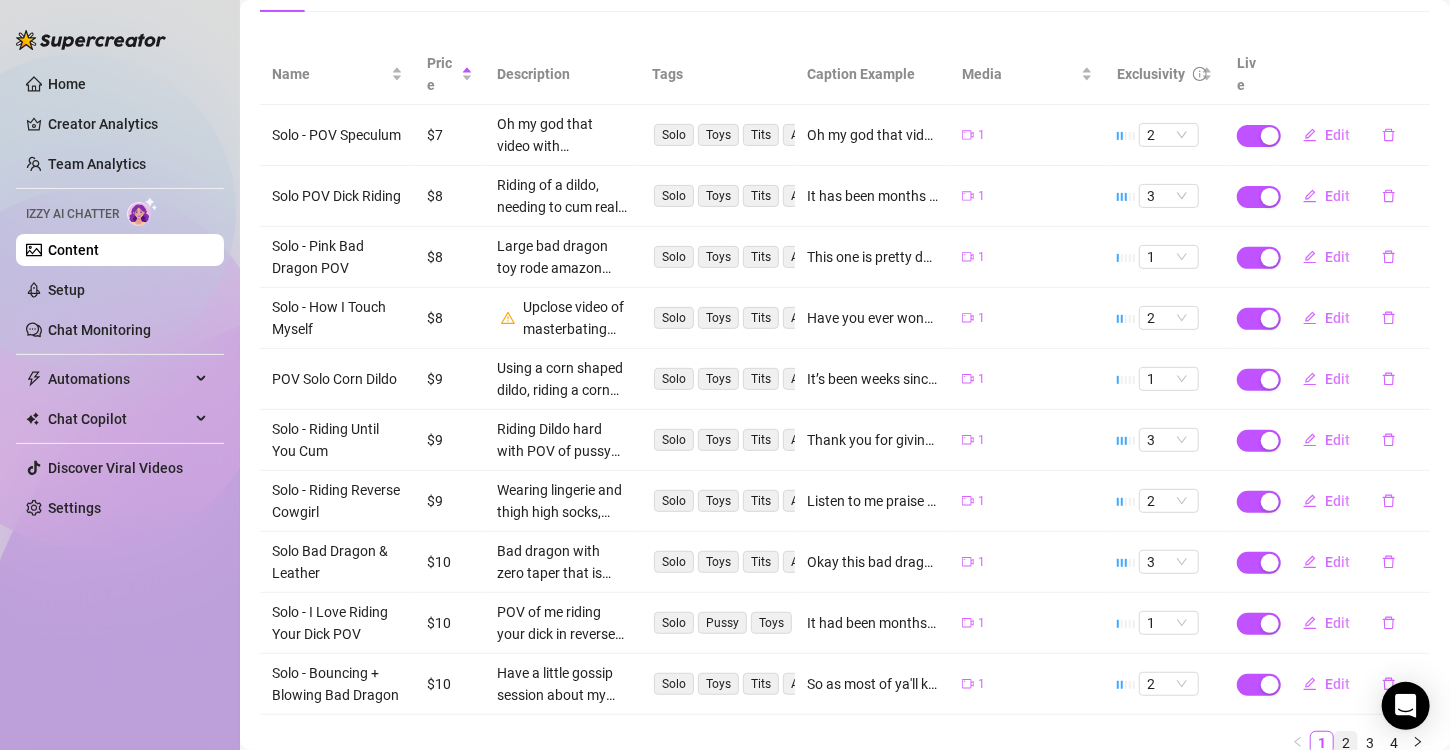 click on "2" at bounding box center [1346, 743] 